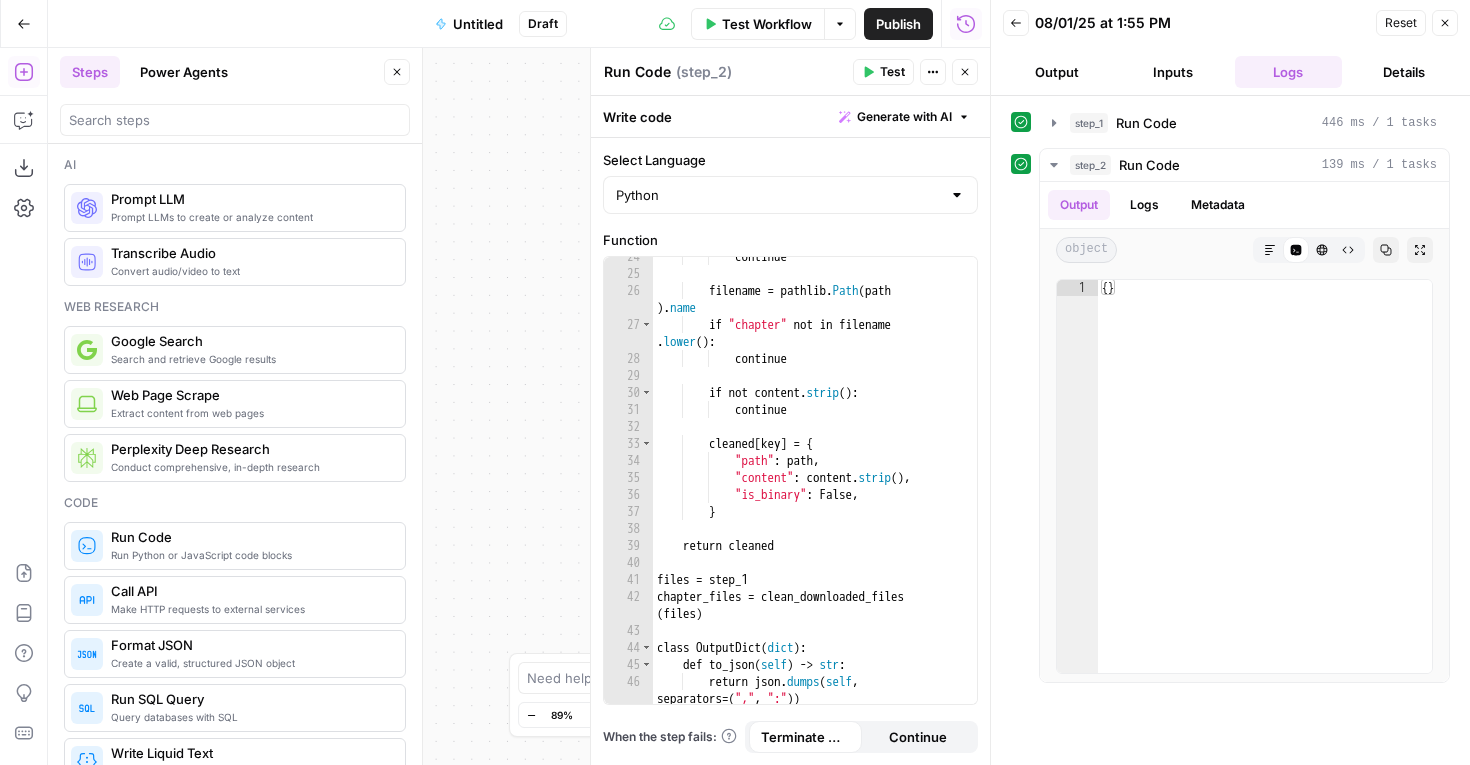 scroll, scrollTop: 0, scrollLeft: 0, axis: both 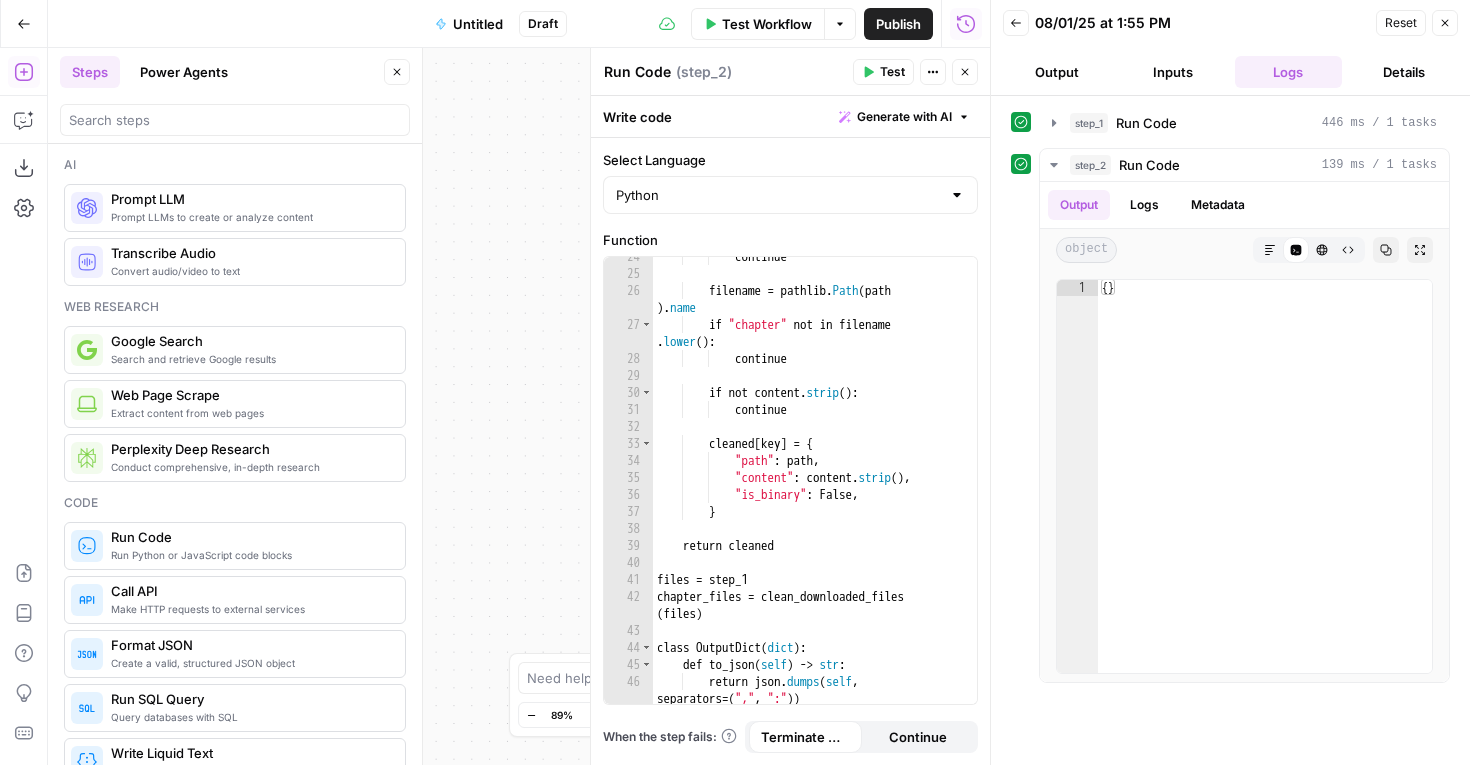 click 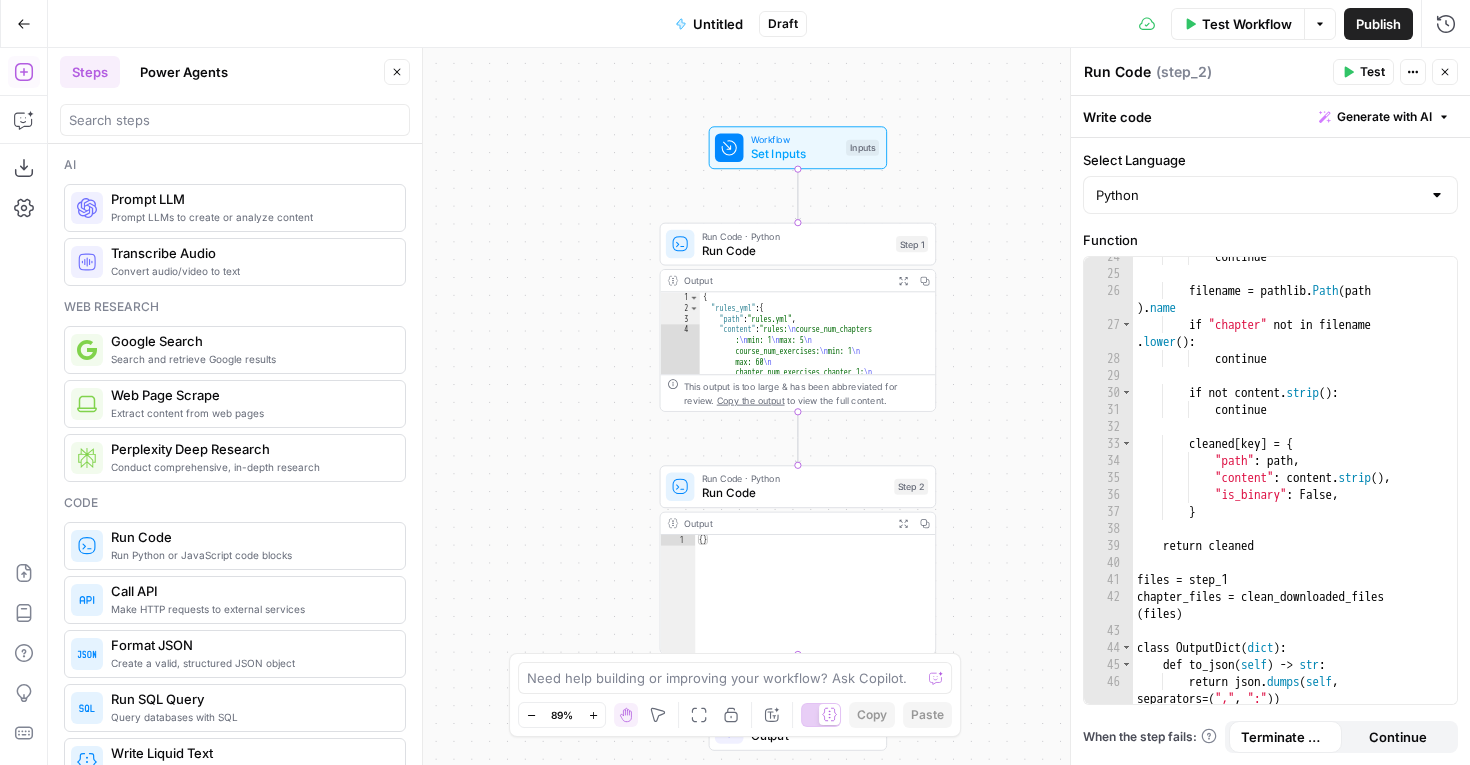 click 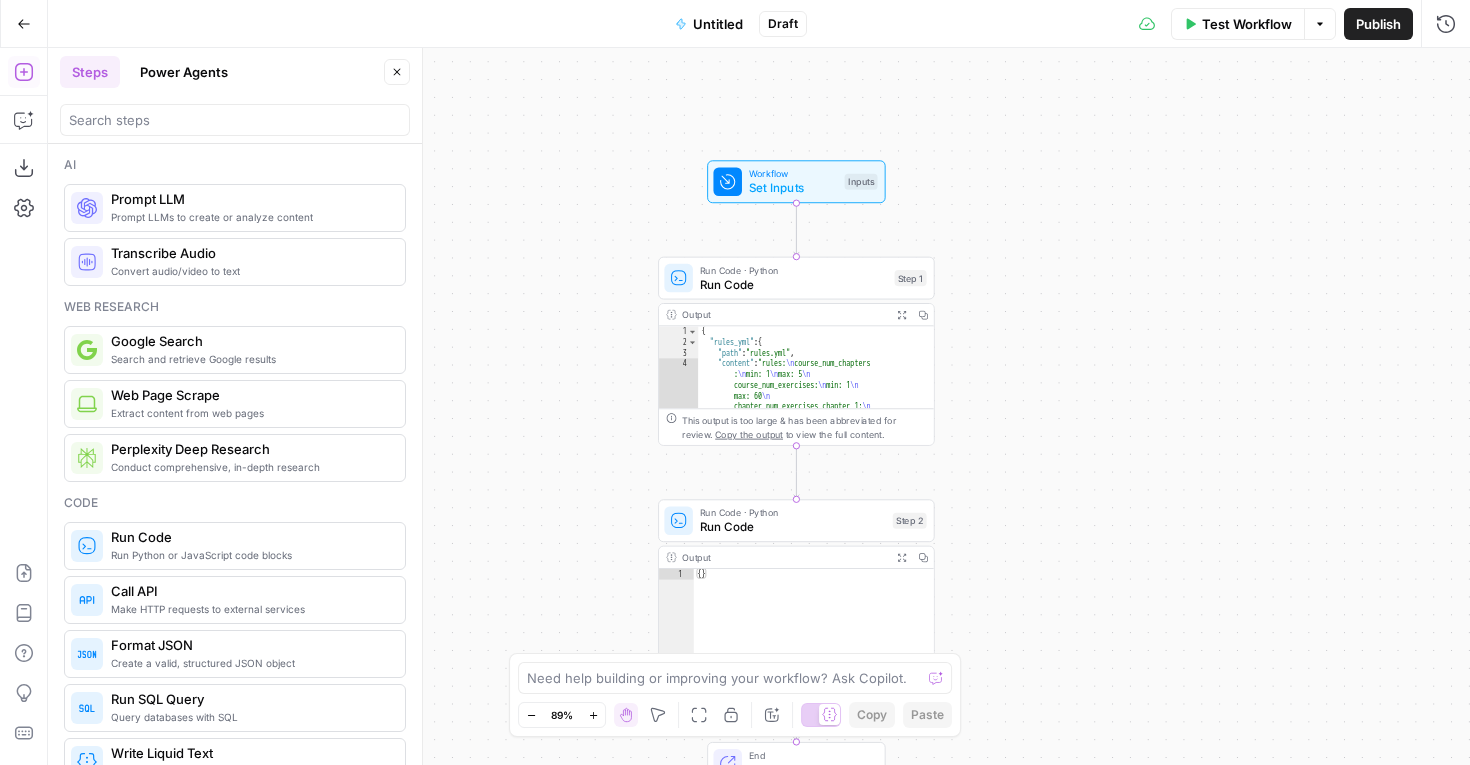 click on "Set Inputs" at bounding box center [793, 188] 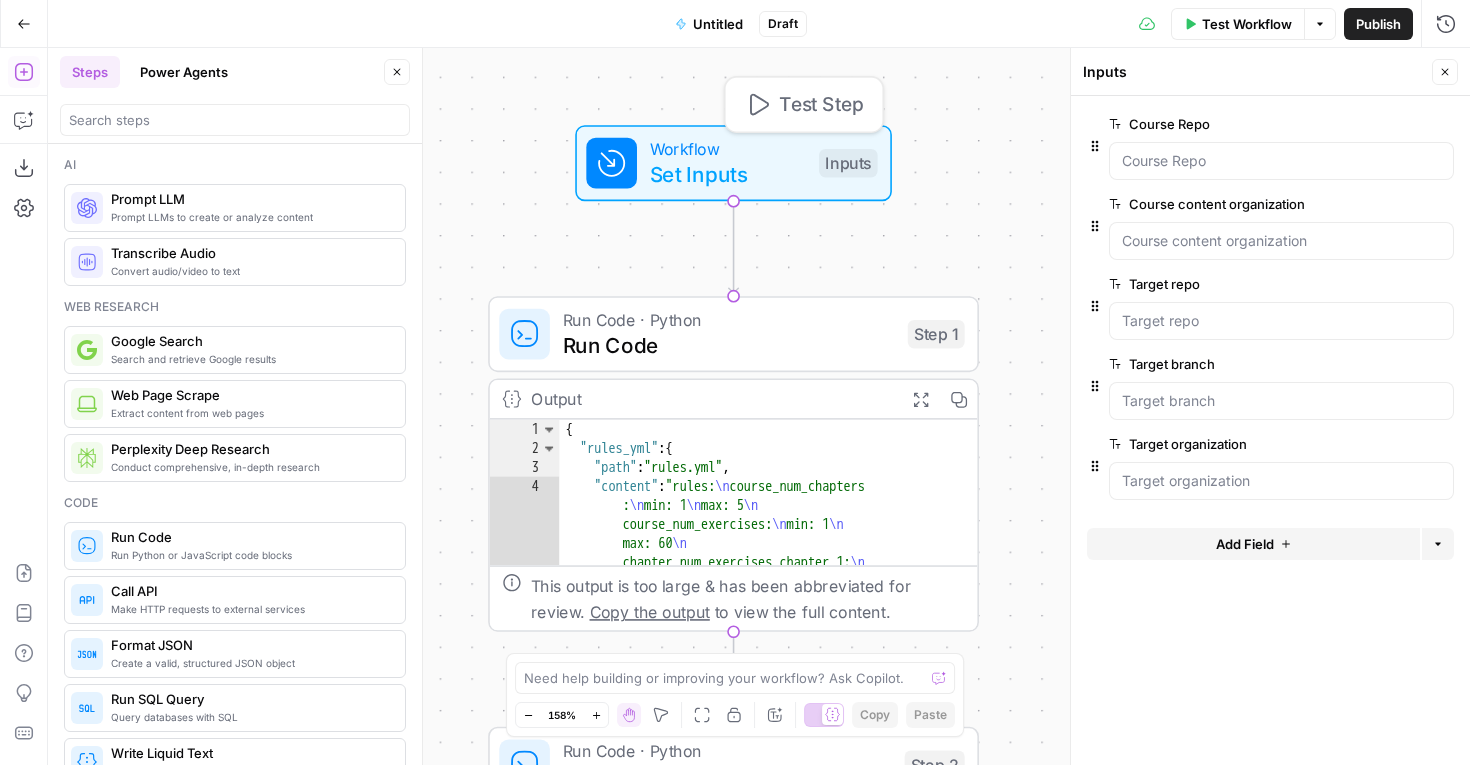 click on "Workflow" at bounding box center [728, 148] 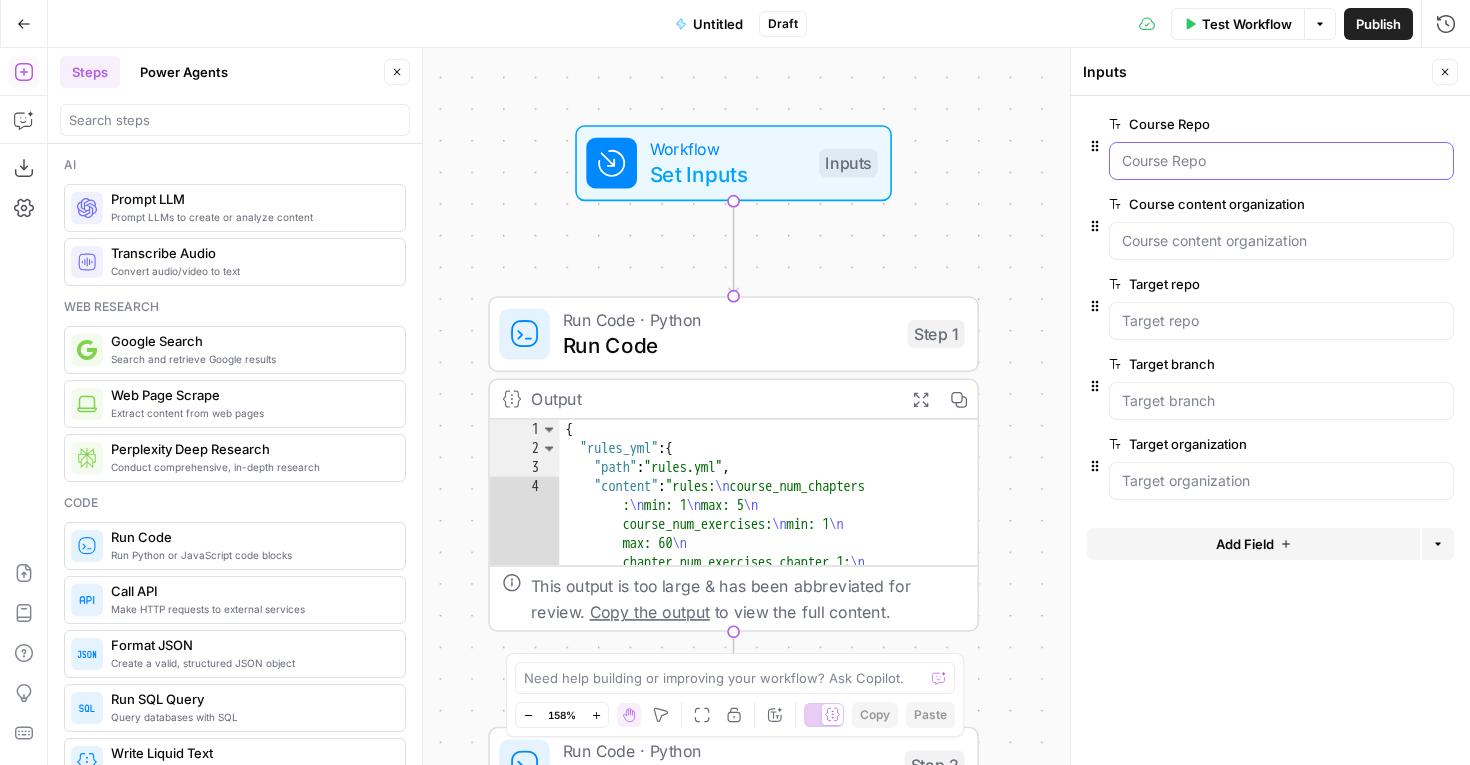 click on "Course Repo" at bounding box center [1281, 161] 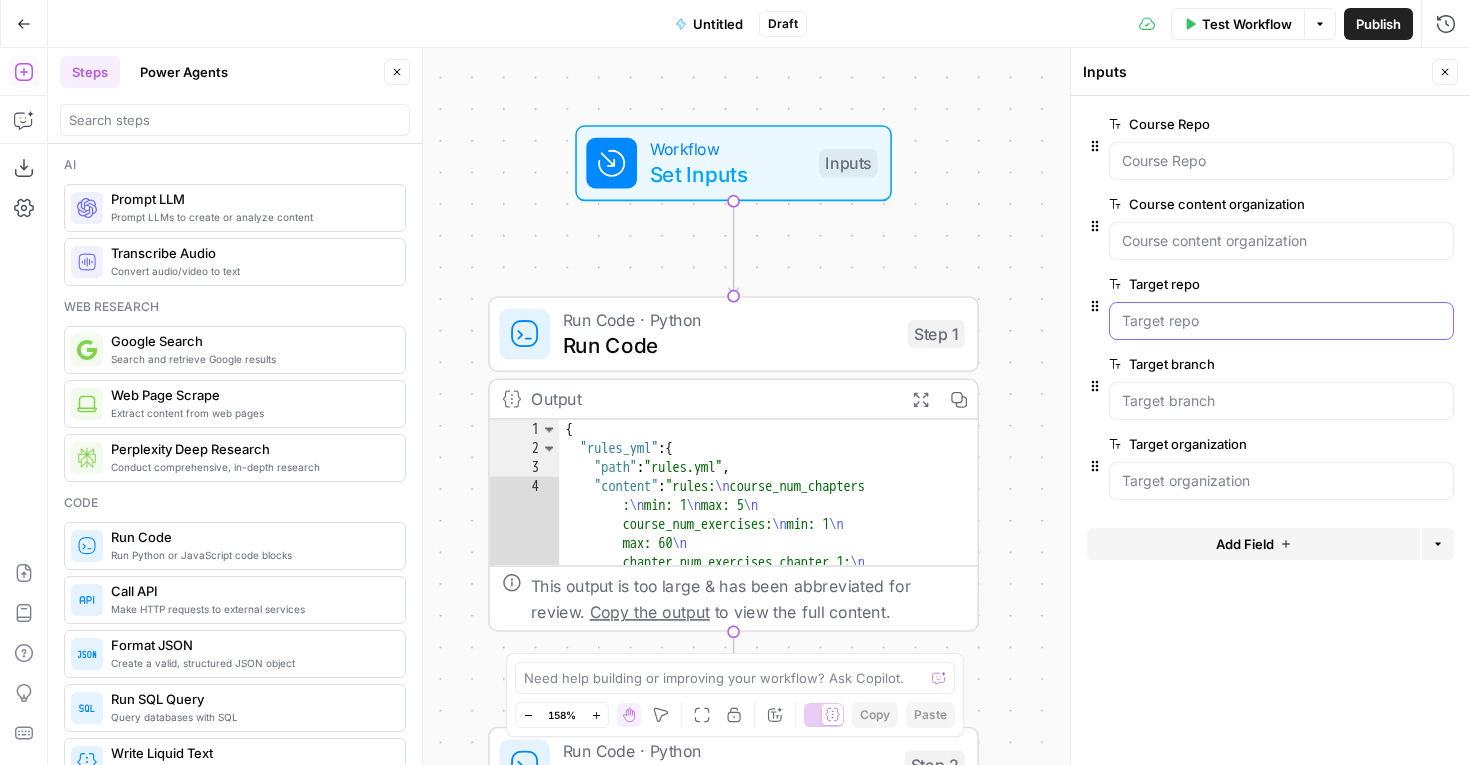 click on "Target repo" at bounding box center [1281, 321] 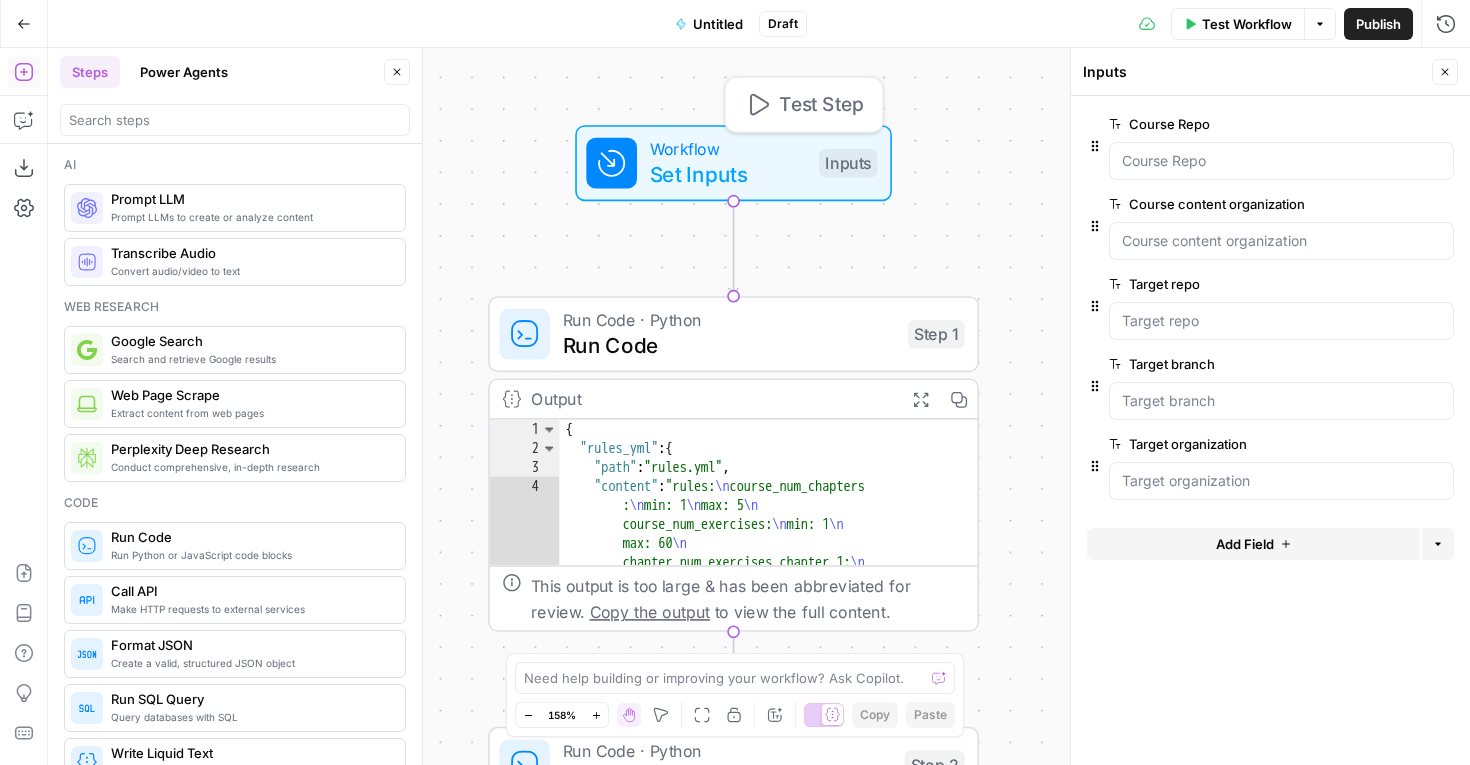 click on "Test Step" at bounding box center (804, 104) 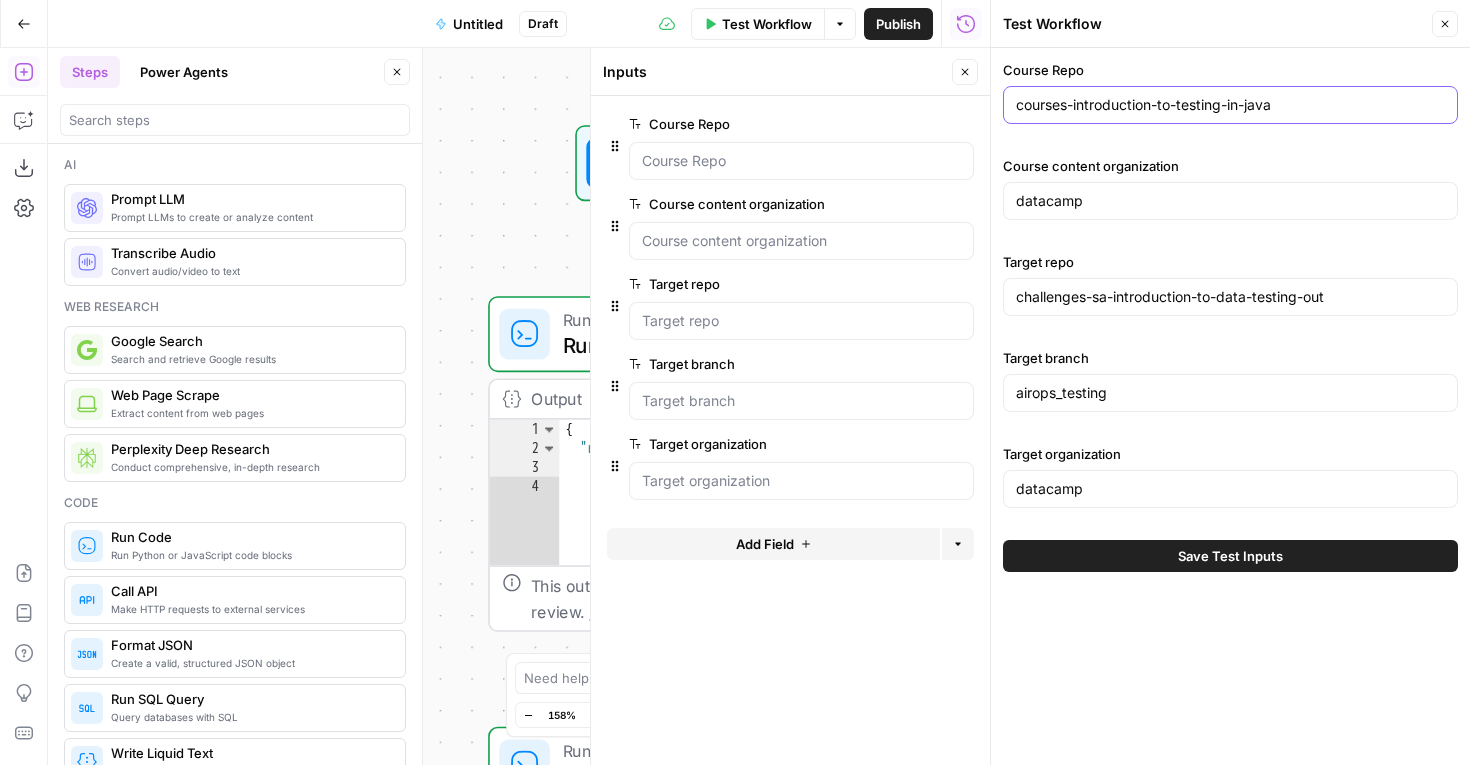 drag, startPoint x: 1299, startPoint y: 109, endPoint x: 1027, endPoint y: 112, distance: 272.01654 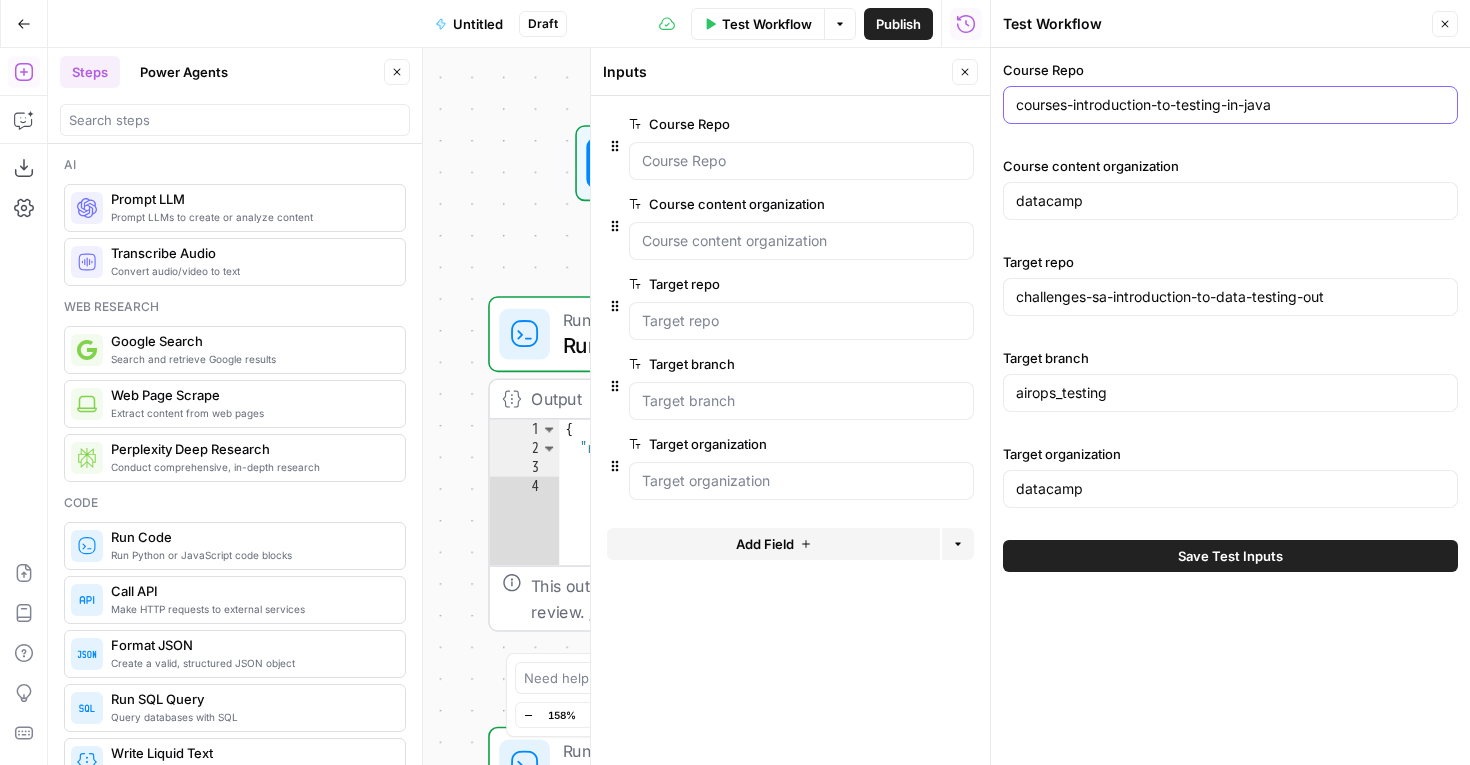 click on "courses-introduction-to-testing-in-java" at bounding box center (1230, 105) 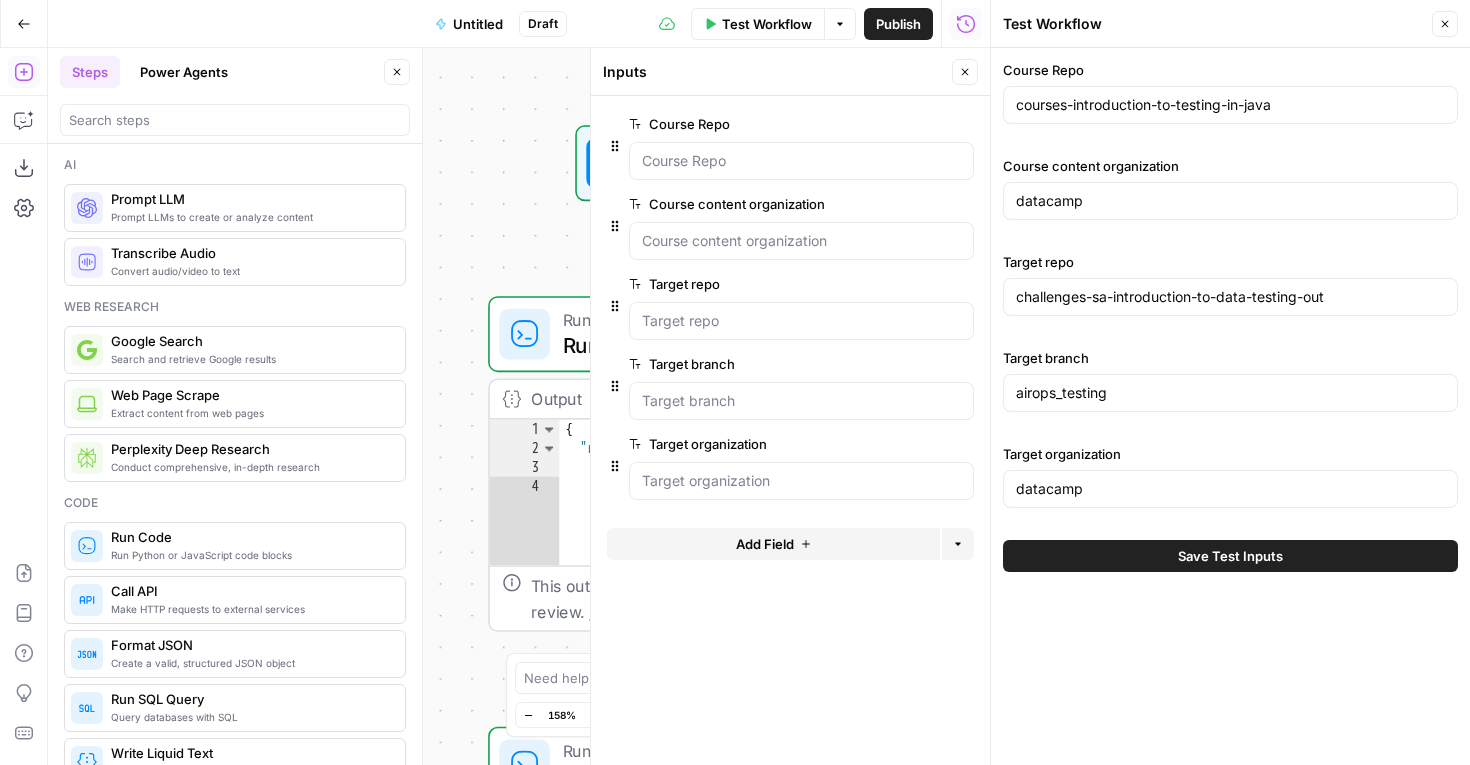 click on "Close" at bounding box center [1445, 24] 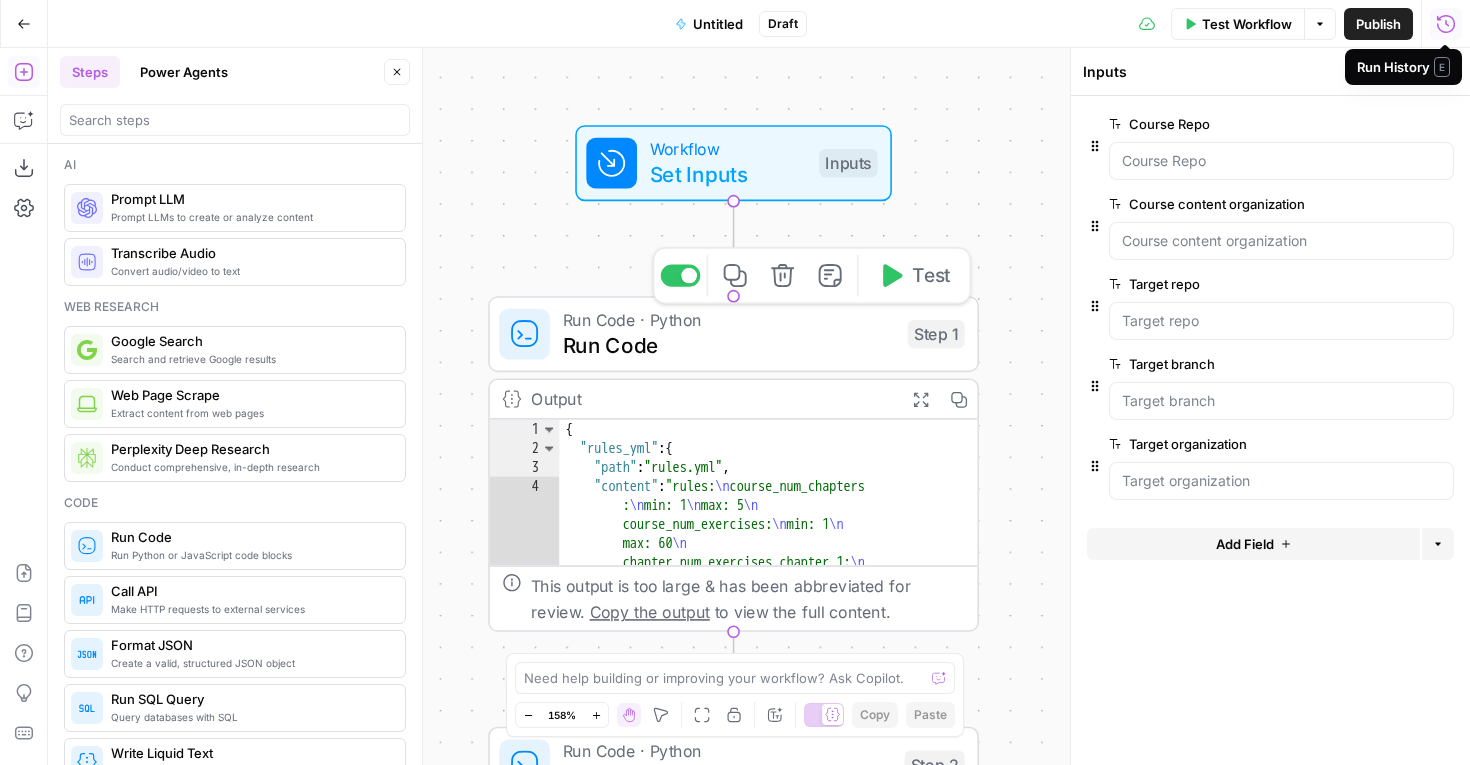 click on "Run Code" at bounding box center [729, 345] 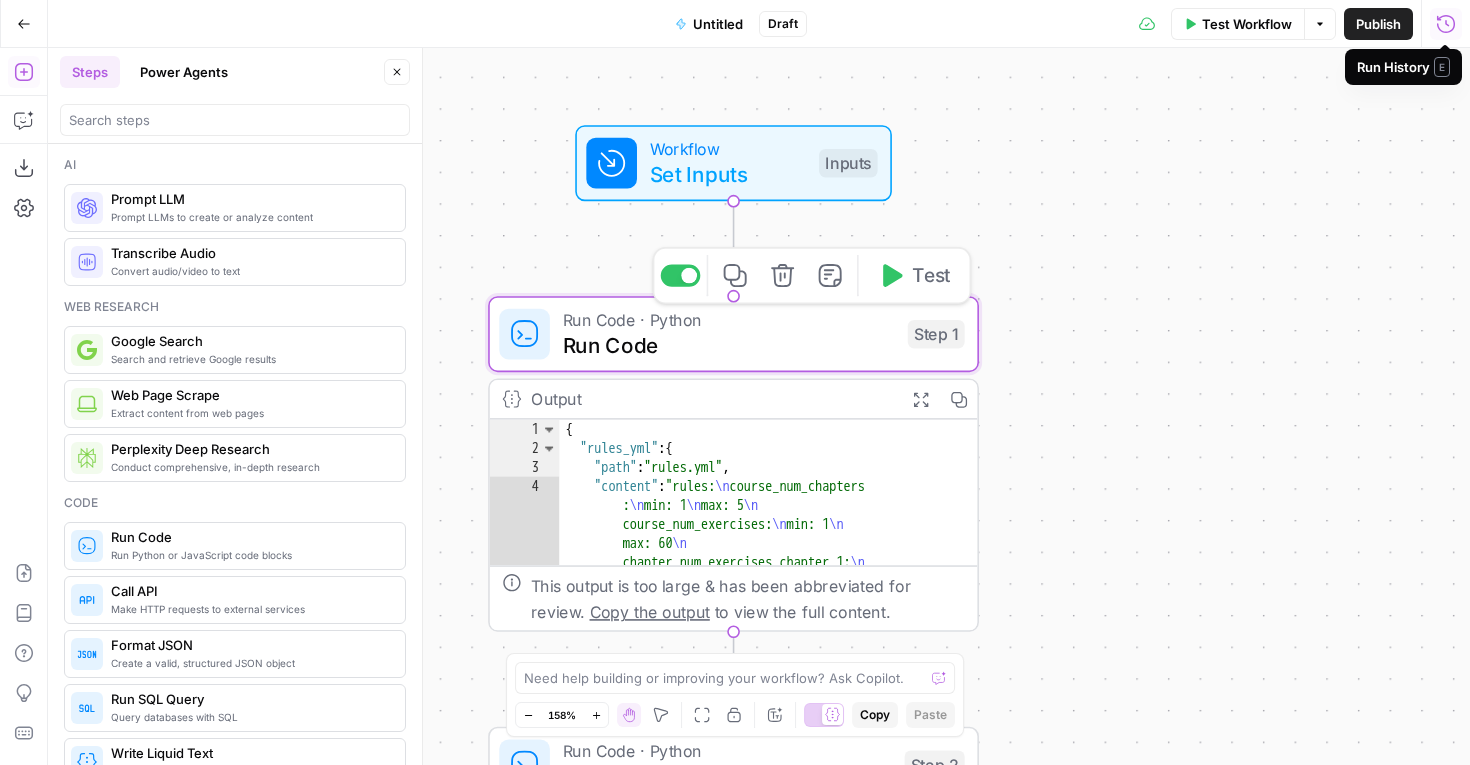 type on "Run Code" 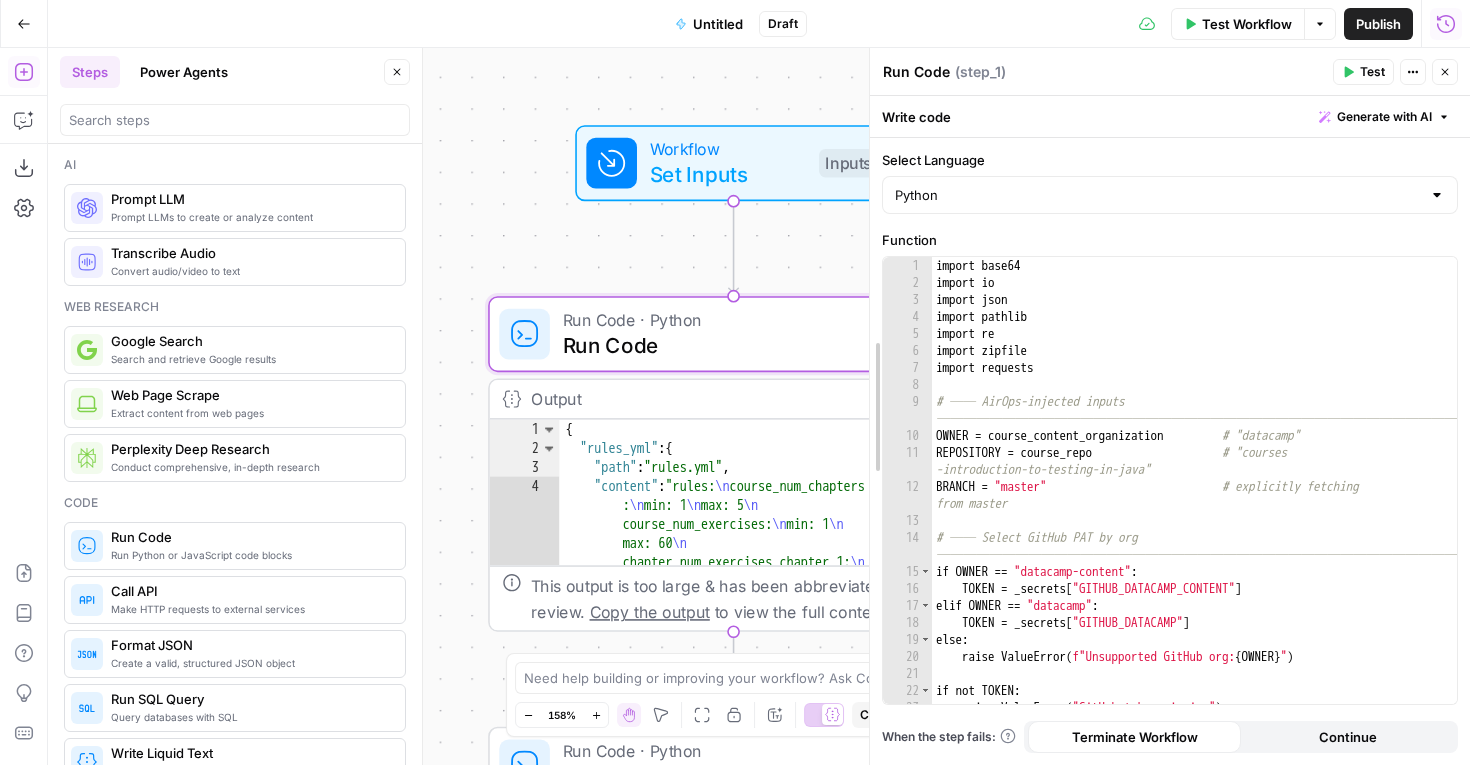 drag, startPoint x: 1071, startPoint y: 360, endPoint x: 873, endPoint y: 363, distance: 198.02272 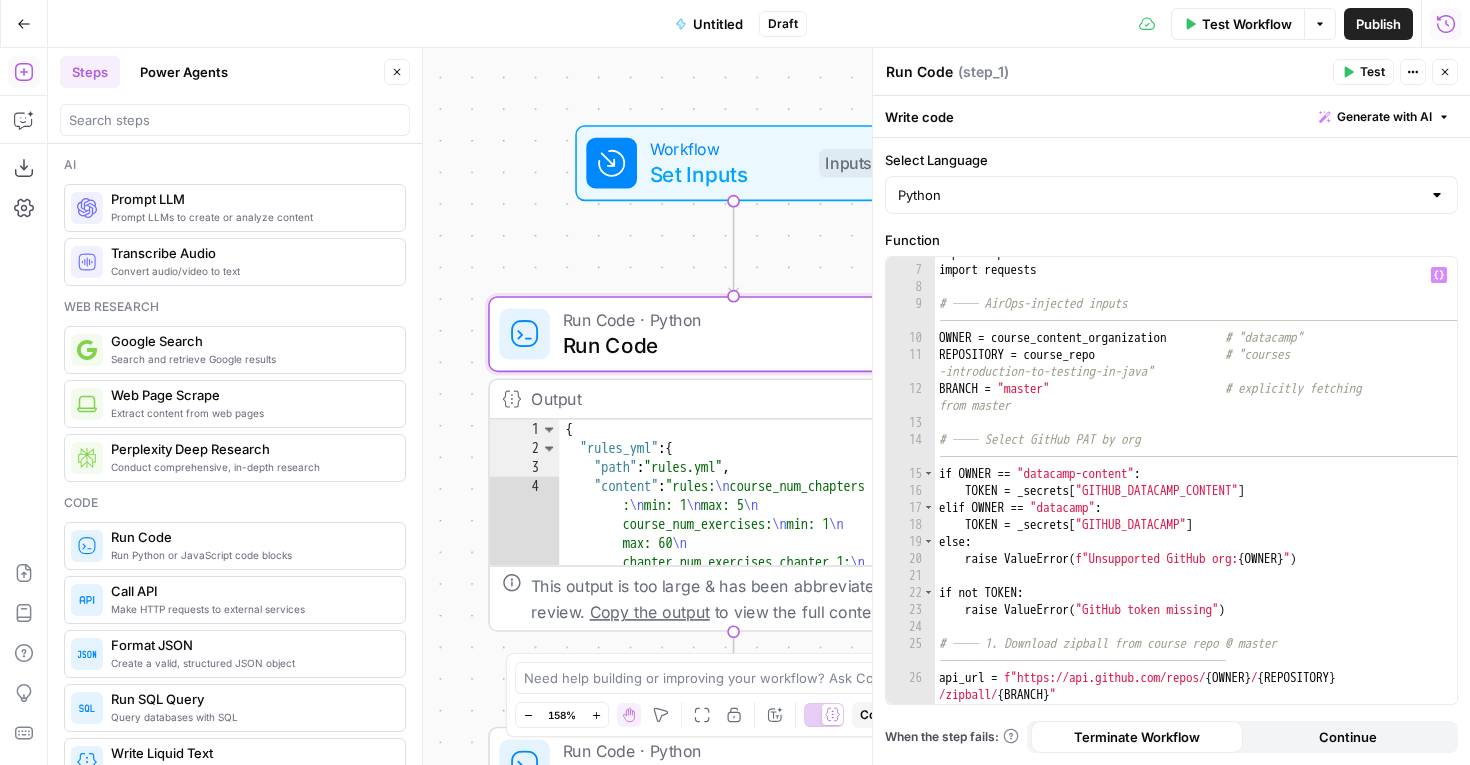 scroll, scrollTop: 98, scrollLeft: 0, axis: vertical 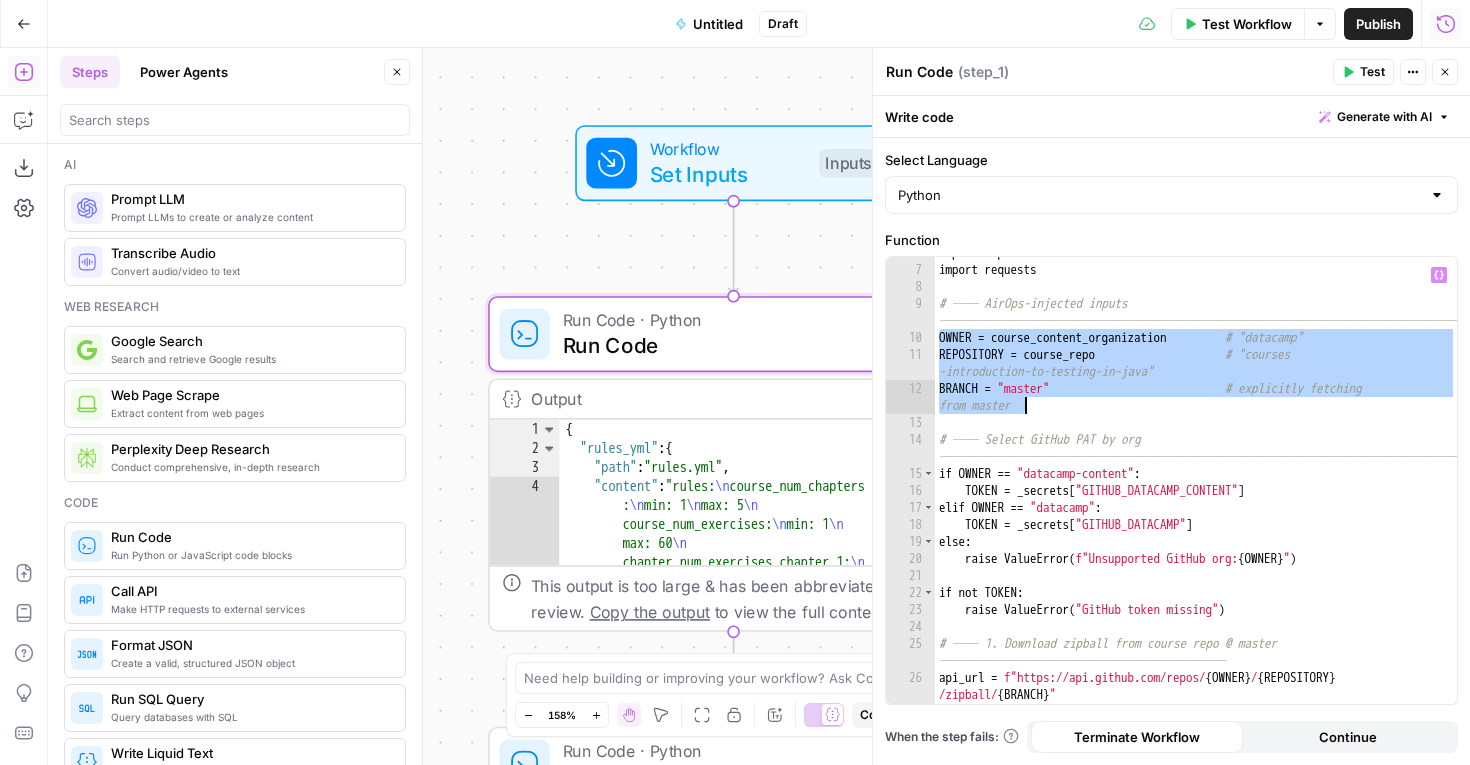 drag, startPoint x: 940, startPoint y: 337, endPoint x: 1089, endPoint y: 407, distance: 164.62381 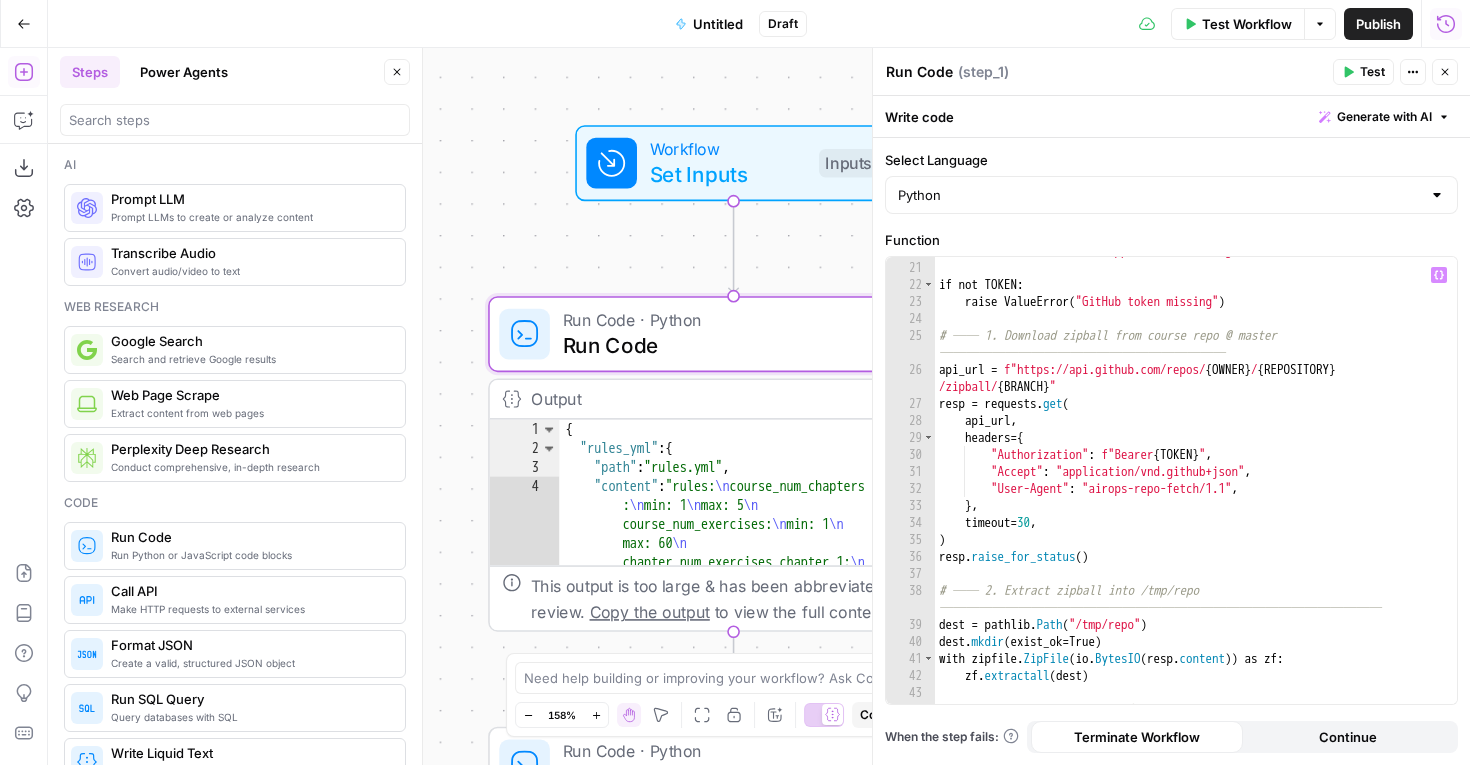 scroll, scrollTop: 441, scrollLeft: 0, axis: vertical 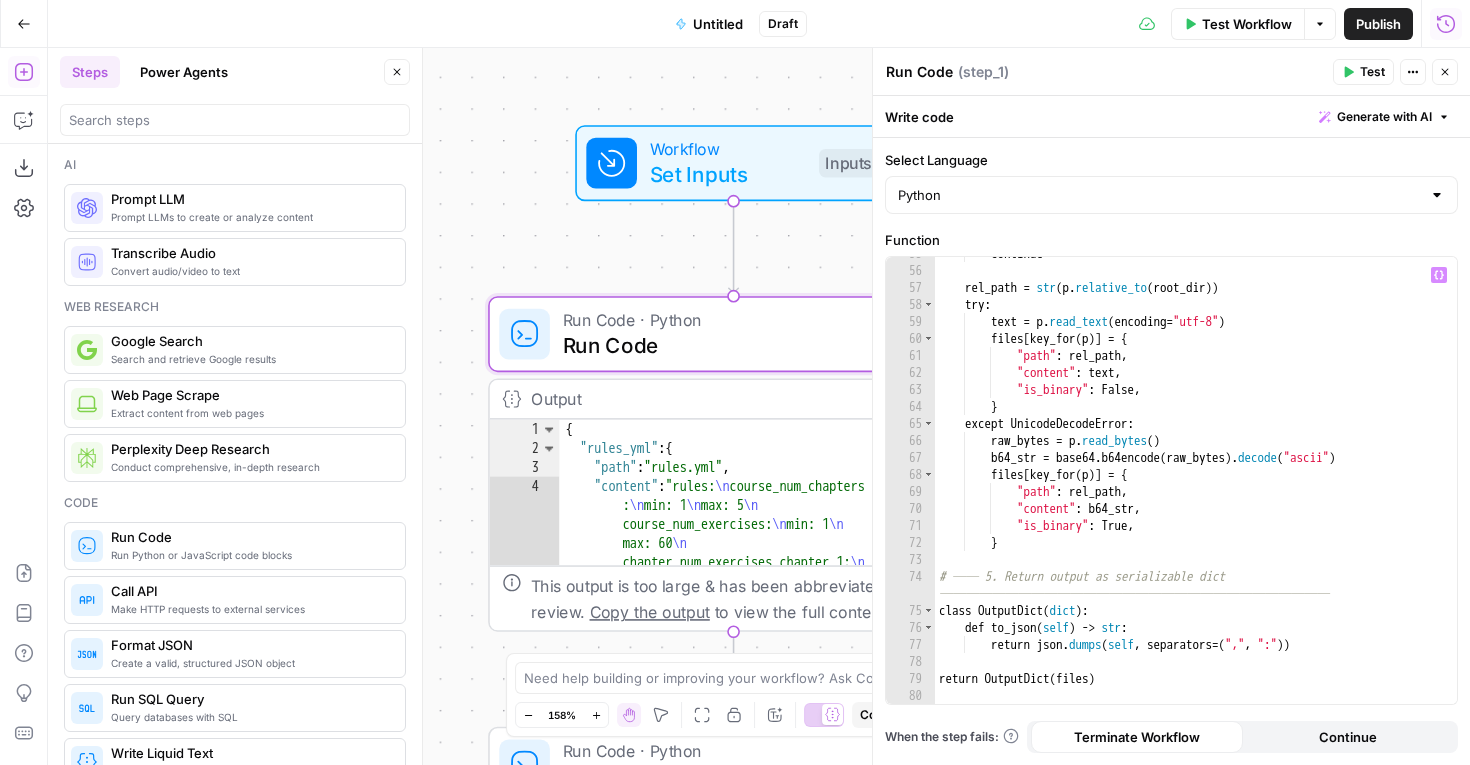 click on "Test" at bounding box center [1372, 72] 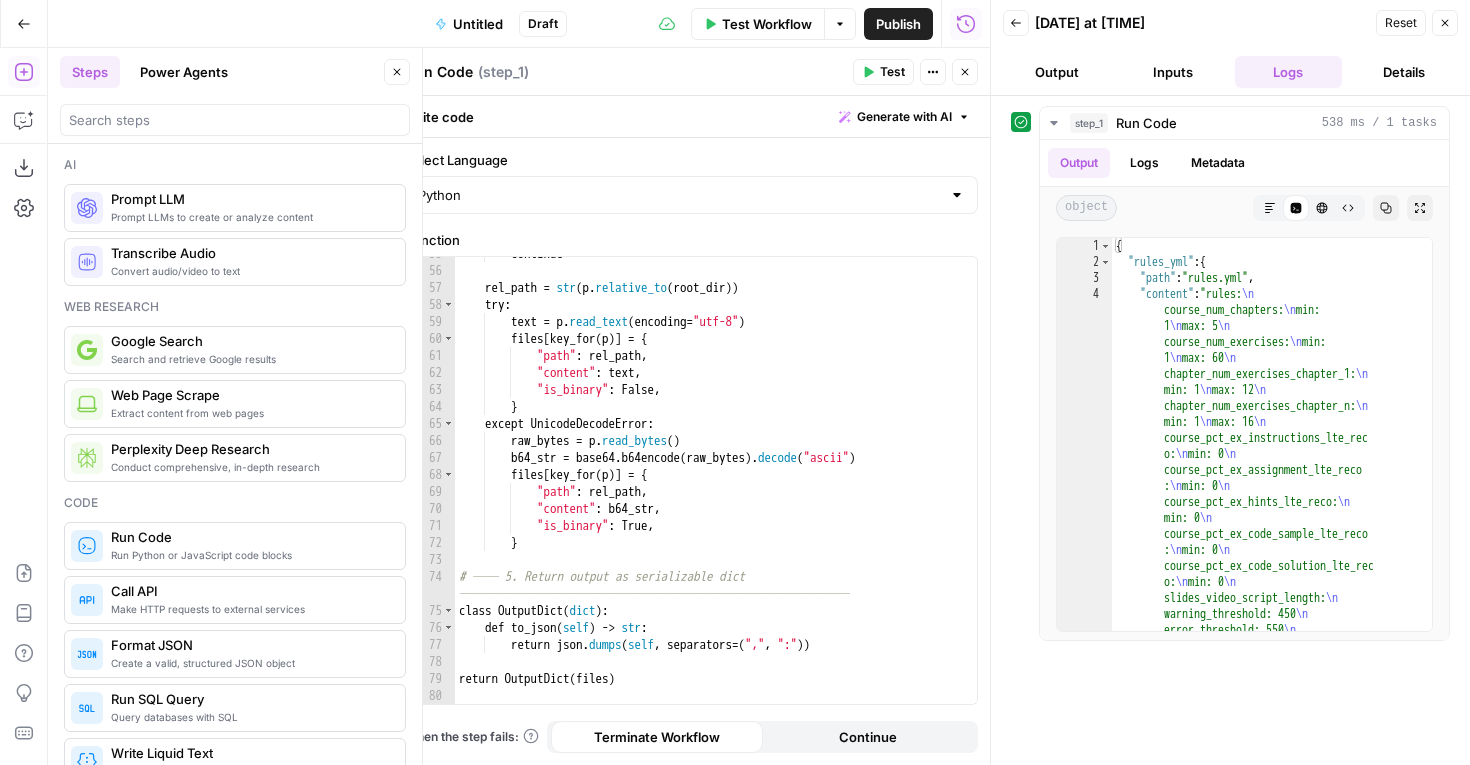 click on "Output" at bounding box center (1057, 72) 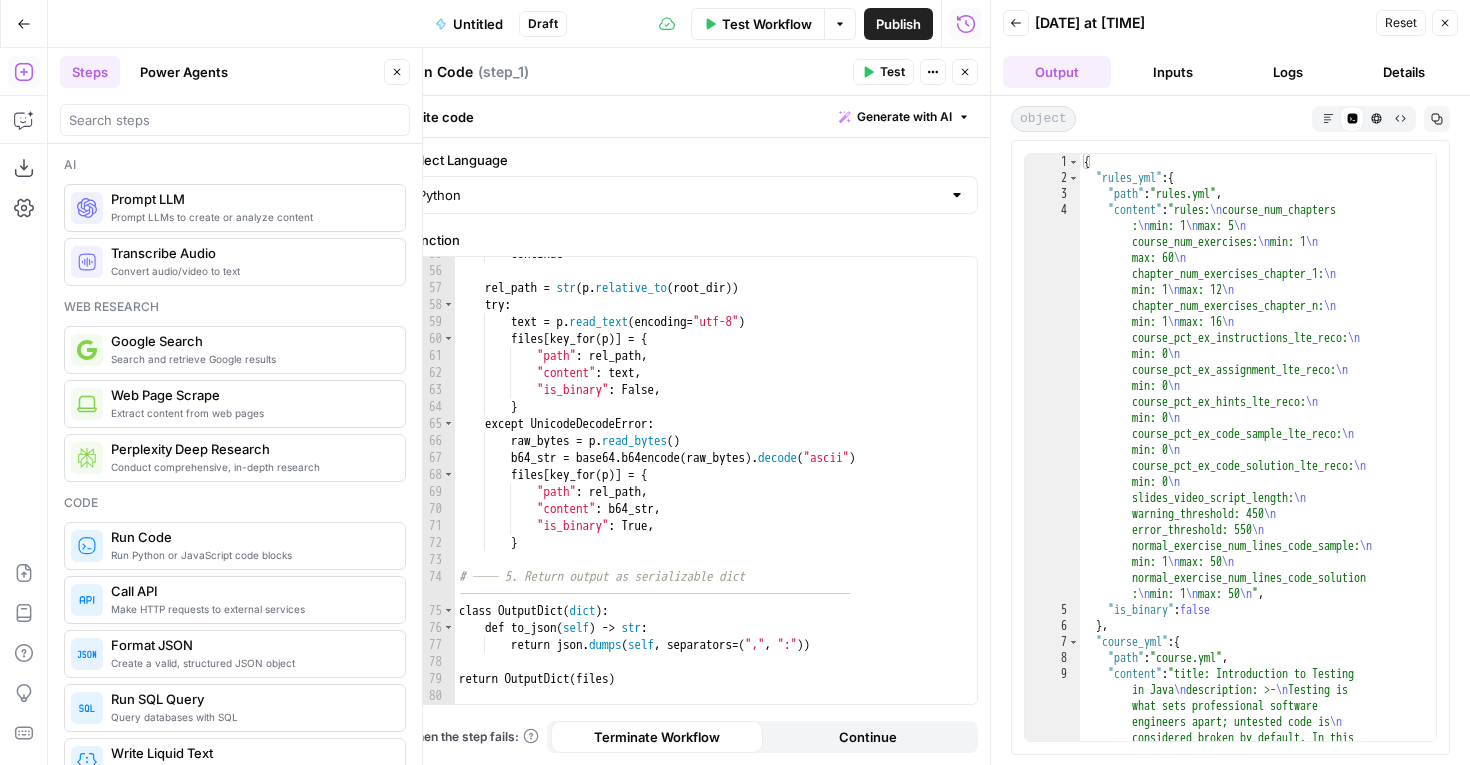 scroll, scrollTop: 0, scrollLeft: 0, axis: both 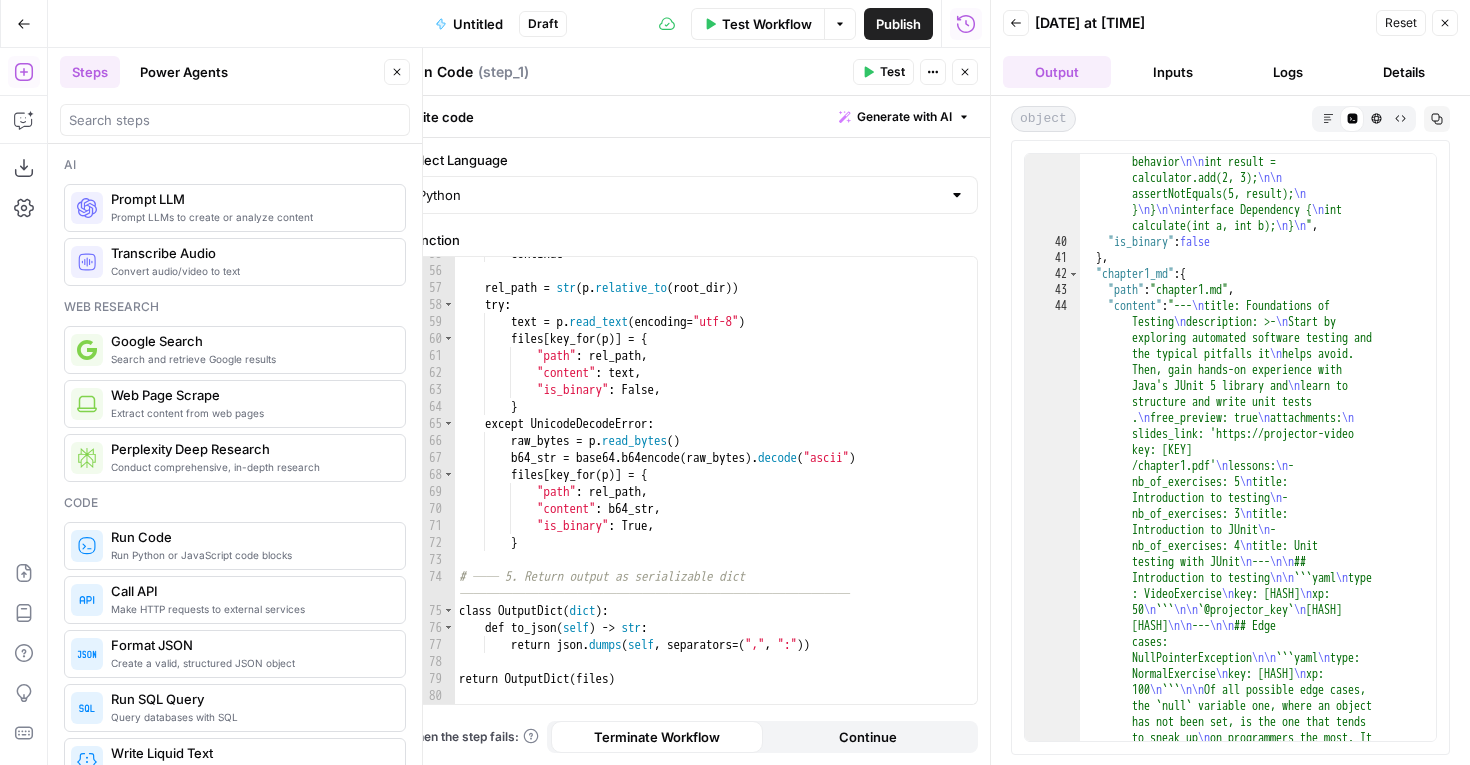 type on "**********" 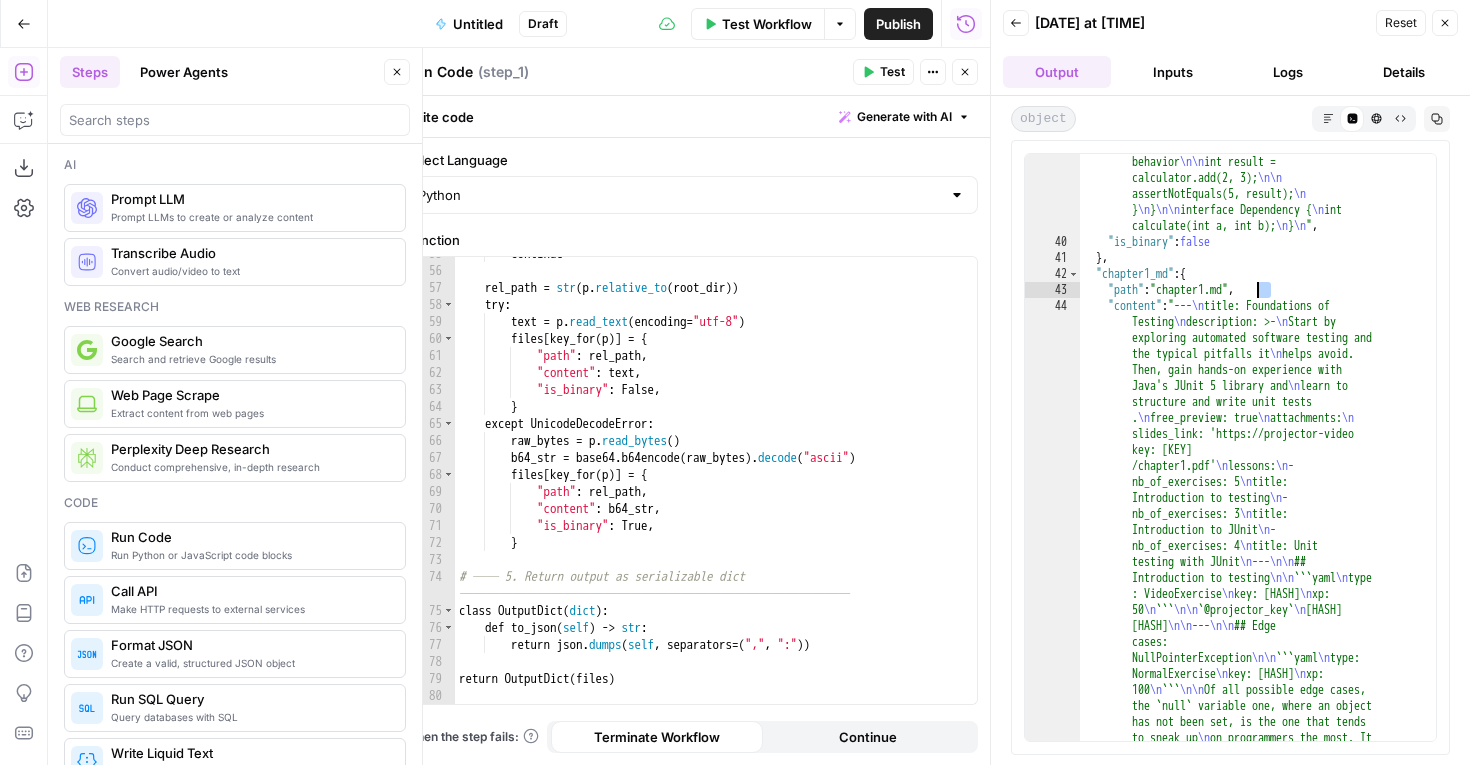 drag, startPoint x: 1268, startPoint y: 284, endPoint x: 1206, endPoint y: 284, distance: 62 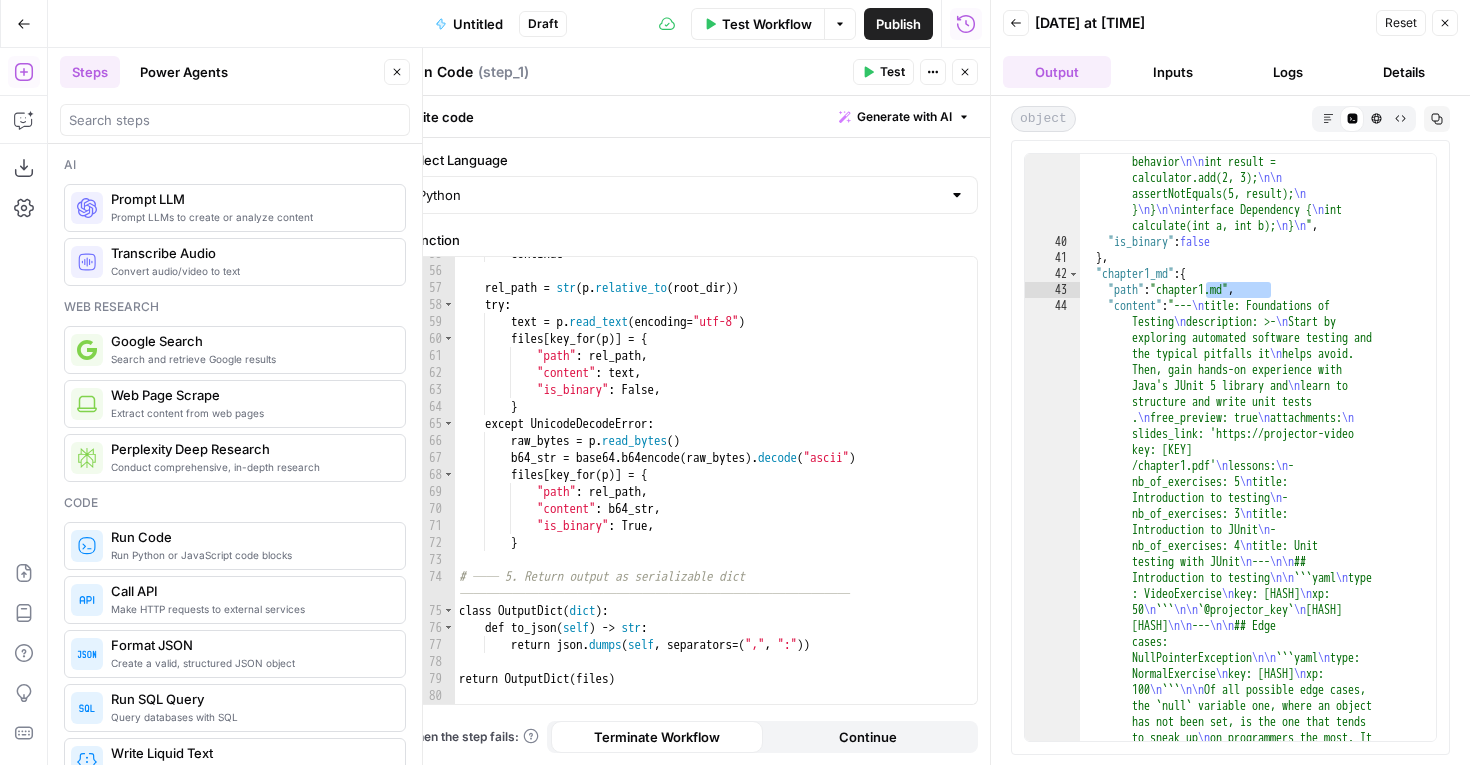 click 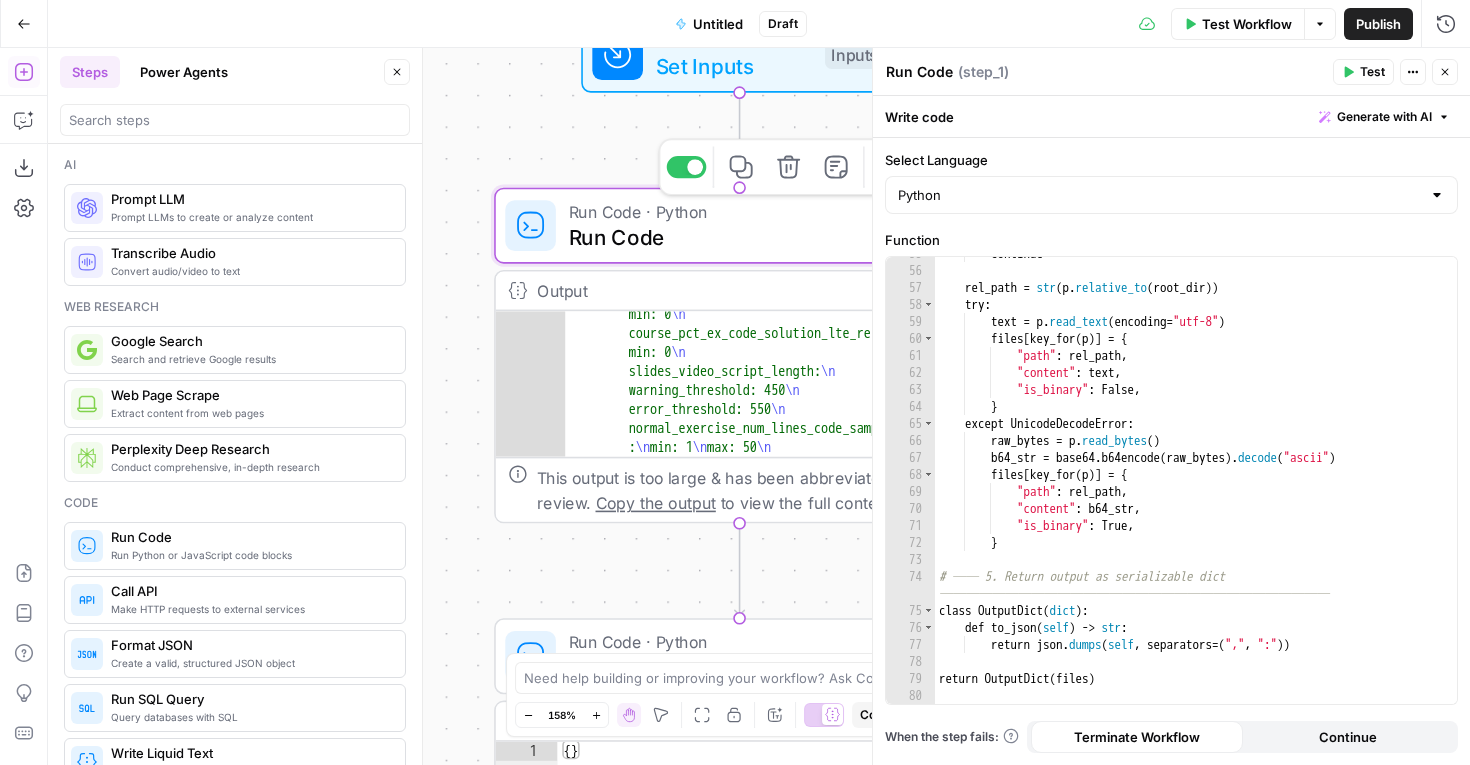 scroll, scrollTop: 238, scrollLeft: 0, axis: vertical 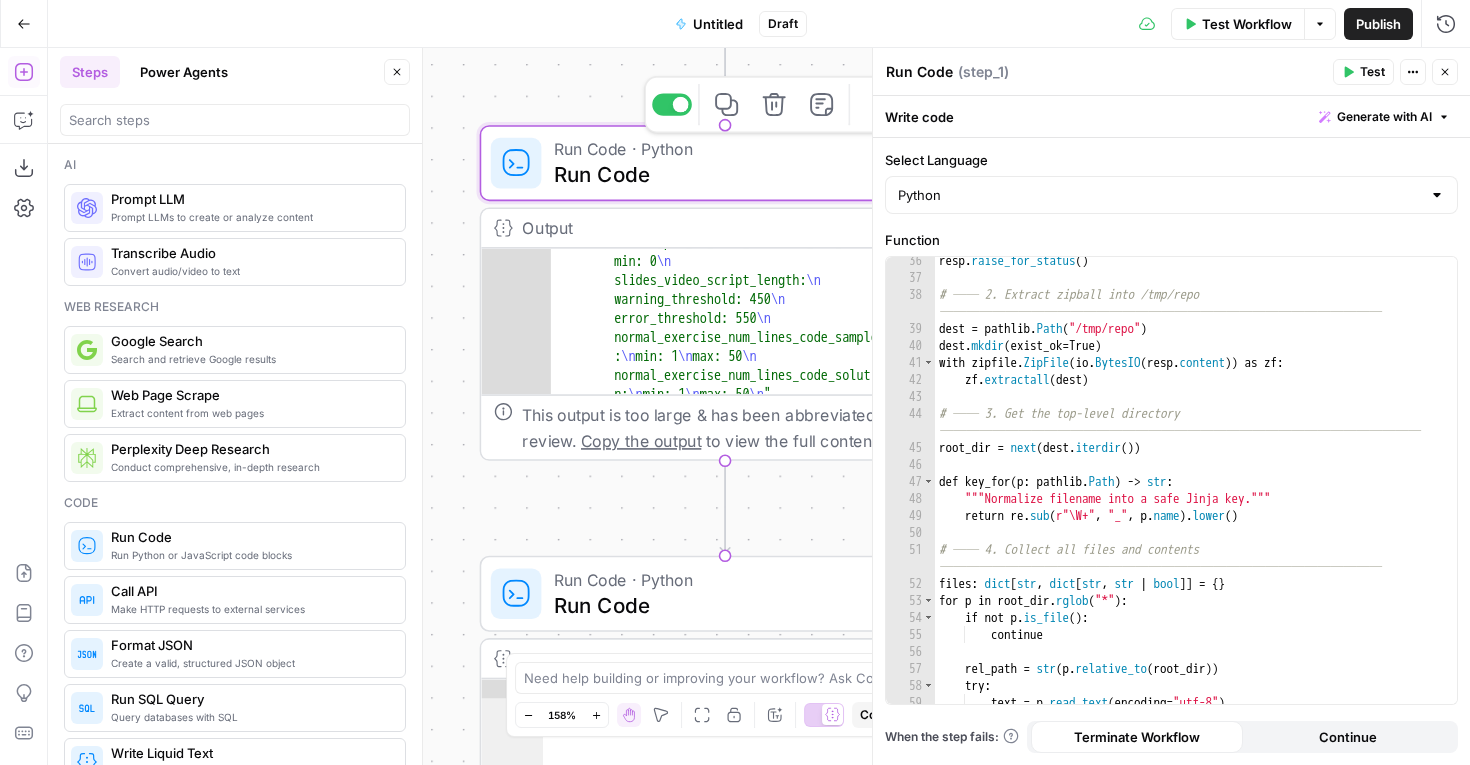 click on "Run Code" at bounding box center (720, 174) 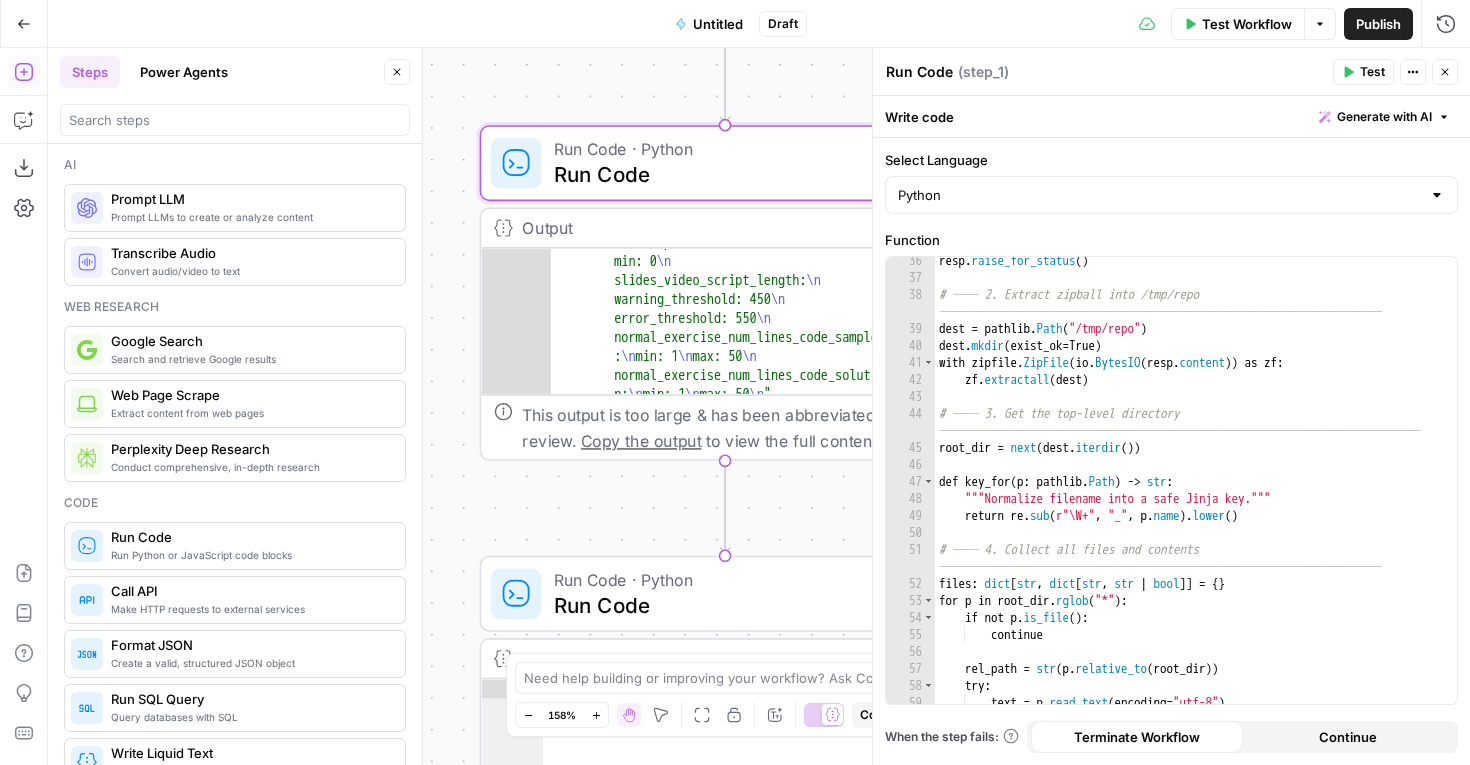click on "Test" at bounding box center [1372, 72] 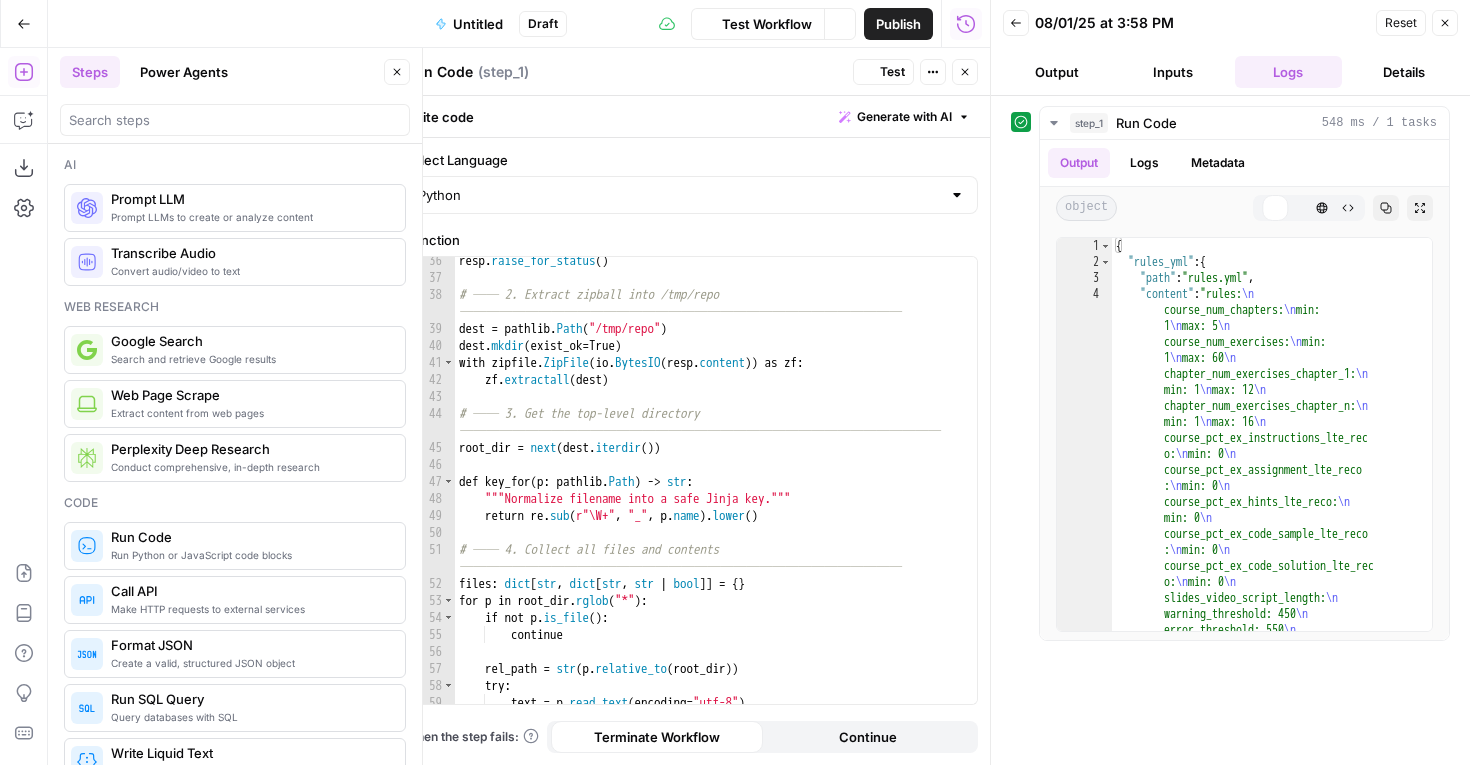 click on "Output" at bounding box center (1057, 72) 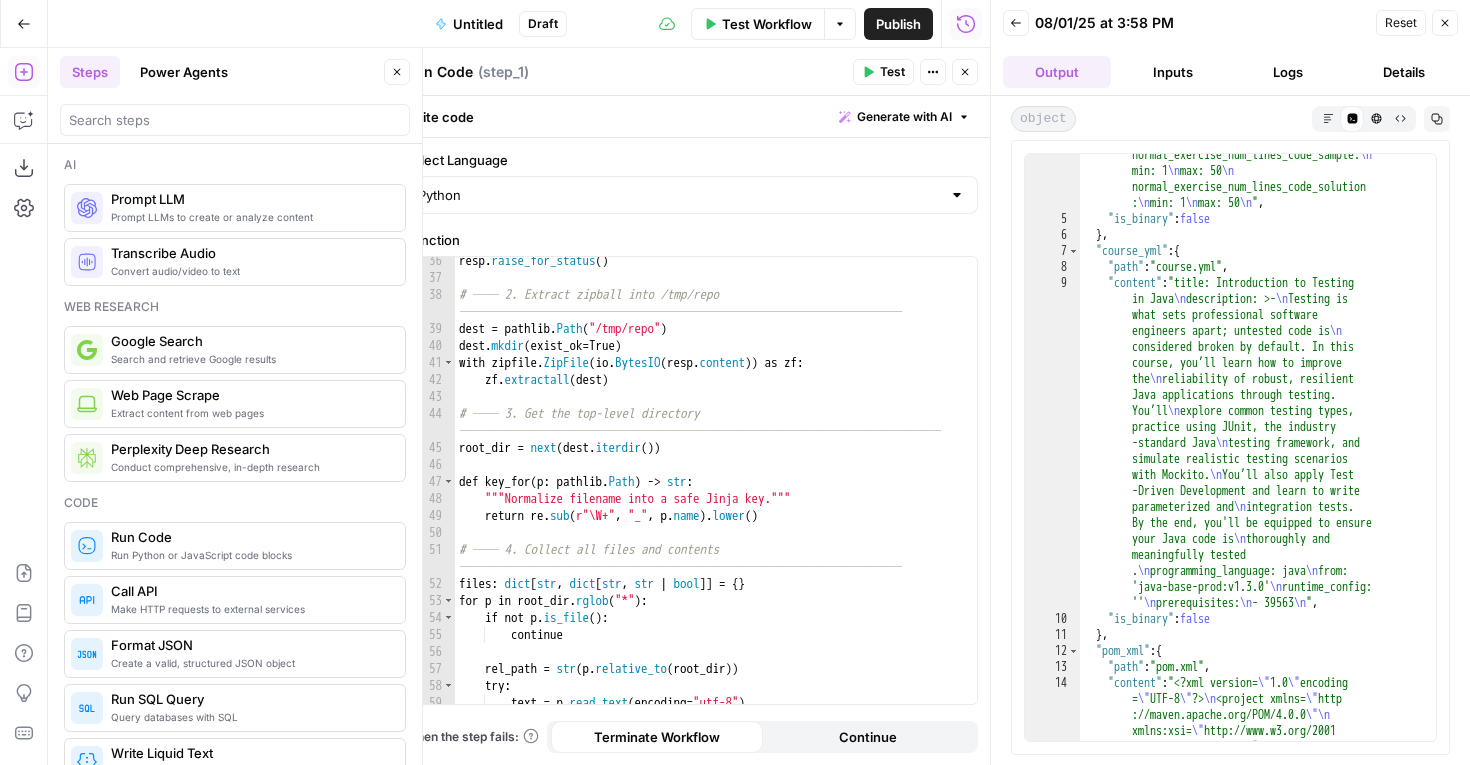 scroll, scrollTop: 105, scrollLeft: 0, axis: vertical 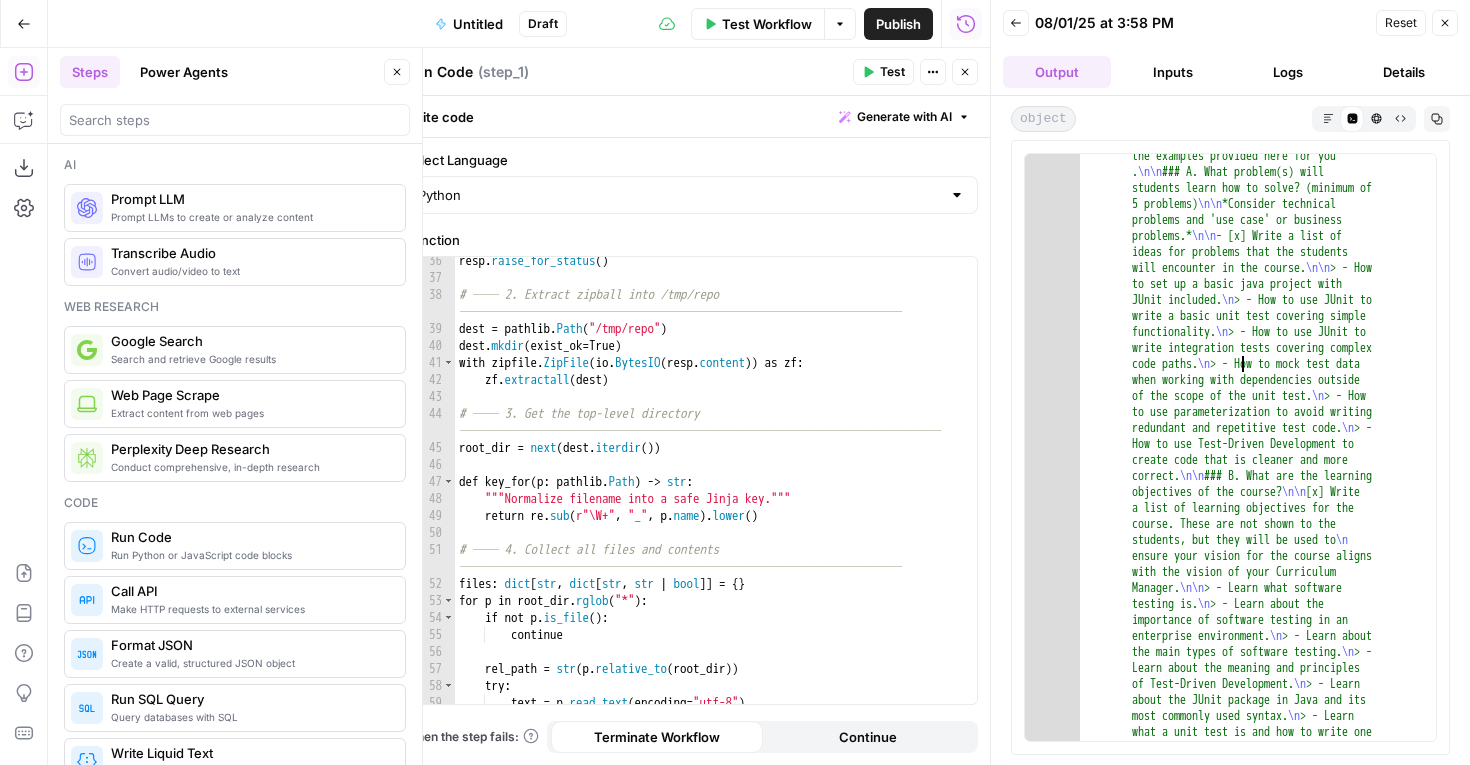 click on ""content" :  "# **Introduction to Testing in           Java**<br/>by **[PERSON] and [PERSON] (SME)** \n\n - Teach: \n - Campus          : \n - Docs: https://instructor-support          .datacamp.com \n\n README and sample           lesson deadline: [DATE] \n\n As part           of the 'Course Spec' process, you will           need to complete the following tasks          : \n\n - [ ] Edit this README by filling           in the information for steps 1 - 7           according to our README rubric. \n - [ ]           Update the requirements.sh file in your           course repository on GitHub. \n - [ ] Add           the datasets for your course in the           Teach Editor. \n - [ ] Complete one sample           lesson according to the sample lesson           rubric in the Teach Editor. \n\n ## Step 1          : Brainstorming \n\n This part of the  ." at bounding box center [1258, 10825] 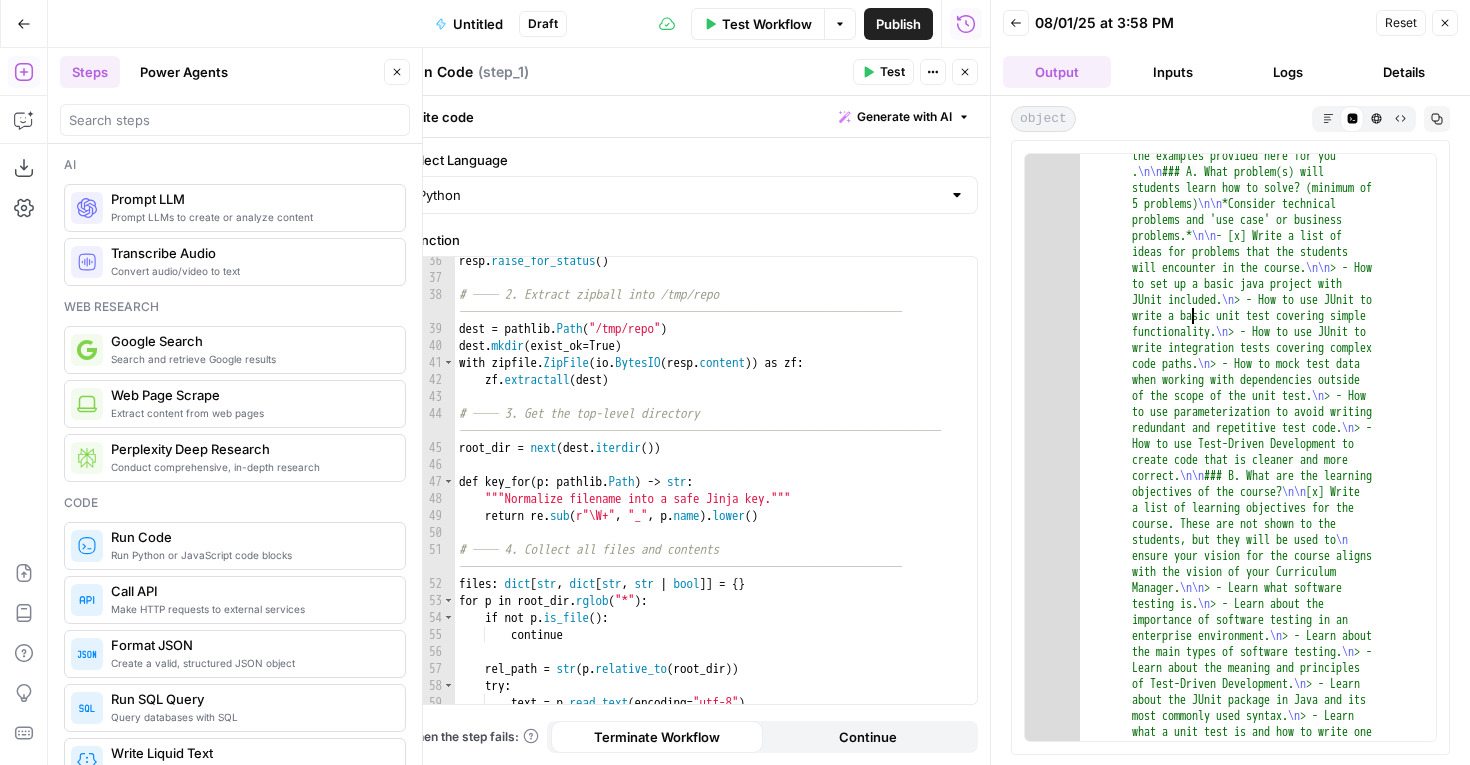 type on "*
*" 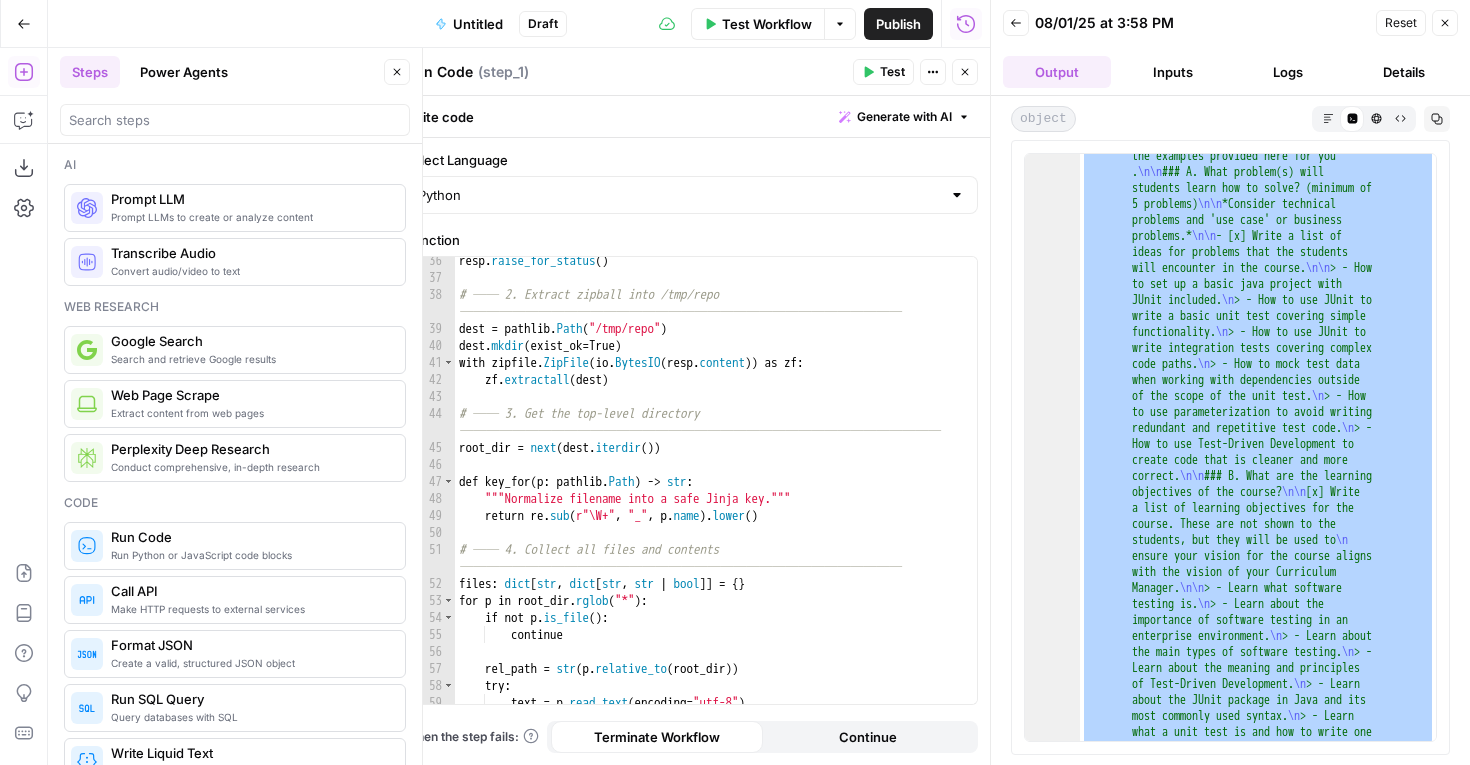 click 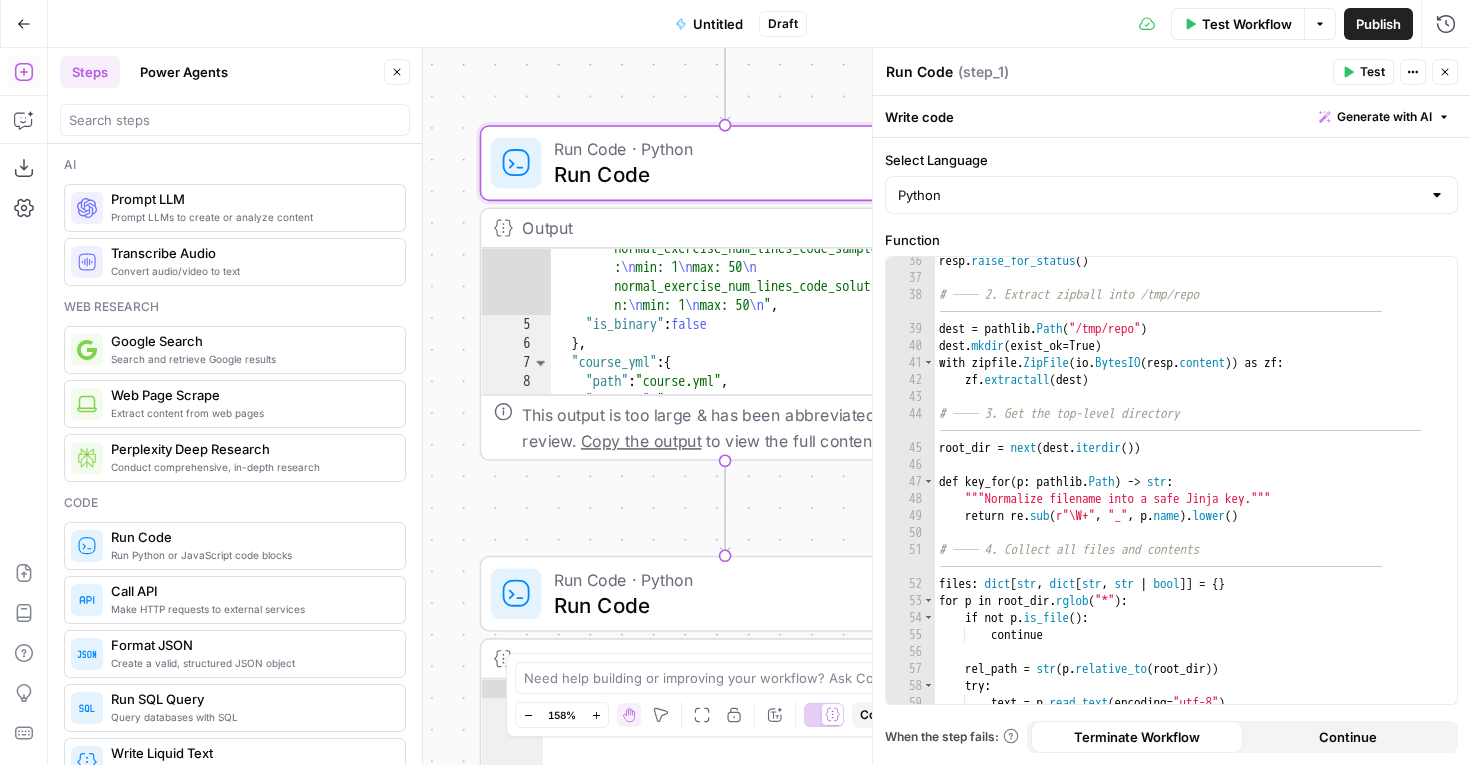 scroll, scrollTop: 390, scrollLeft: 0, axis: vertical 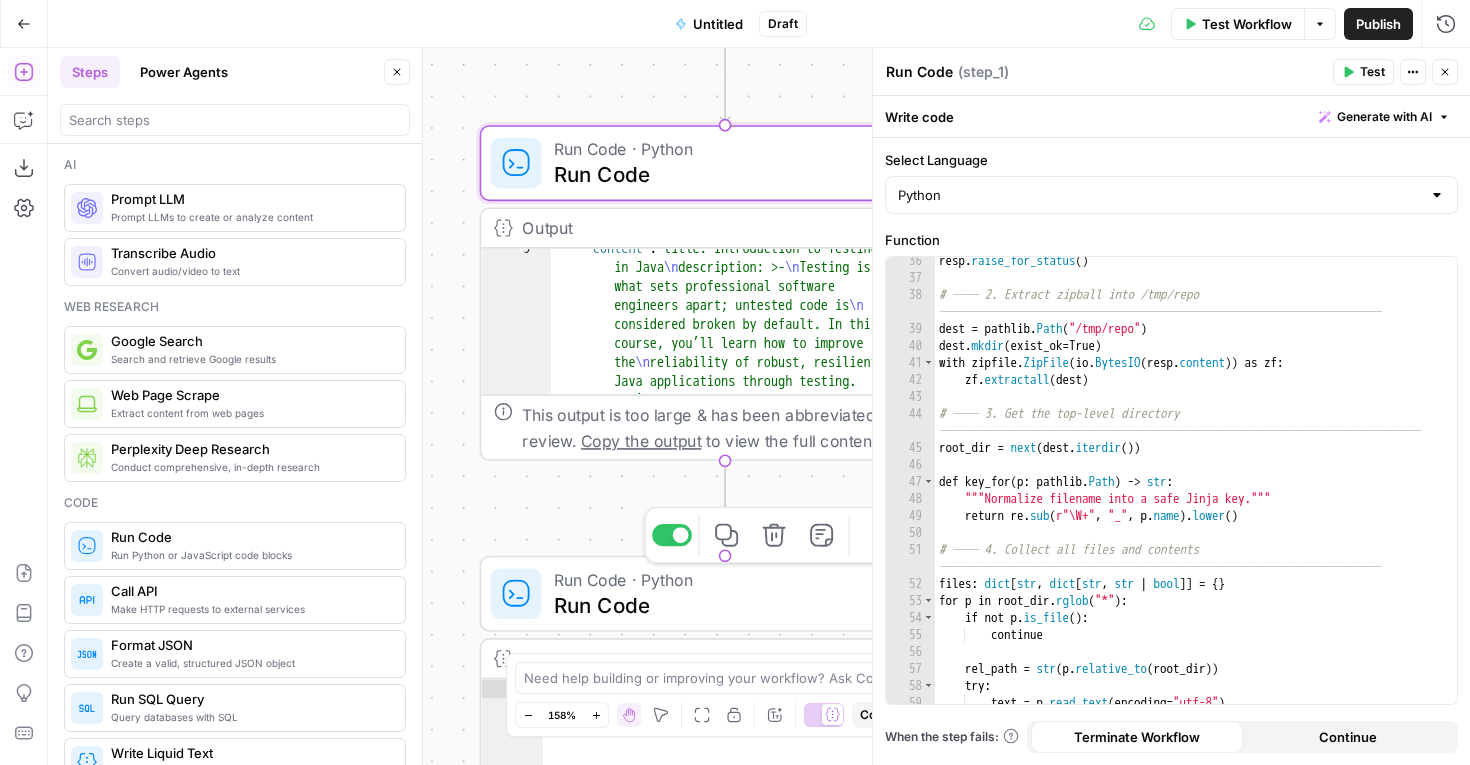 click on "Run Code" at bounding box center (718, 605) 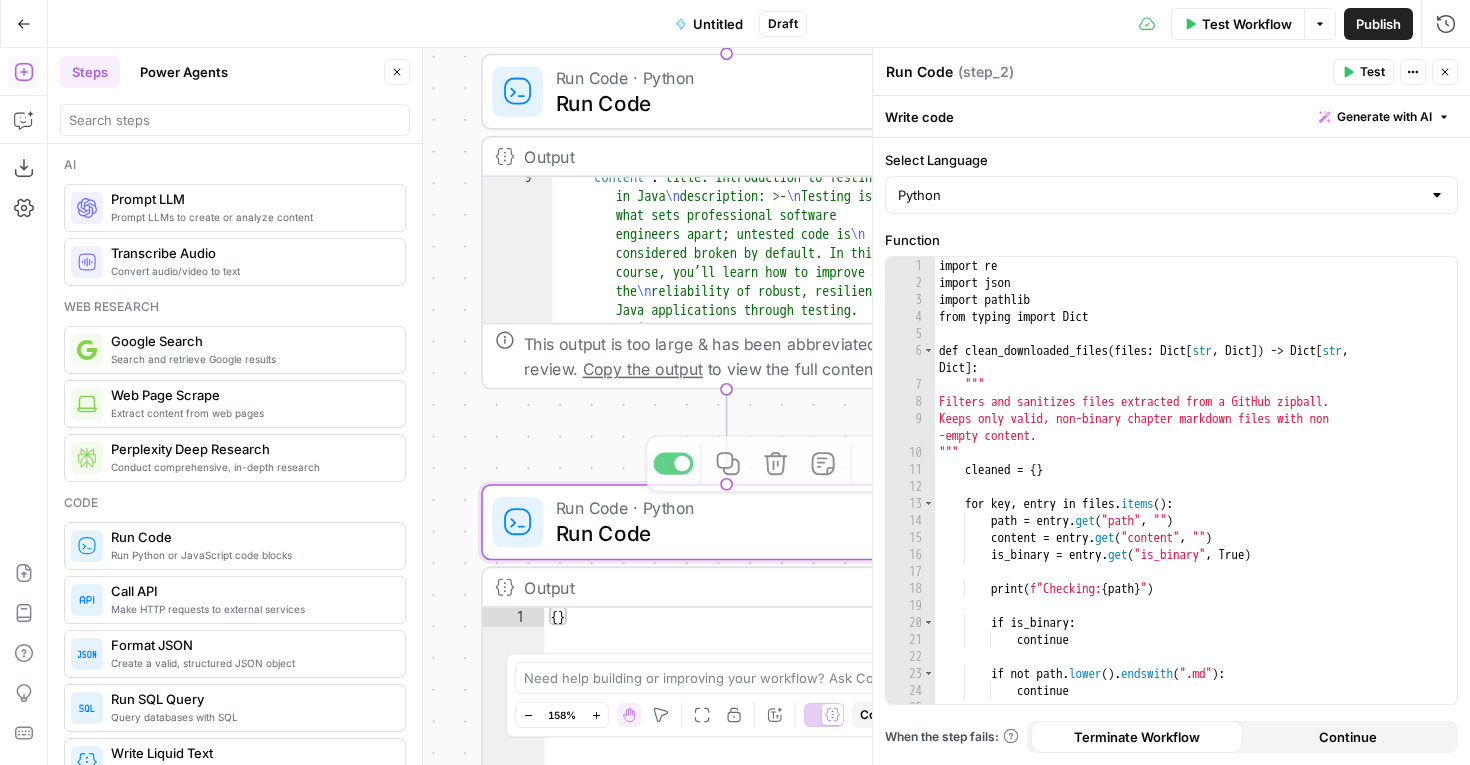 click on "import   re import   json import   pathlib from   typing   import   Dict def   clean_downloaded_files ( files :   Dict [ str ,   Dict ])   ->   Dict [ str ,   Dict ] :      """     Filters and sanitizes files extracted from a GitHub zipball.     Keeps only valid, non-binary chapter markdown files with non -empty content.     """      cleaned   =   { }      for   key ,   entry   in   files . items ( ) :           path   =   entry . get ( "path" ,   "" )           content   =   entry . get ( "content" ,   "" )           is_binary   =   entry . get ( "is_binary" ,   True )           print ( f"Checking:  { path } " )           if   is_binary :                continue           if   not   path . lower ( ) . endswith ( ".md" ) :                continue           filename   =   pathlib . Path ( path ) . name" at bounding box center [1196, 497] 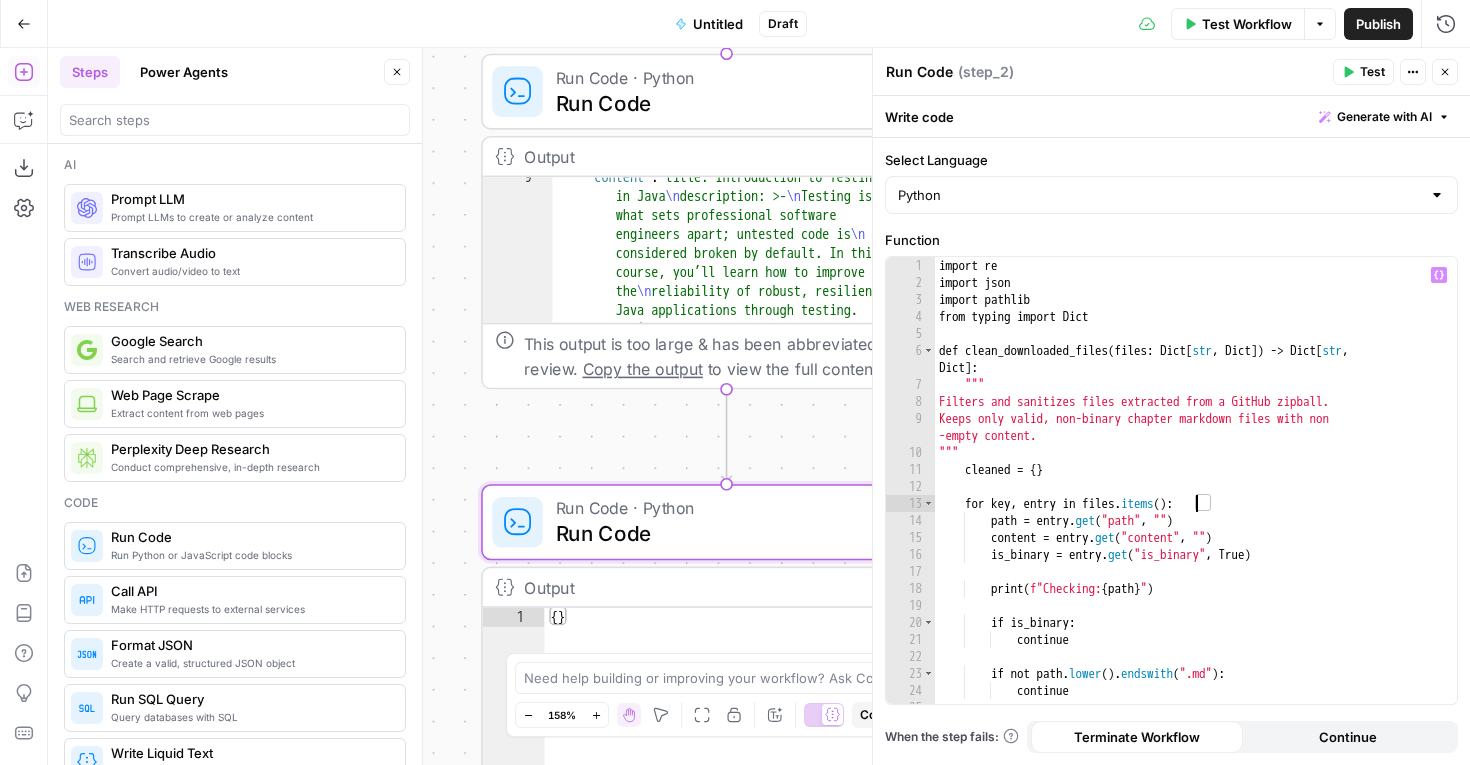 type on "**********" 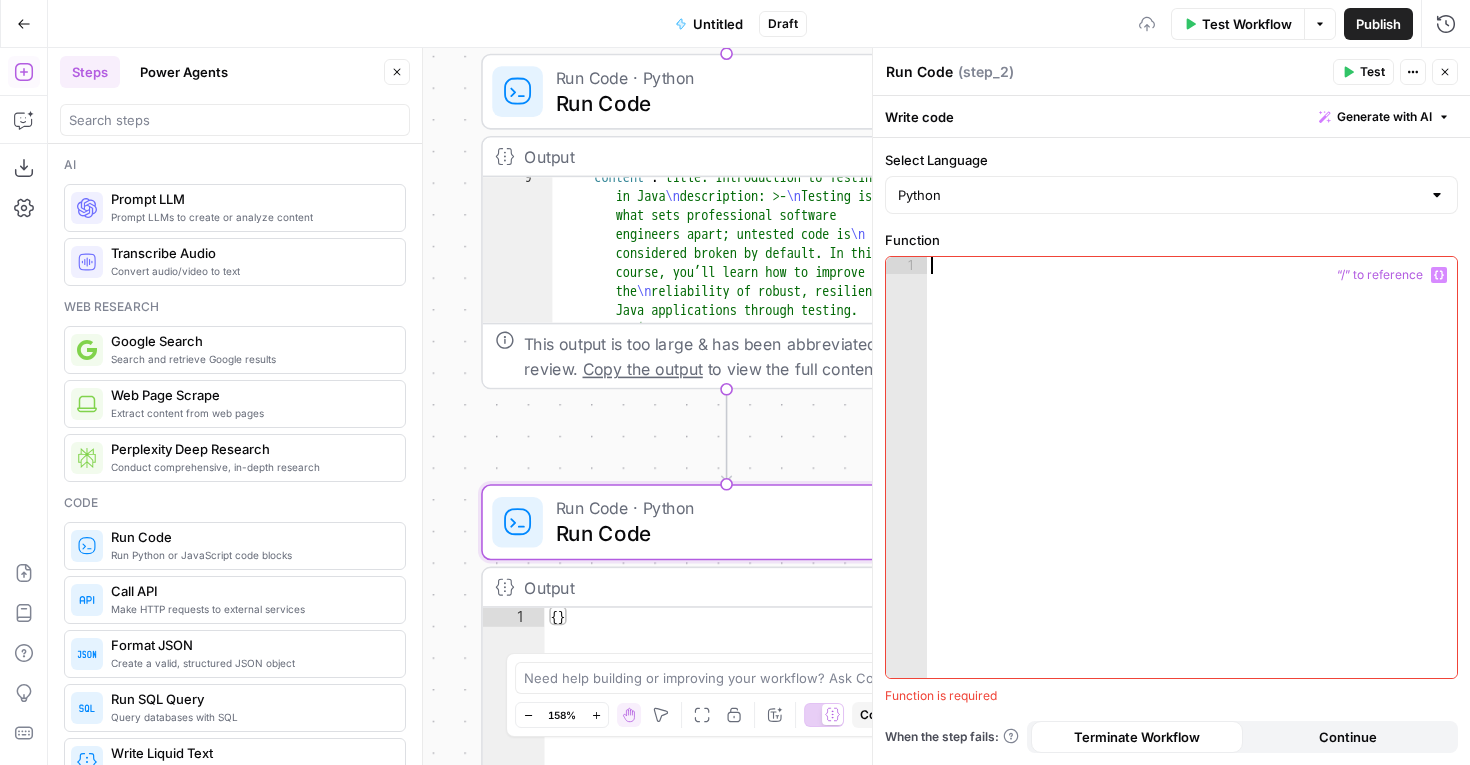 paste on "**********" 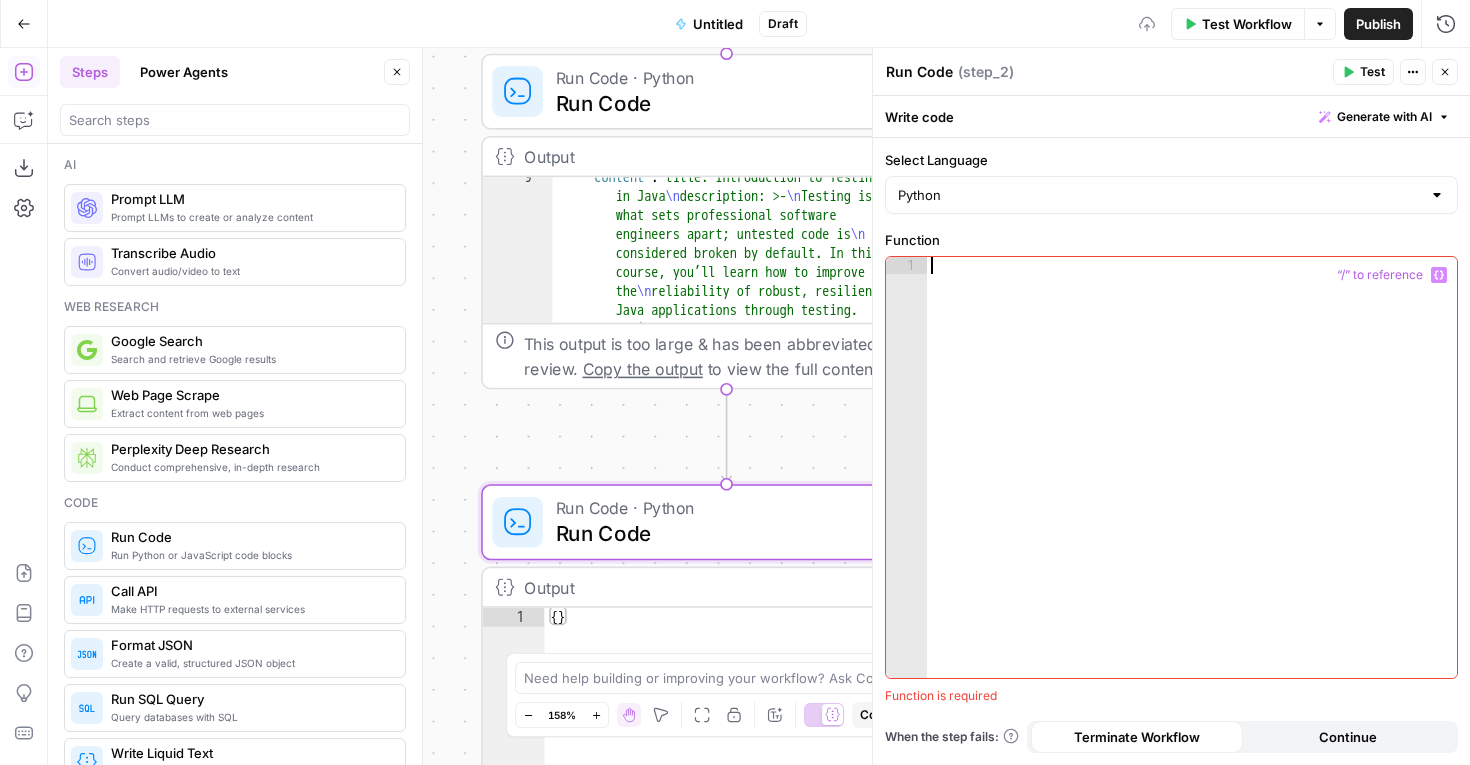 type on "**********" 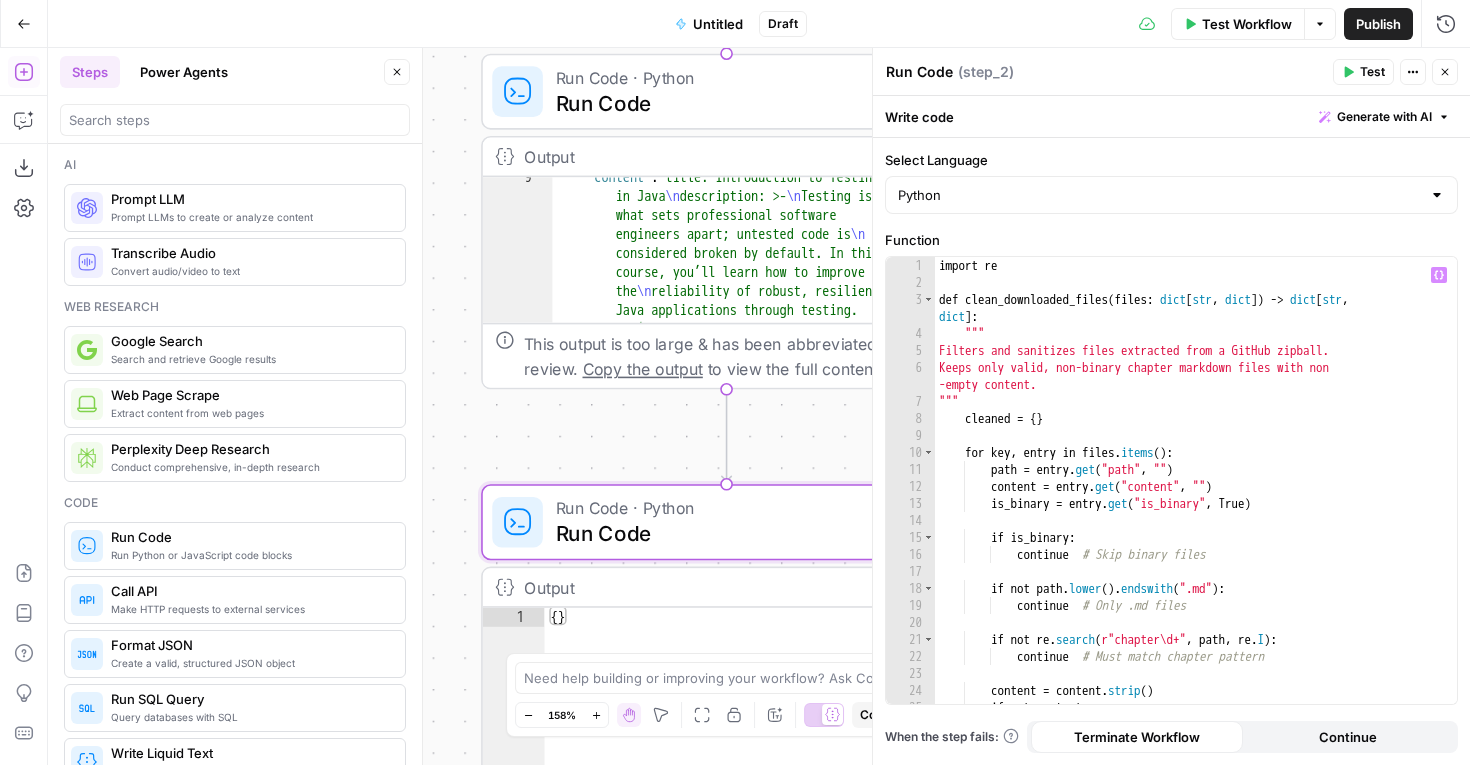scroll, scrollTop: 182, scrollLeft: 0, axis: vertical 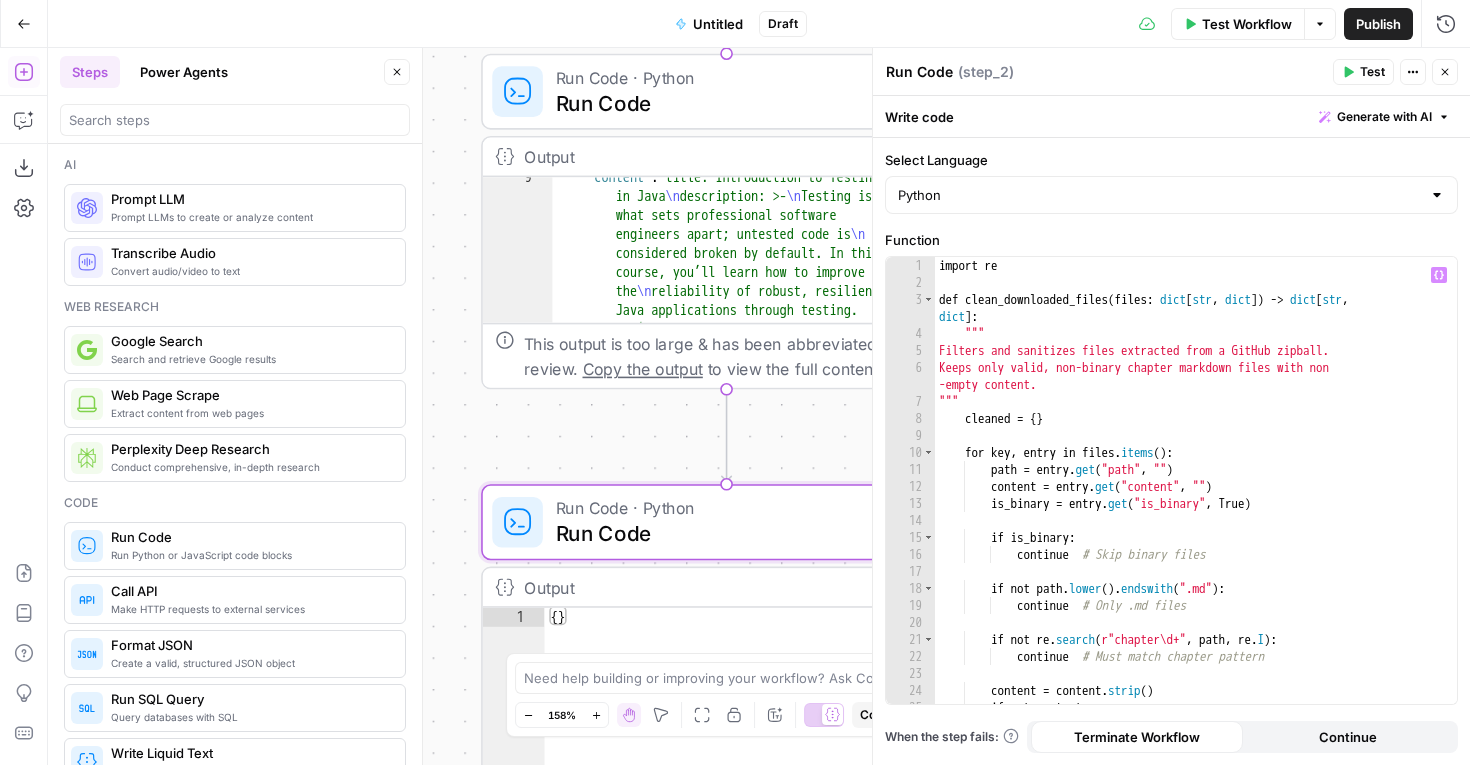 click 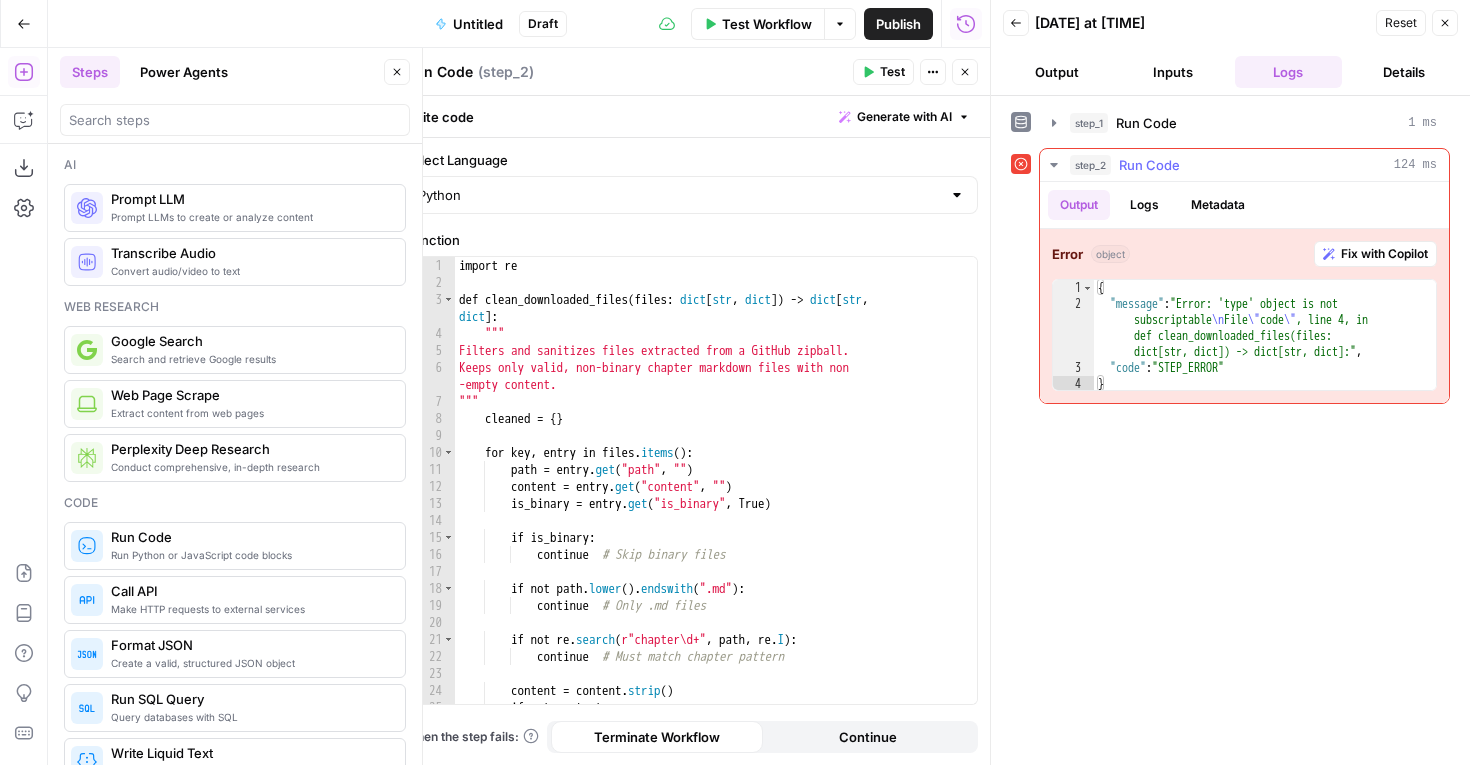 scroll, scrollTop: 0, scrollLeft: 0, axis: both 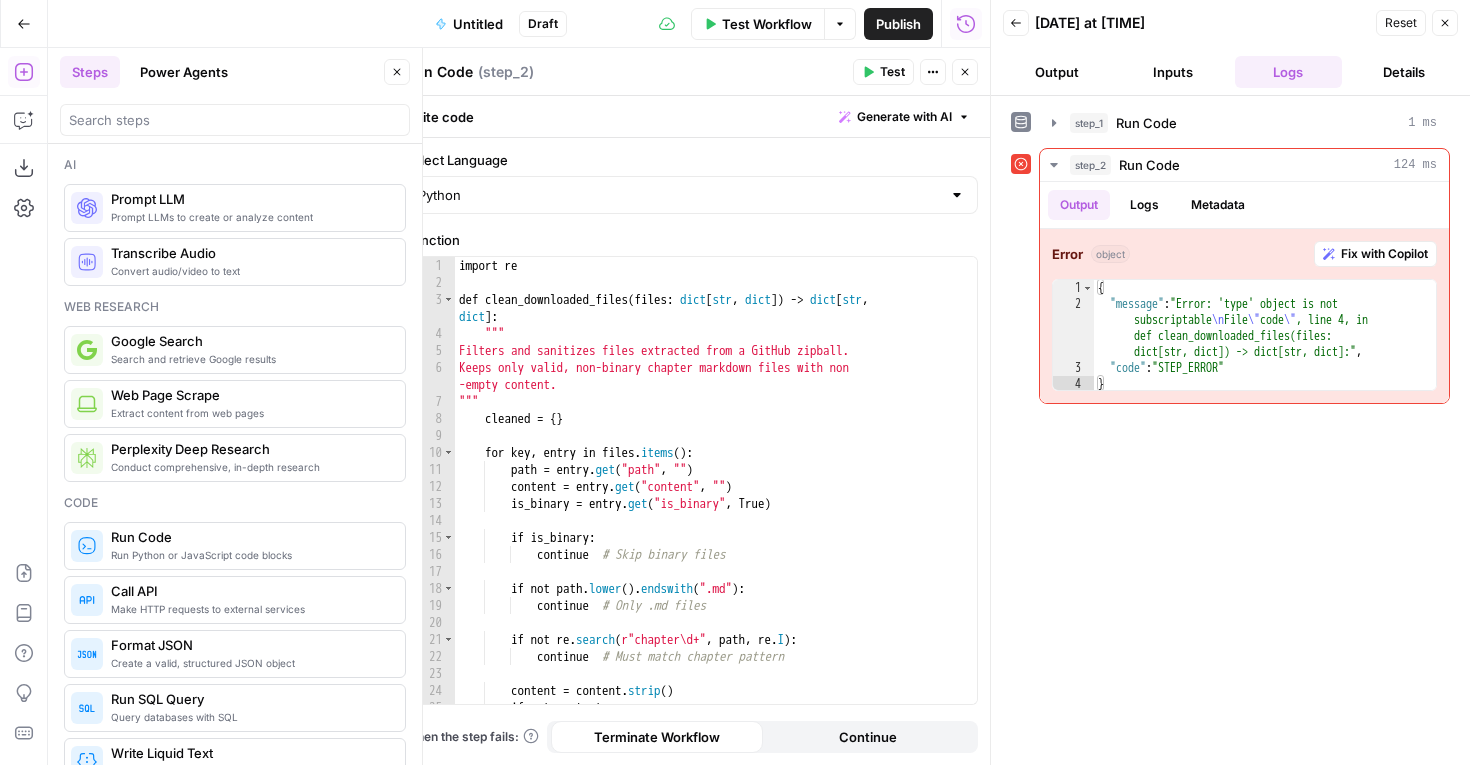 click on "Test Workflow" at bounding box center [767, 24] 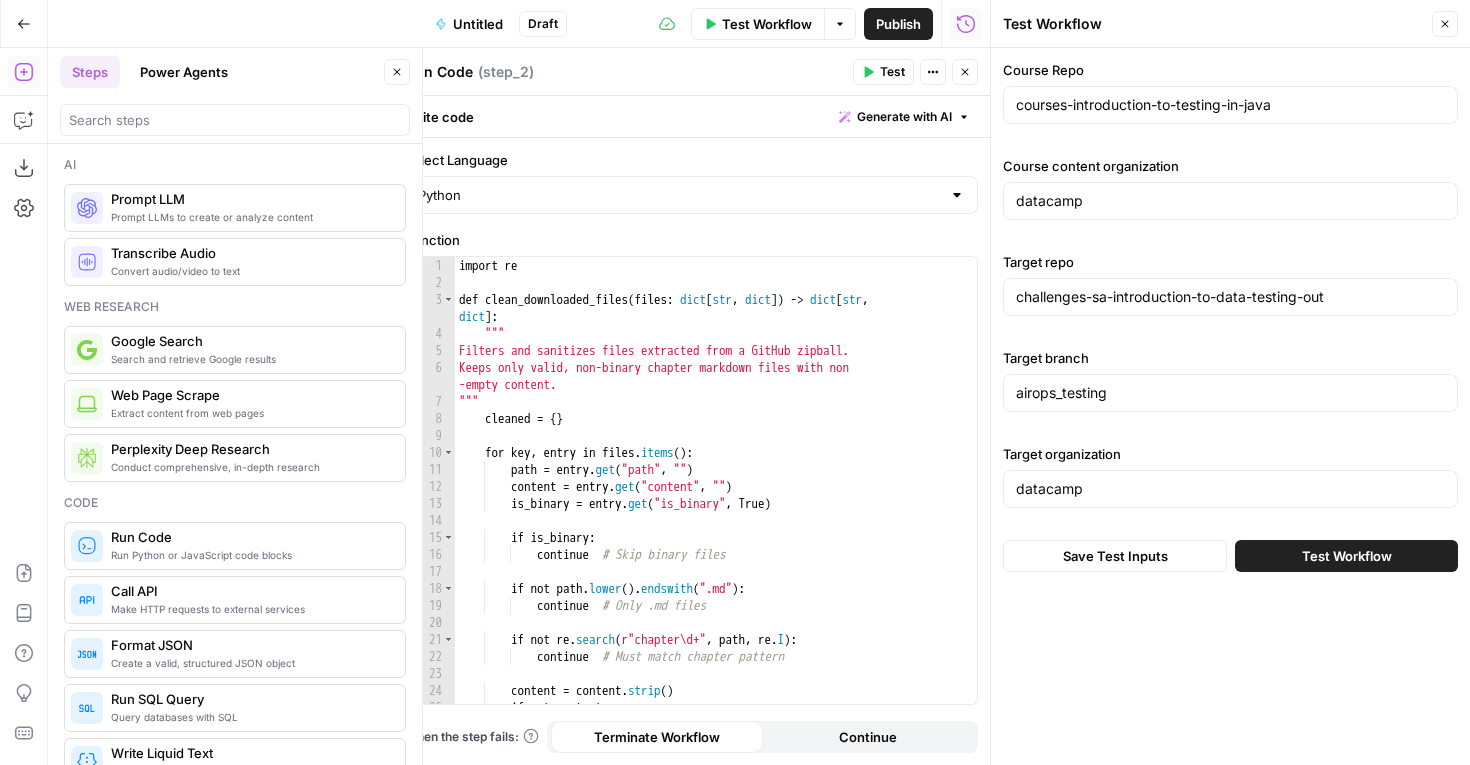 click on "Test Workflow" at bounding box center [1347, 556] 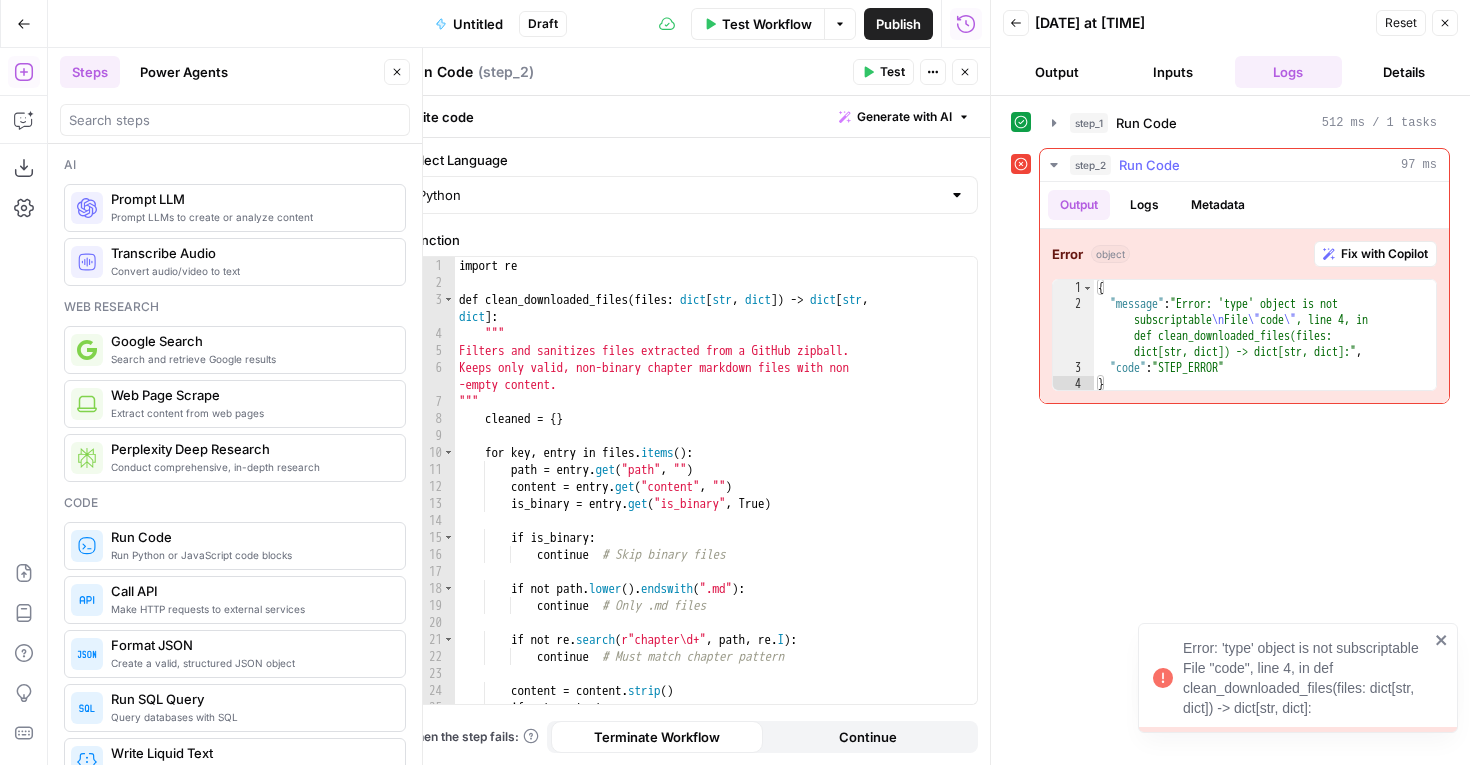 scroll, scrollTop: 0, scrollLeft: 0, axis: both 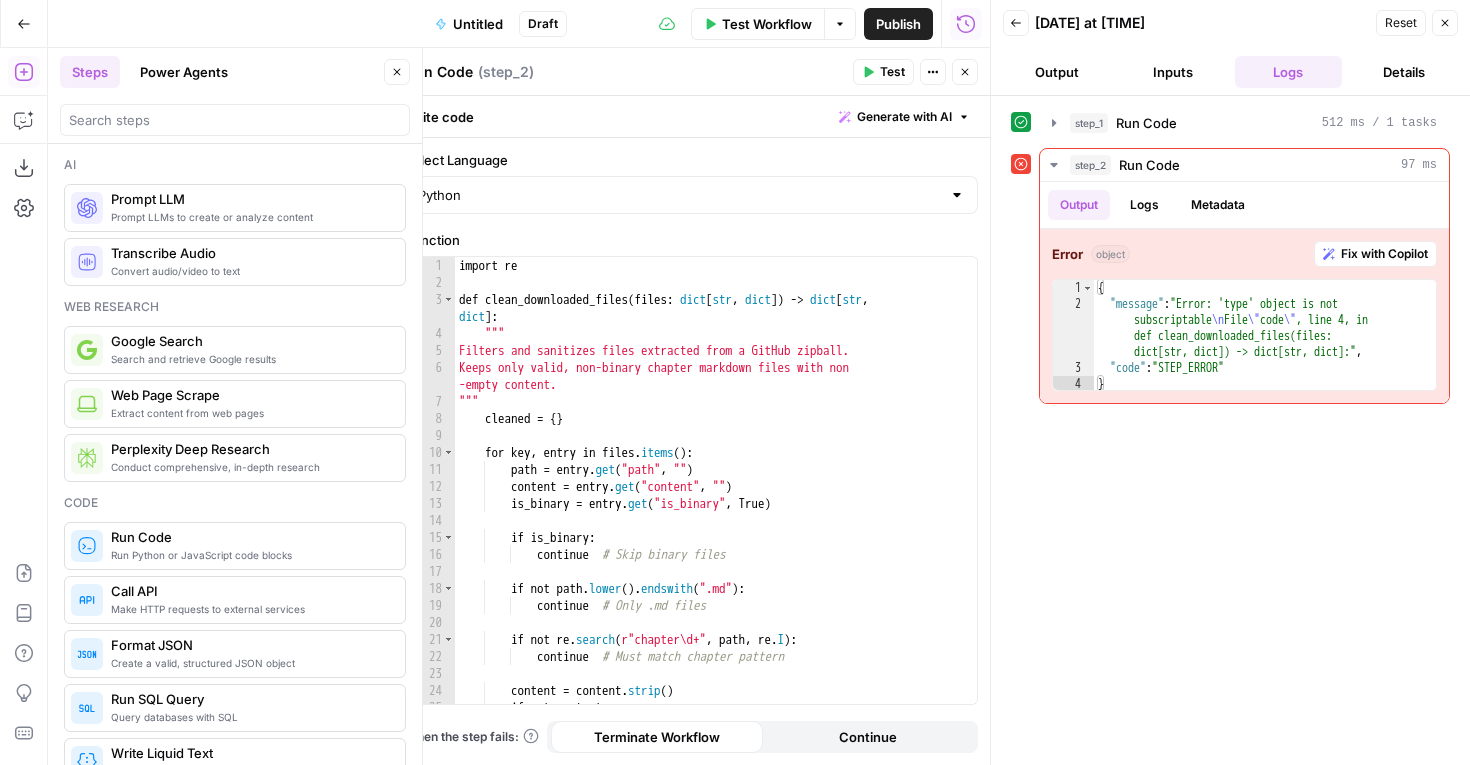 click on "Close" at bounding box center [1445, 23] 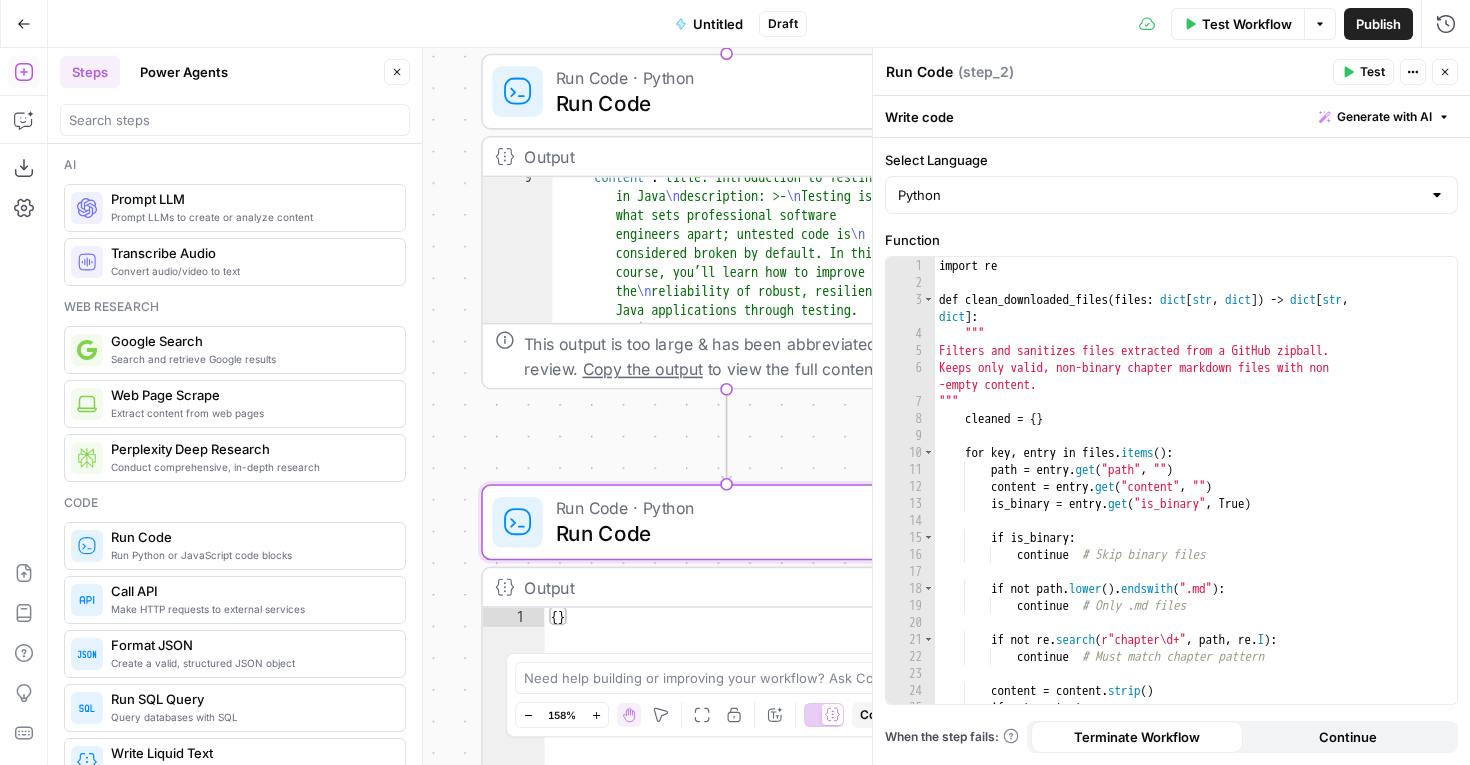 scroll, scrollTop: 0, scrollLeft: 0, axis: both 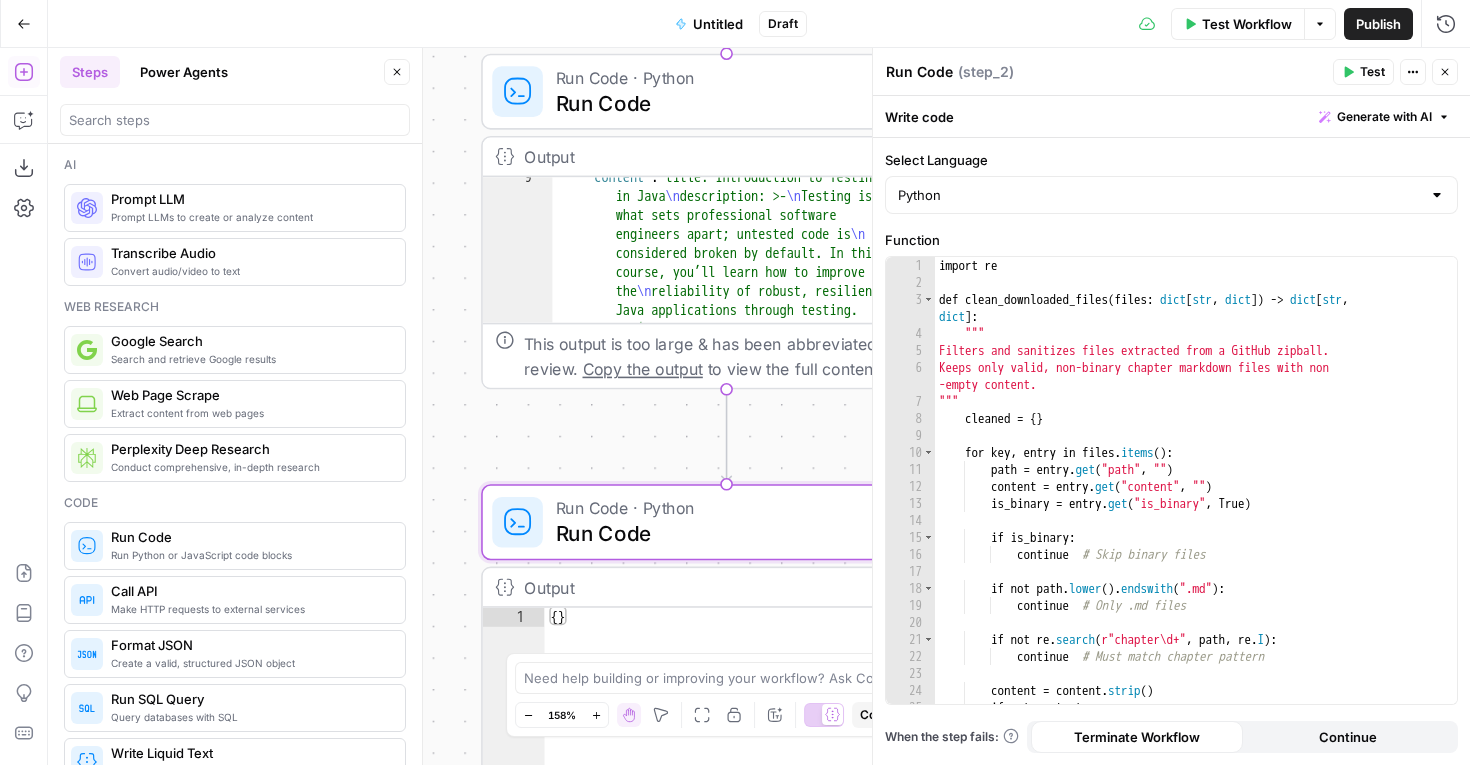 click on "Output" at bounding box center [704, 156] 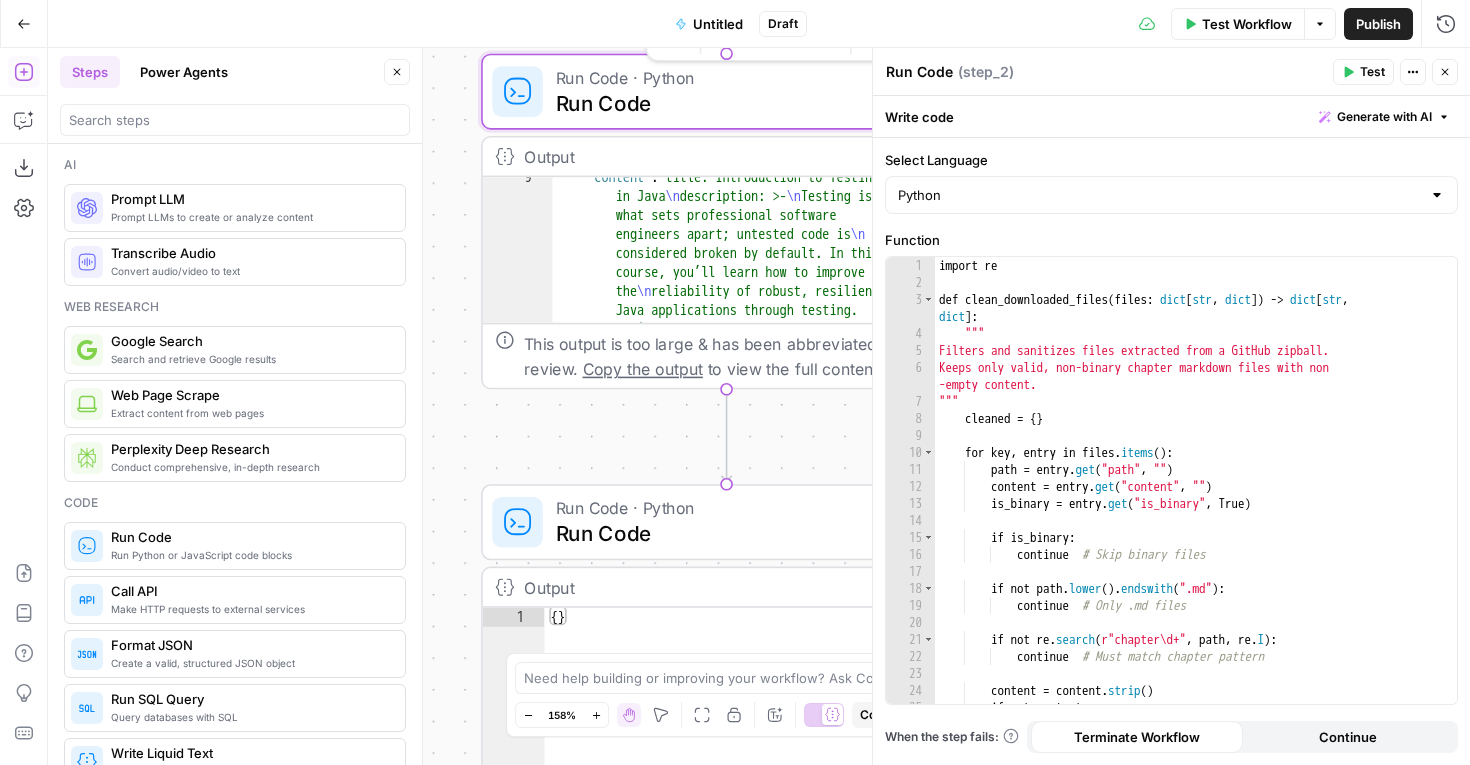 click on "Run Code" at bounding box center (722, 103) 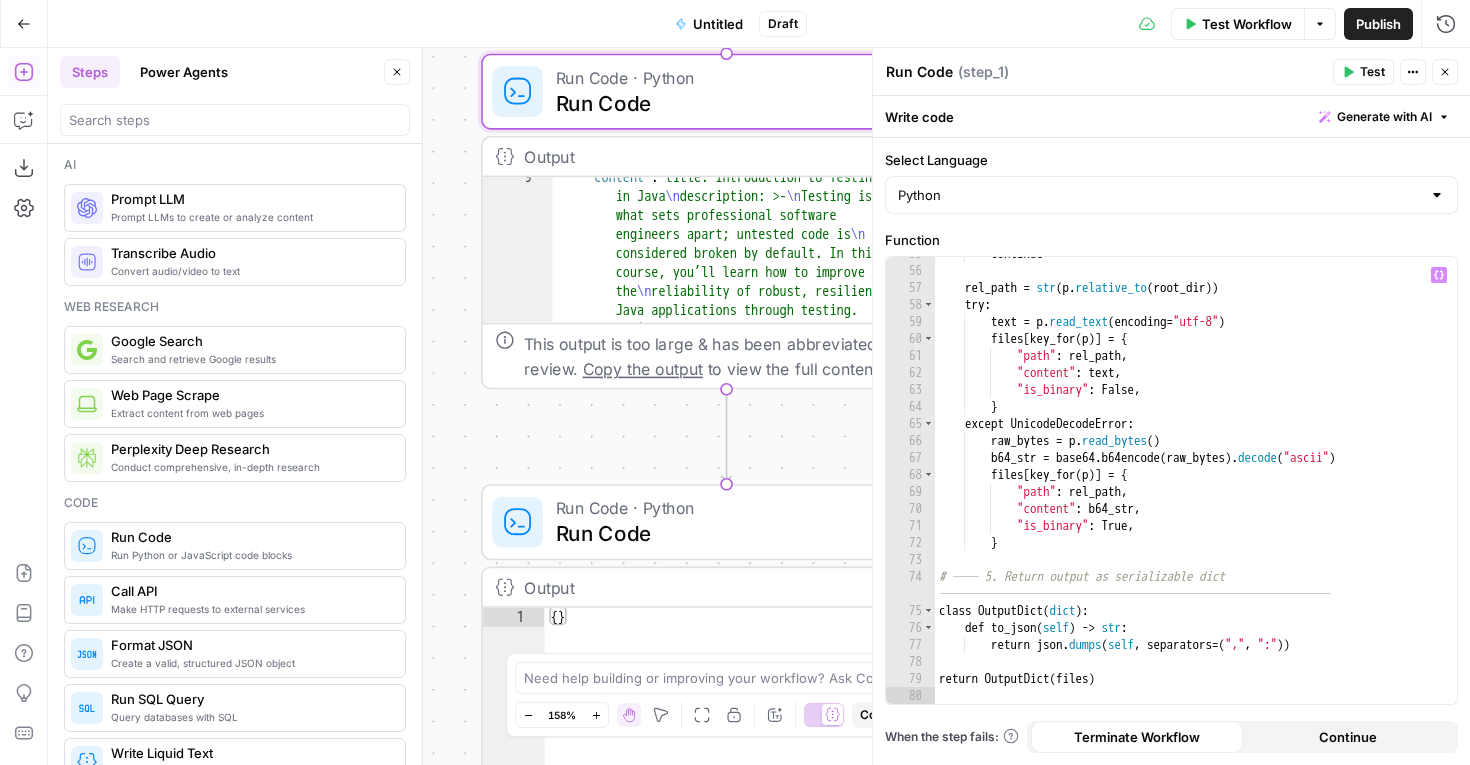 scroll, scrollTop: 1083, scrollLeft: 0, axis: vertical 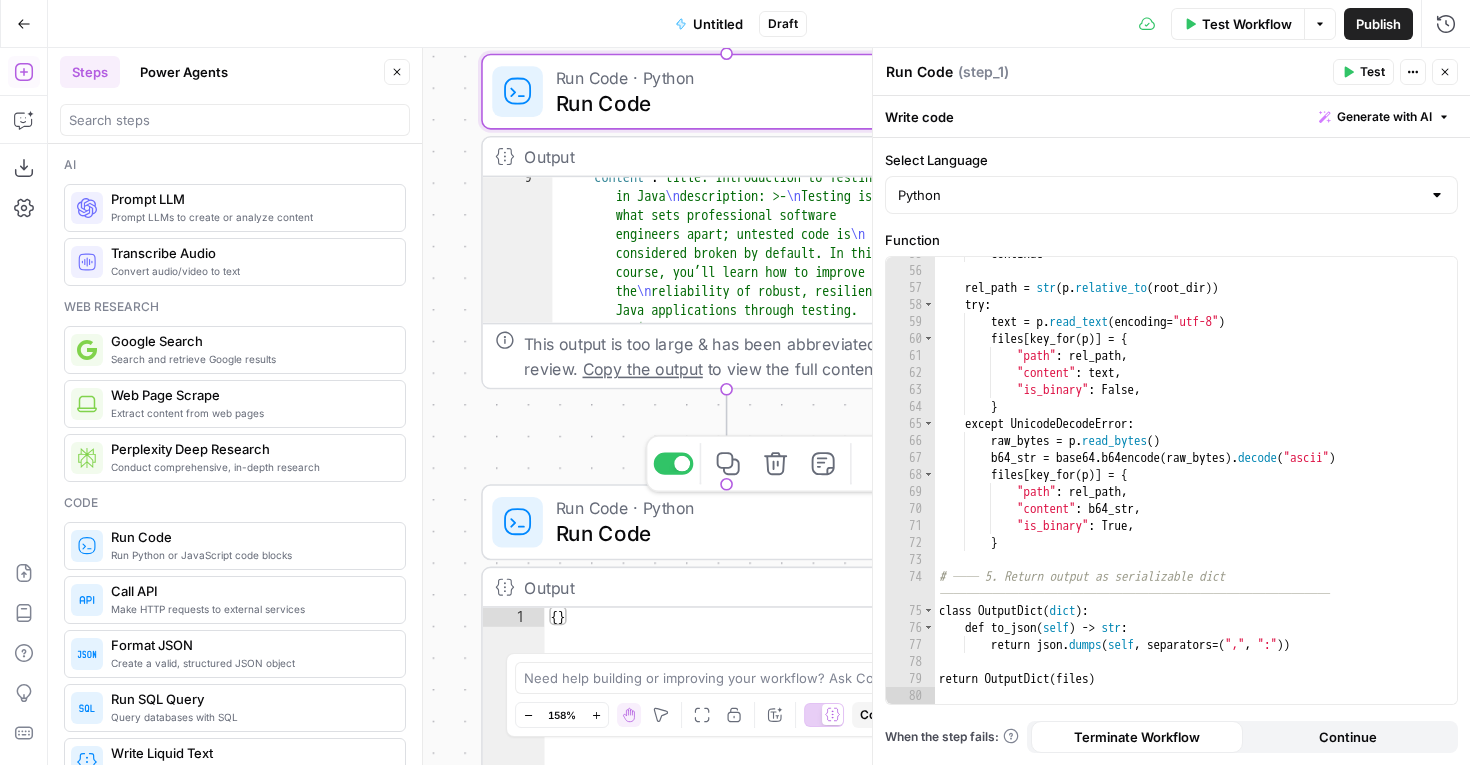 click on "Run Code" at bounding box center [720, 534] 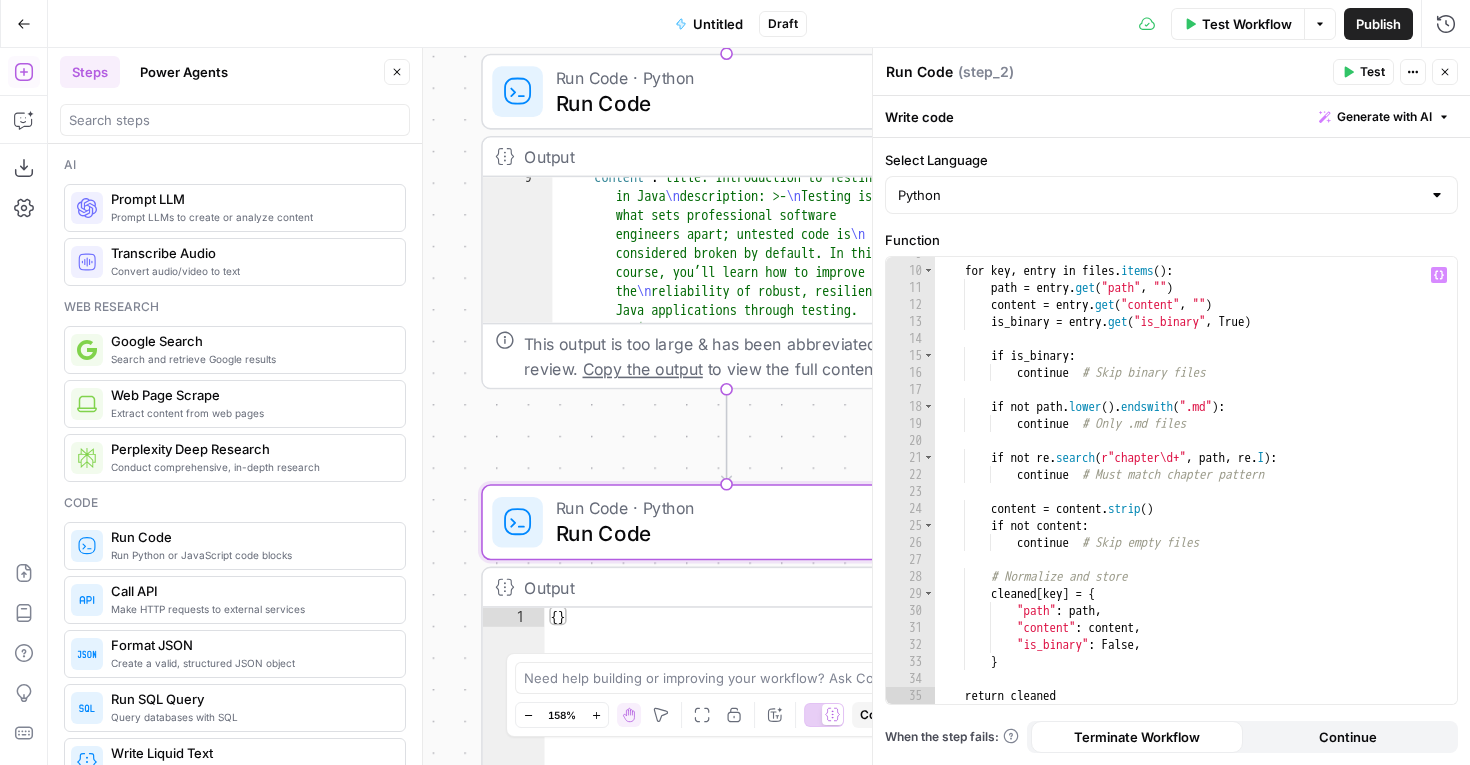 scroll, scrollTop: 182, scrollLeft: 0, axis: vertical 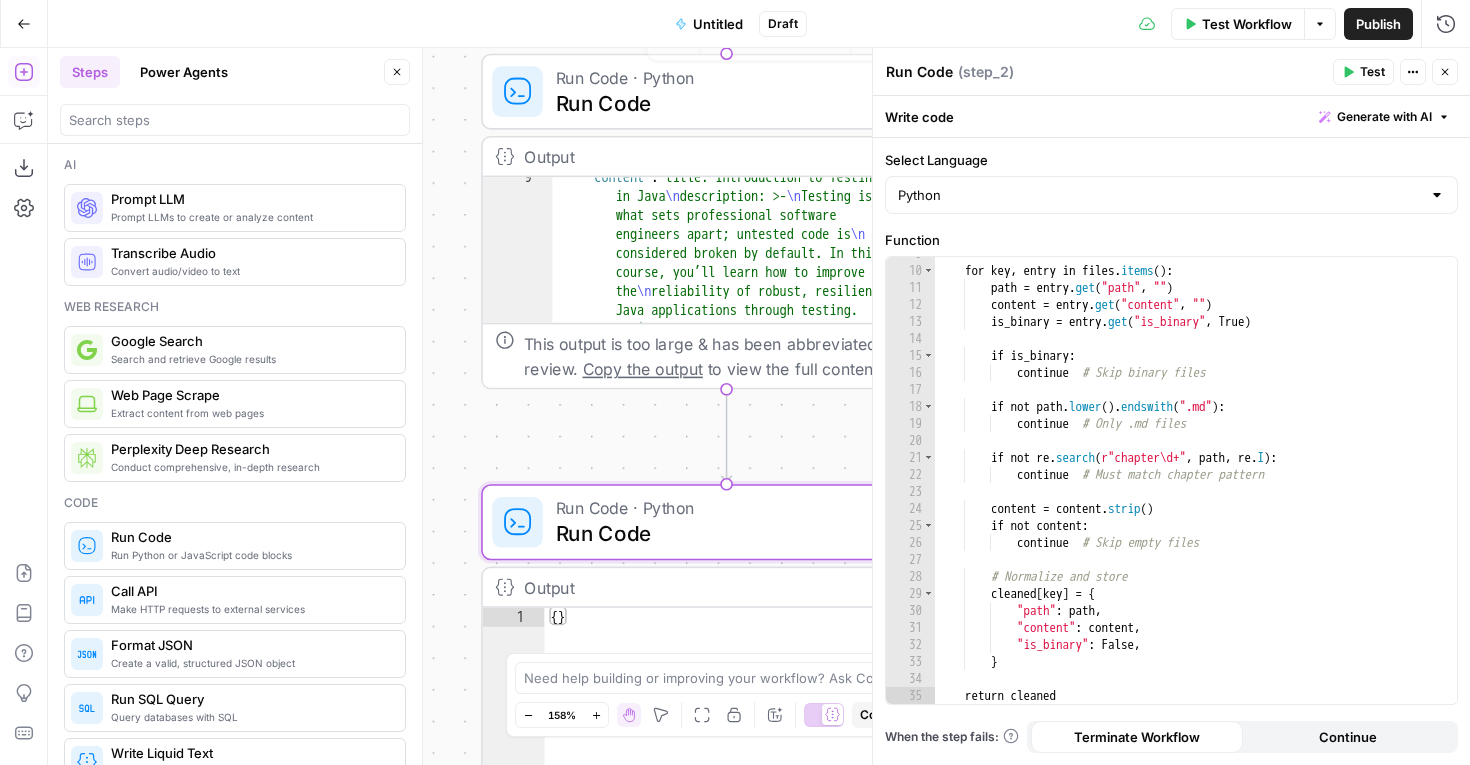 click on "for   key ,   entry   in   files . items ( ) :           path   =   entry . get ( "path" ,   "" )           content   =   entry . get ( "content" ,   "" )           is_binary   =   entry . get ( "is_binary" ,   True )           if   is_binary :                continue    # Skip binary files           if   not   path . lower ( ) . endswith ( ".md" ) :                continue    # Only .md files           if   not   re . search ( r"chapter\d+" ,   path ,   re . I ) :                continue    # Must match chapter pattern           content   =   content . strip ( )           if   not   content :                continue    # Skip empty files           # Normalize and store           cleaned [ key ]   =   {                "path" :   path ,                "content" :   content ,                "is_binary" :   False ,           }      return   cleaned" at bounding box center [1196, 485] 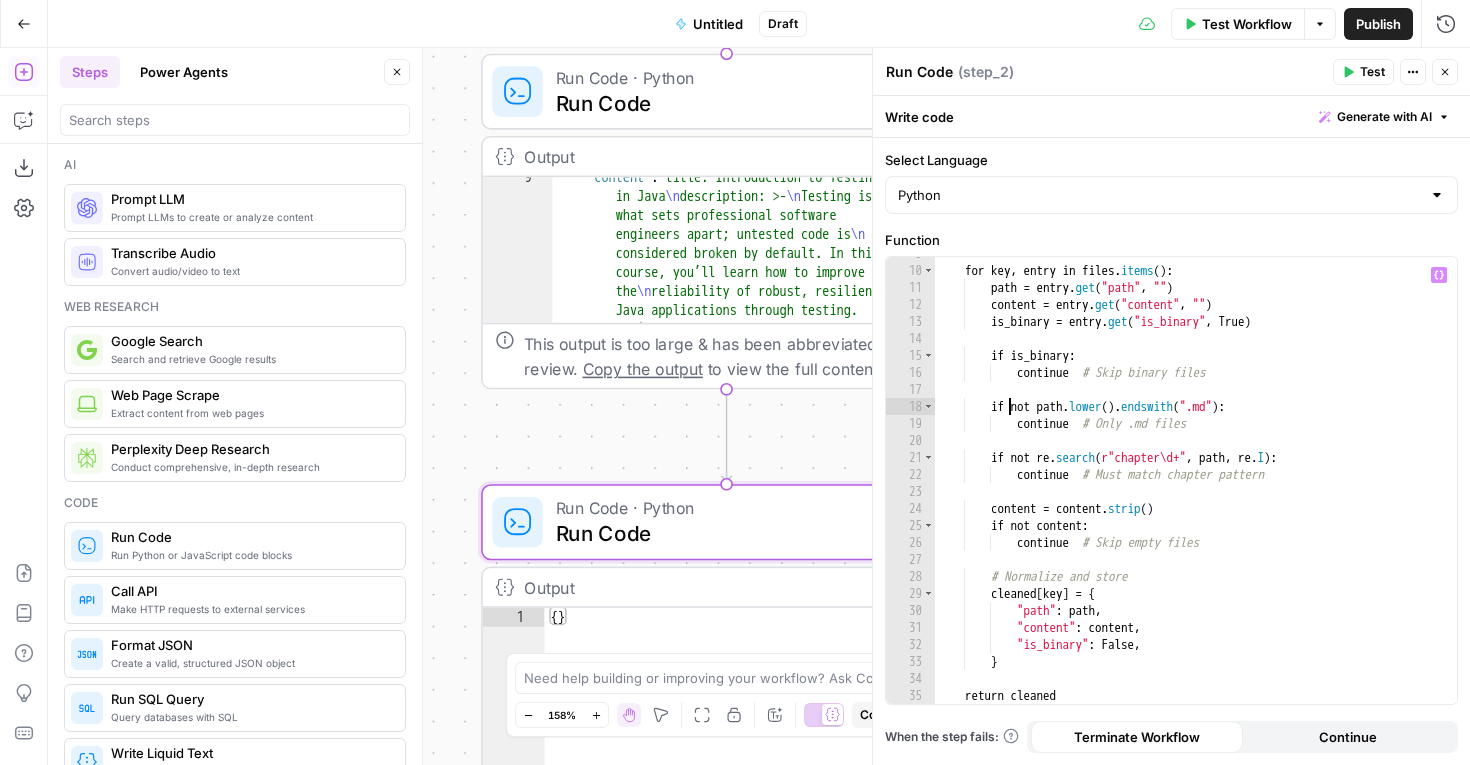 type on "**********" 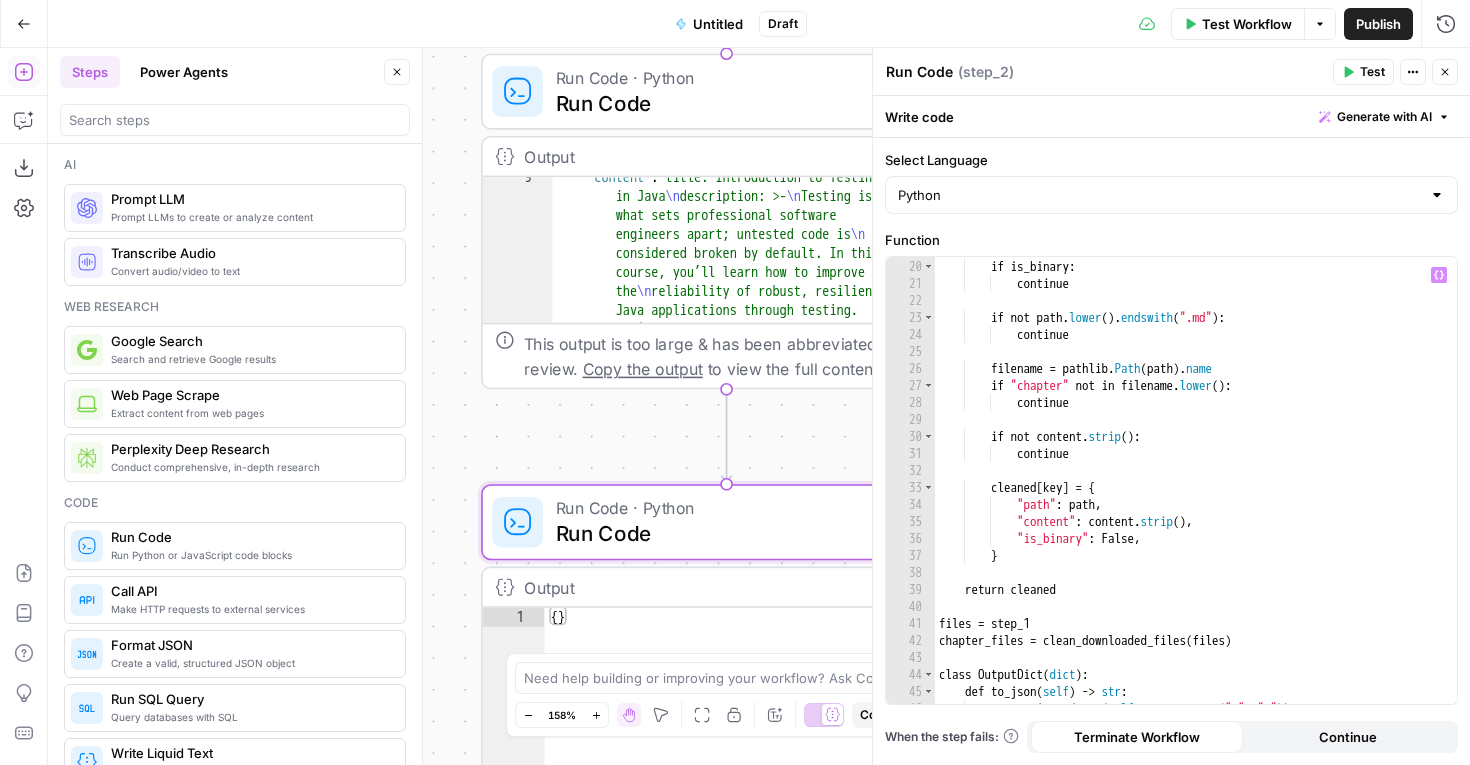 scroll, scrollTop: 0, scrollLeft: 0, axis: both 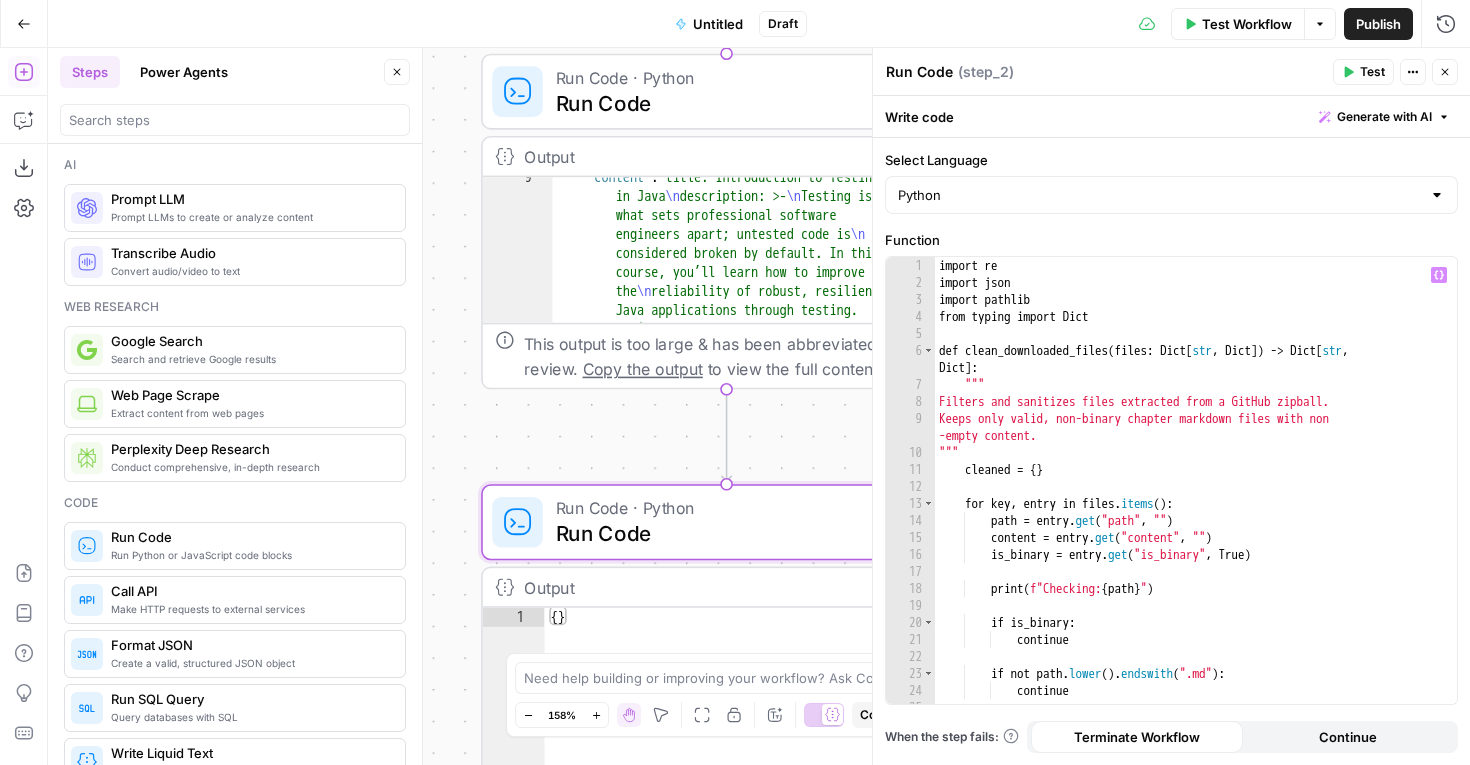 click on "Test" at bounding box center [1363, 72] 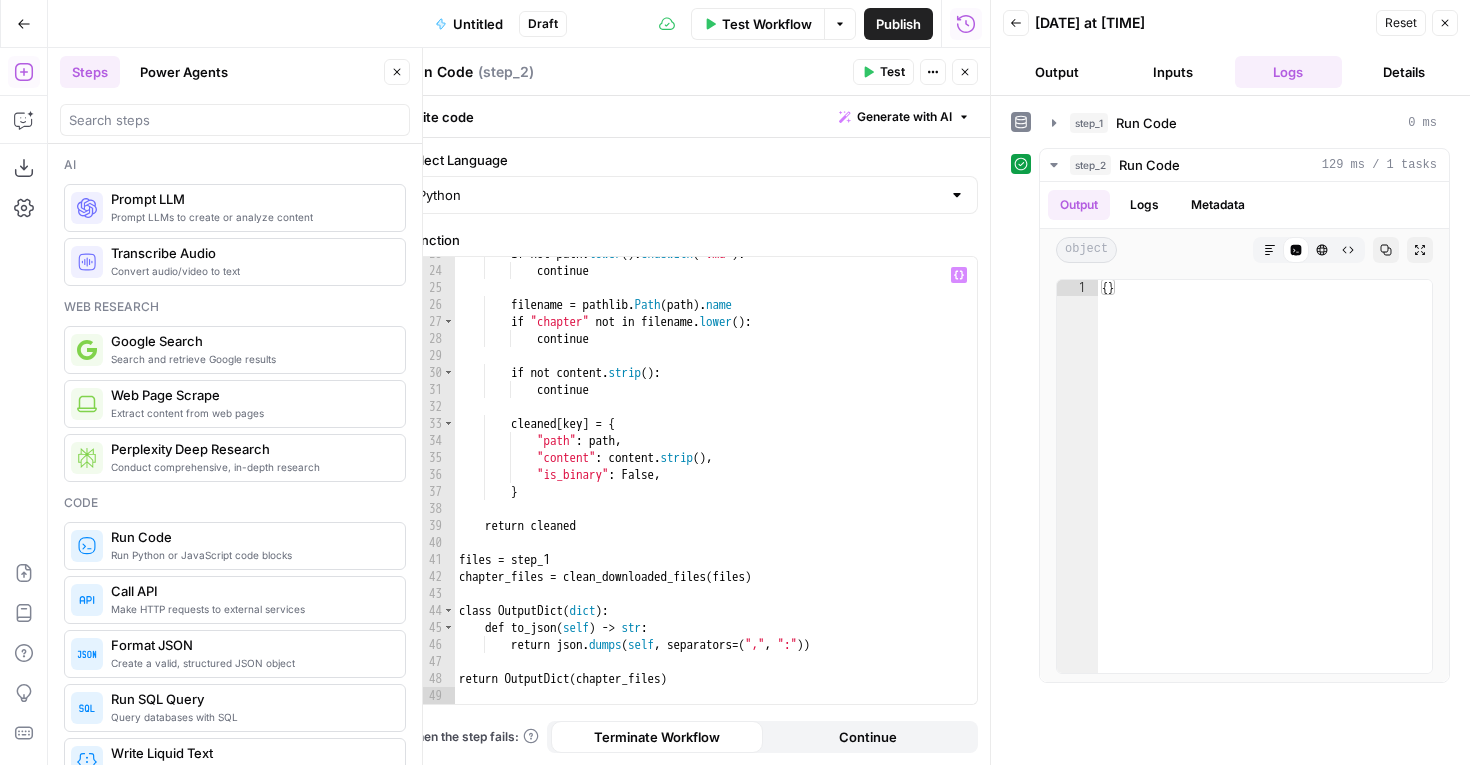 scroll, scrollTop: 420, scrollLeft: 0, axis: vertical 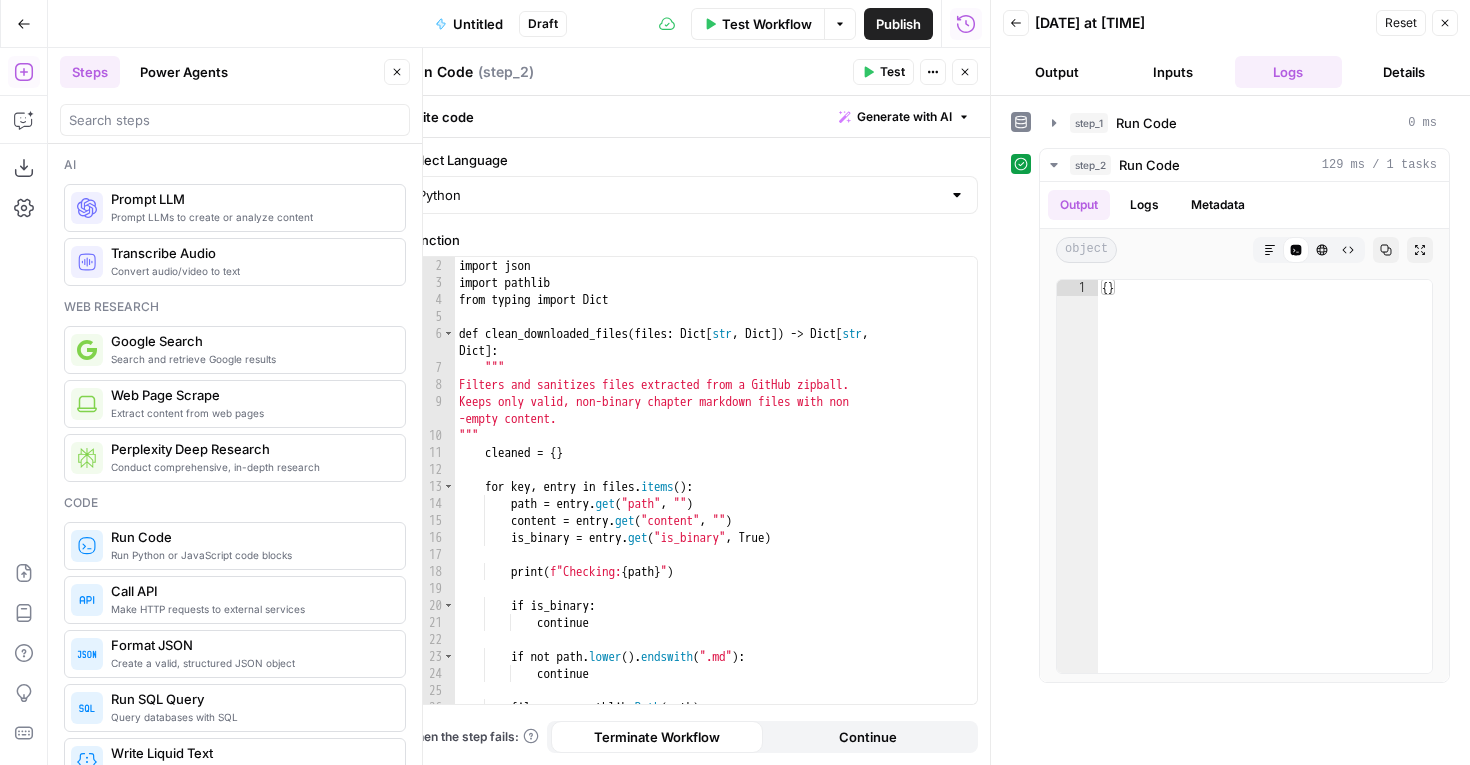 click on "Logs" at bounding box center (1289, 72) 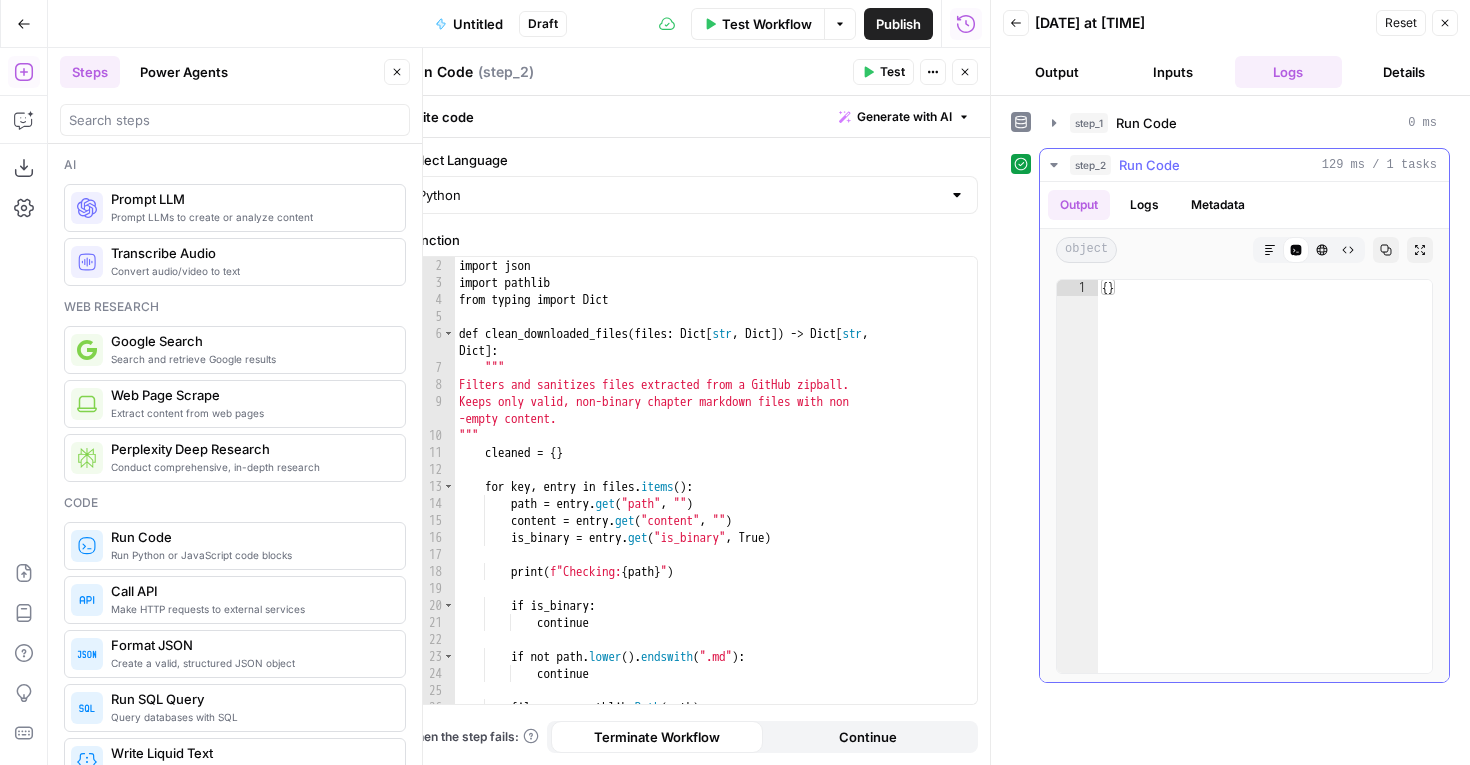 click on "Logs" at bounding box center (1144, 205) 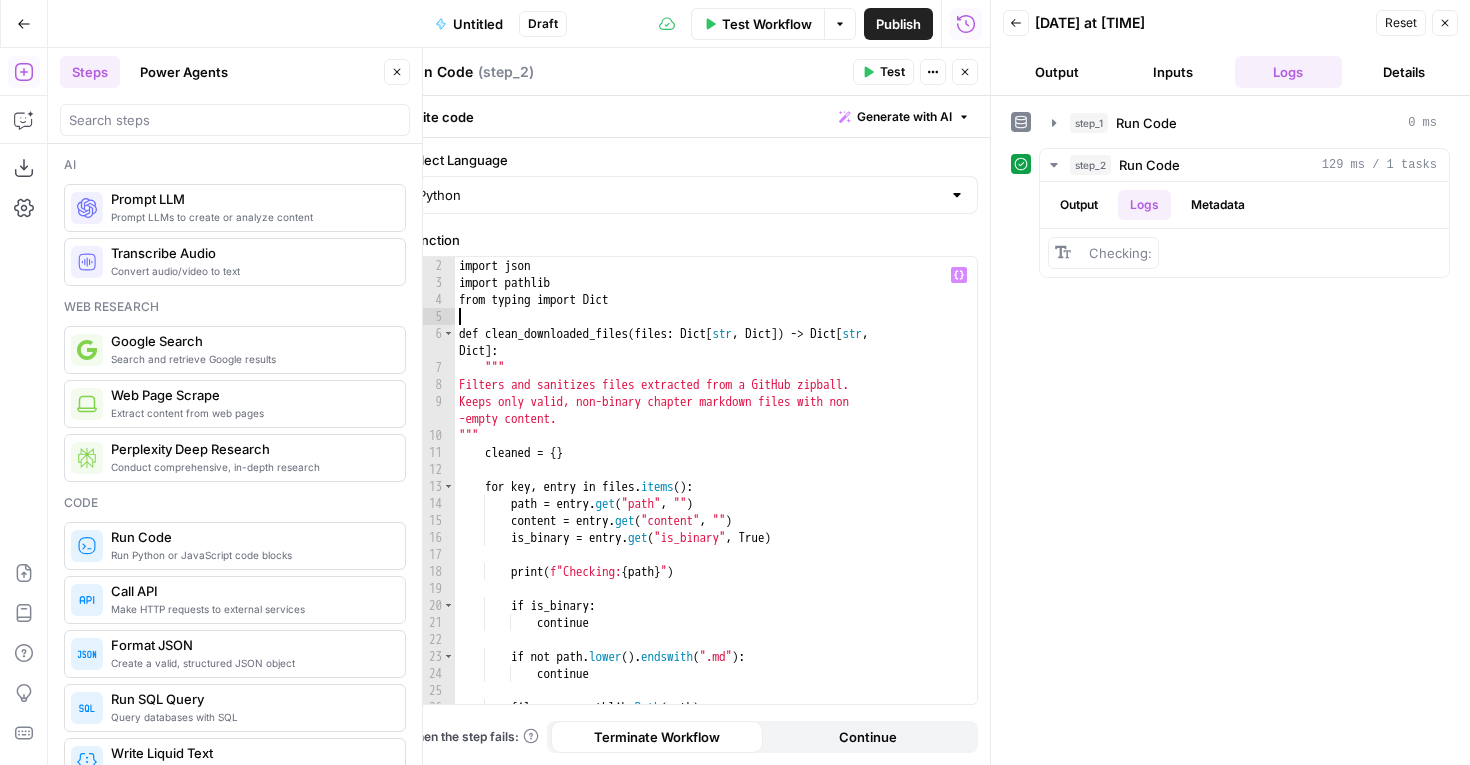click on "import   json import   pathlib from   typing   import   Dict def   clean_downloaded_files ( files :   Dict [ str ,   Dict ])   ->   Dict [ str ,   Dict ] :
"""     Filters and sanitizes files extracted from a GitHub zipball.
Keeps only valid, non-binary chapter markdown files with non -empty content.
"""      cleaned   =   { }
for   key ,   entry   in   files . items ( ) :
path   =   entry . get ( "path" ,   "" )
content   =   entry . get ( "content" ,   "" )
is_binary   =   entry . get ( "is_binary" ,   True )
print ( f"Checking:  { path } " )
if   is_binary :
continue
if   not   path . lower ( ) . endswith ( ".md" ) :
continue
filename   =   pathlib . Path ( path ) . name
if   "chapter"   not   in   filename . lower ( ) :" at bounding box center (716, 497) 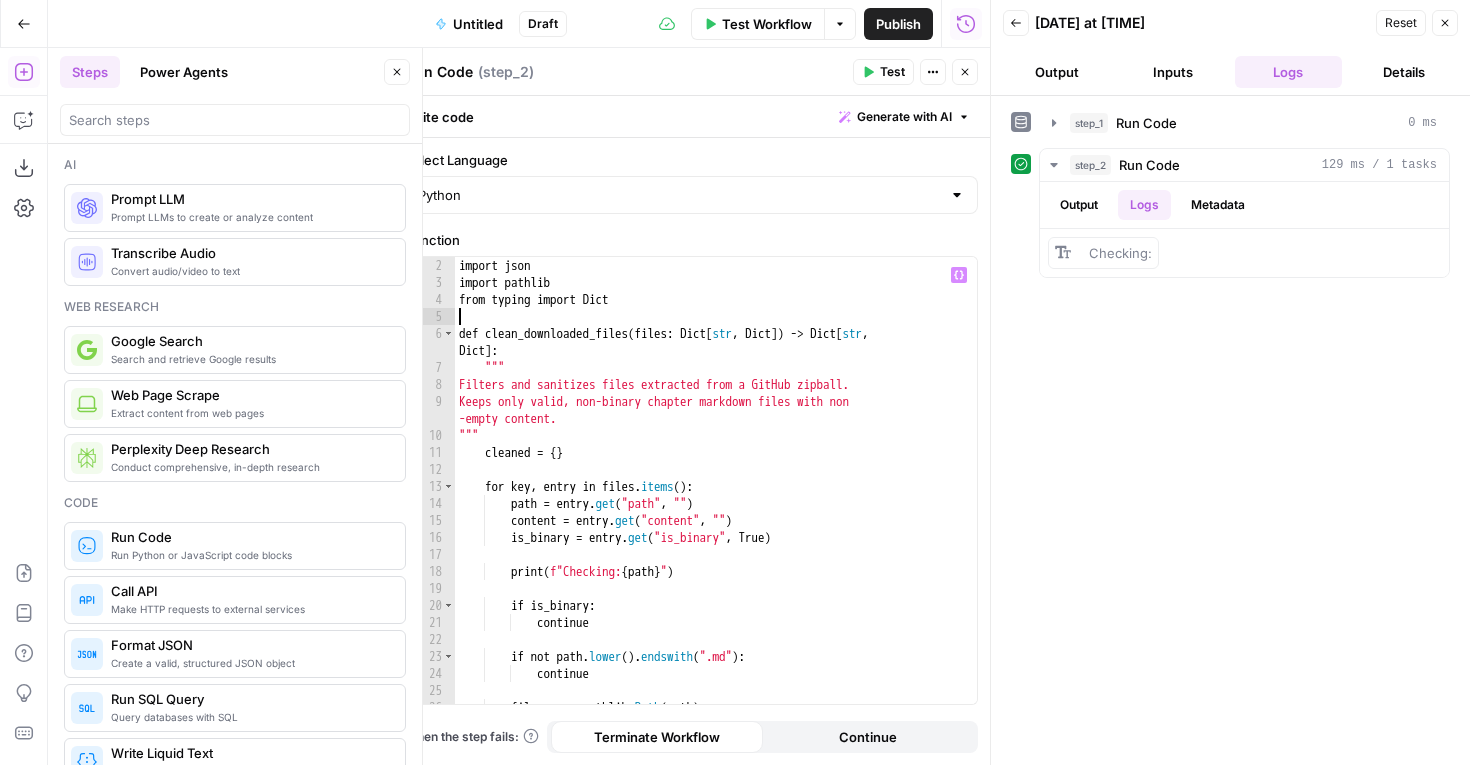 type on "**********" 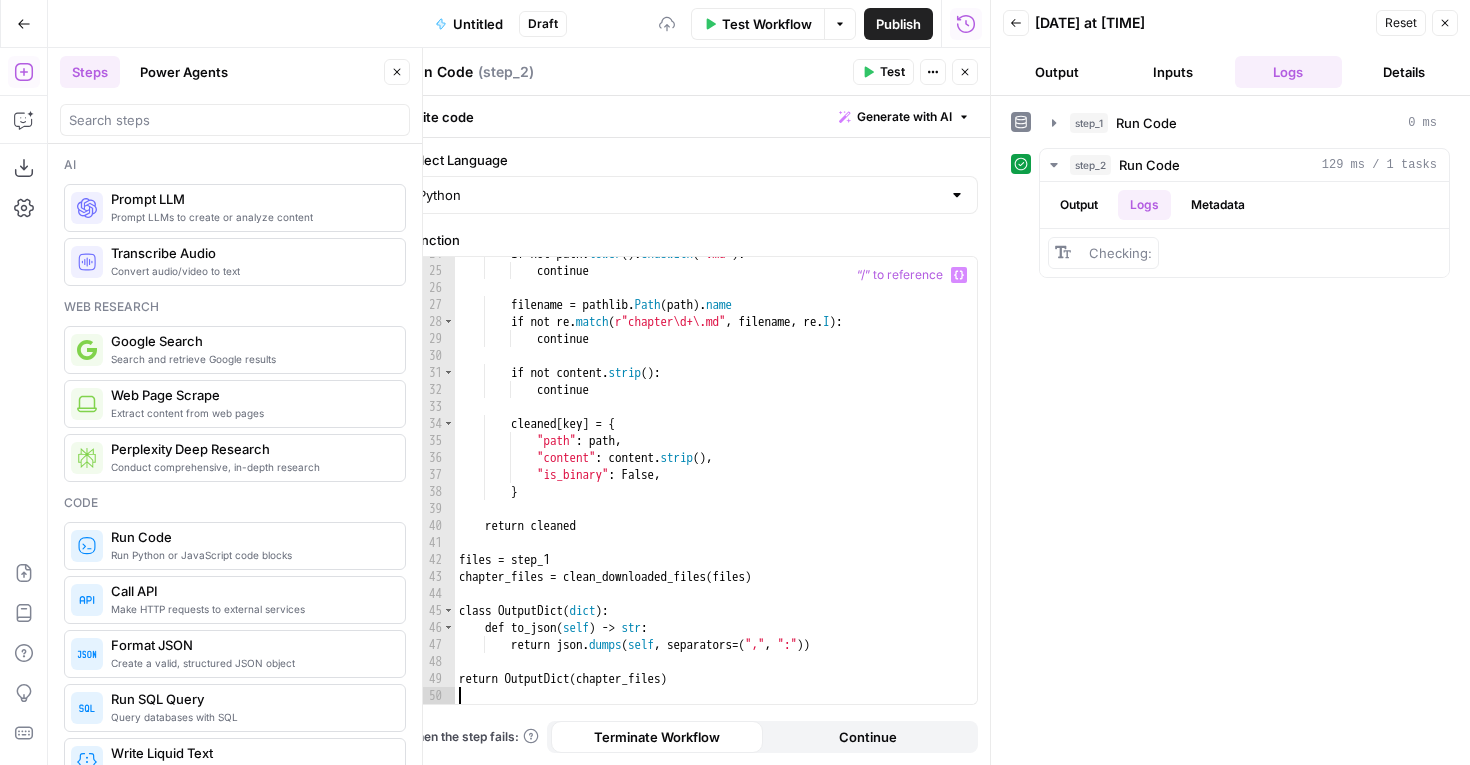 scroll, scrollTop: 437, scrollLeft: 0, axis: vertical 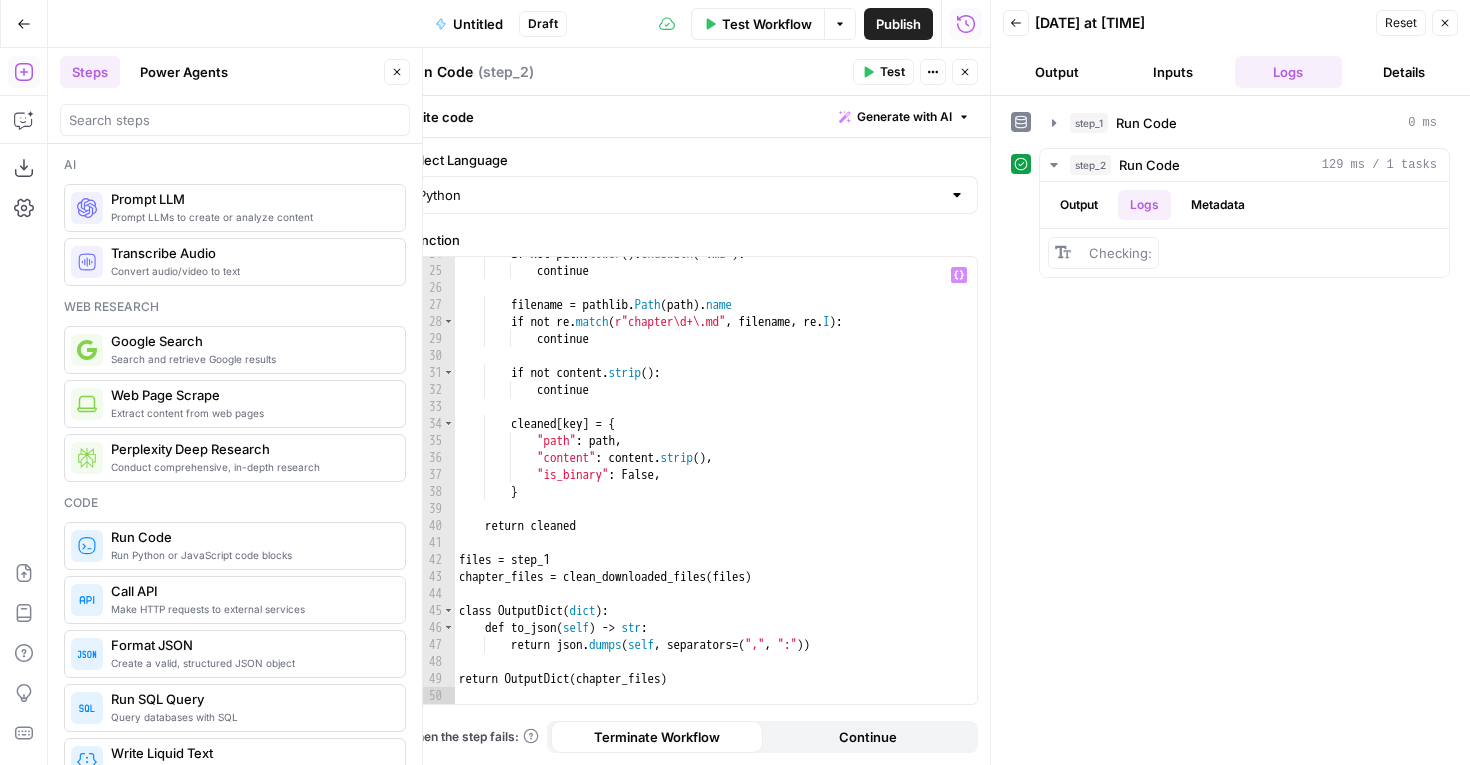click on "Test" at bounding box center (892, 72) 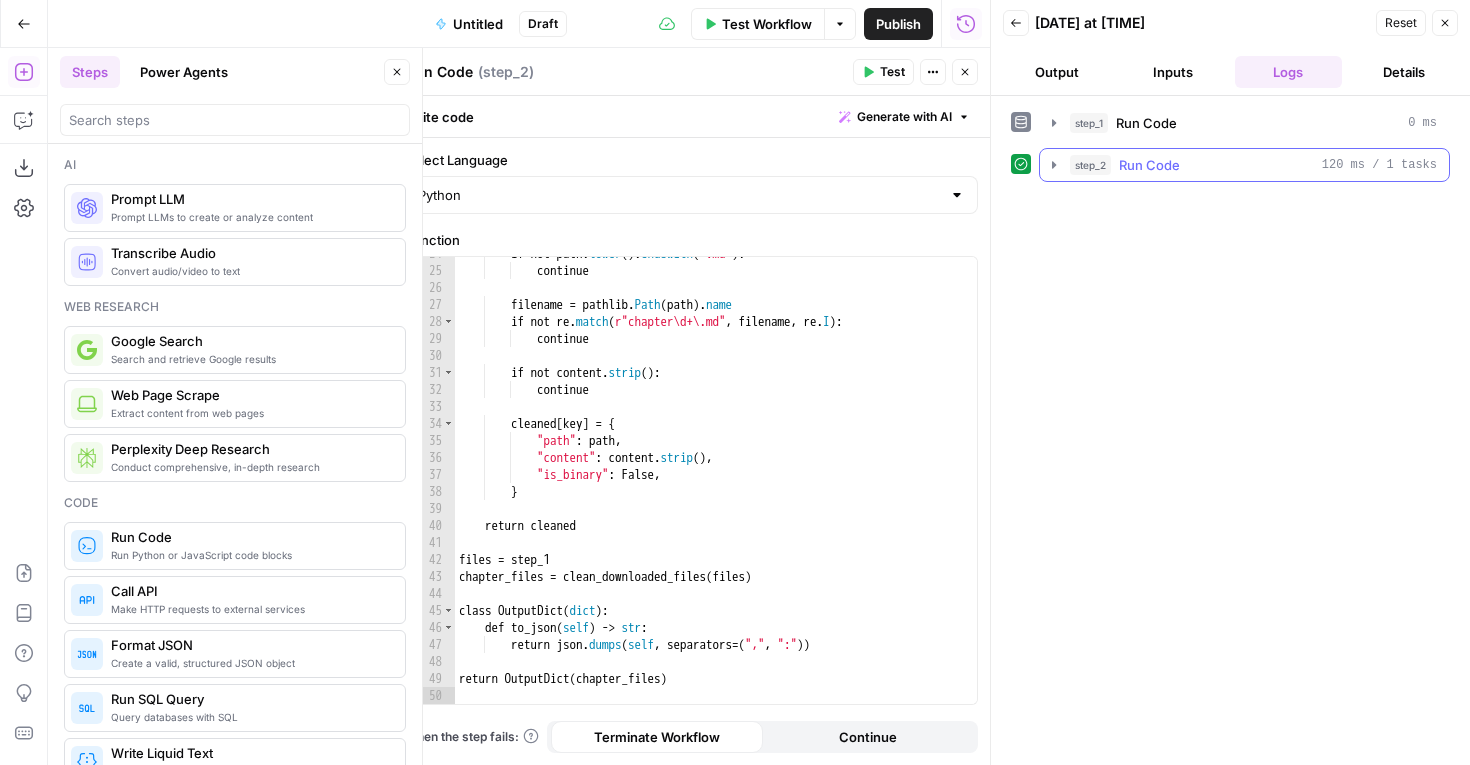 click on "step_2 Run Code 120 ms / 1 tasks" at bounding box center [1253, 165] 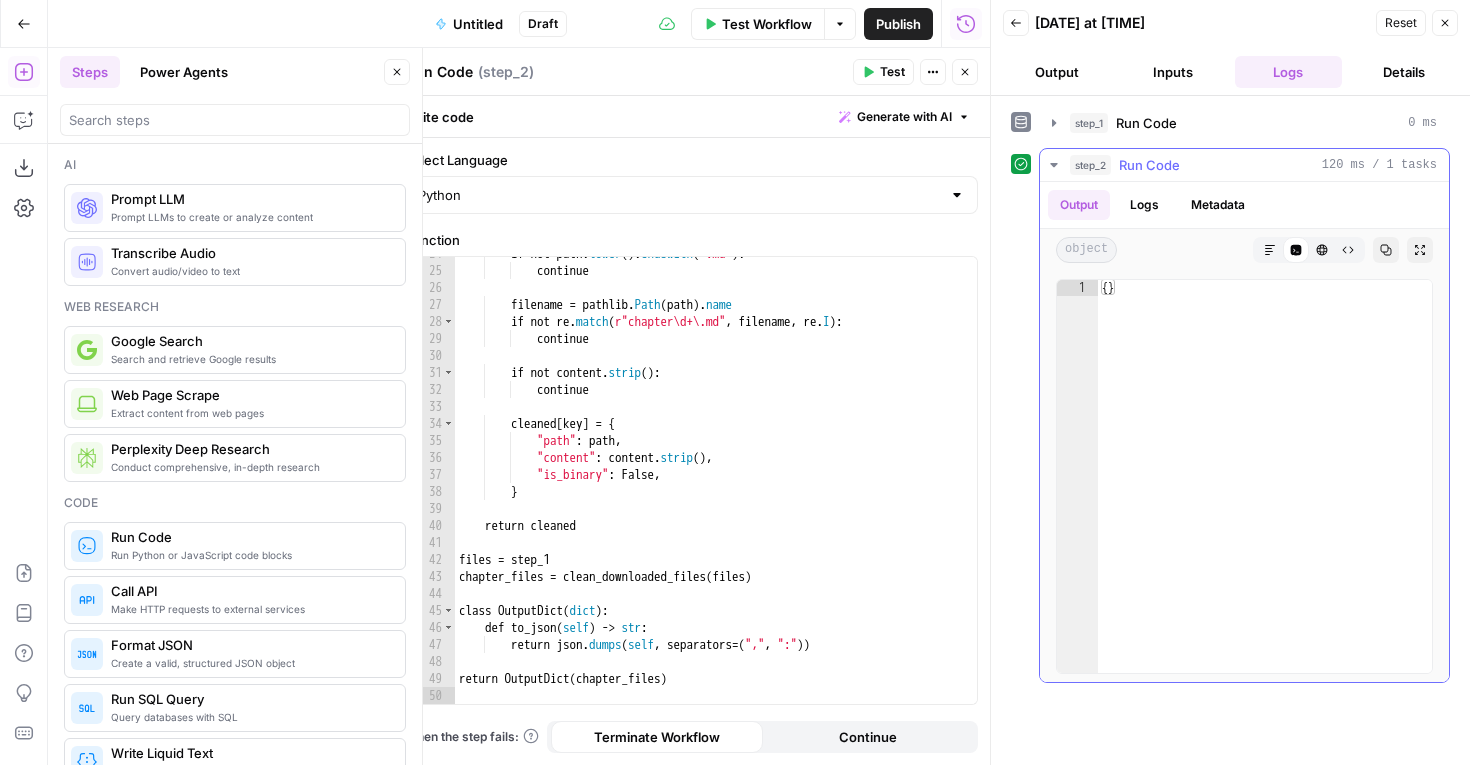 click on "Logs" at bounding box center [1144, 205] 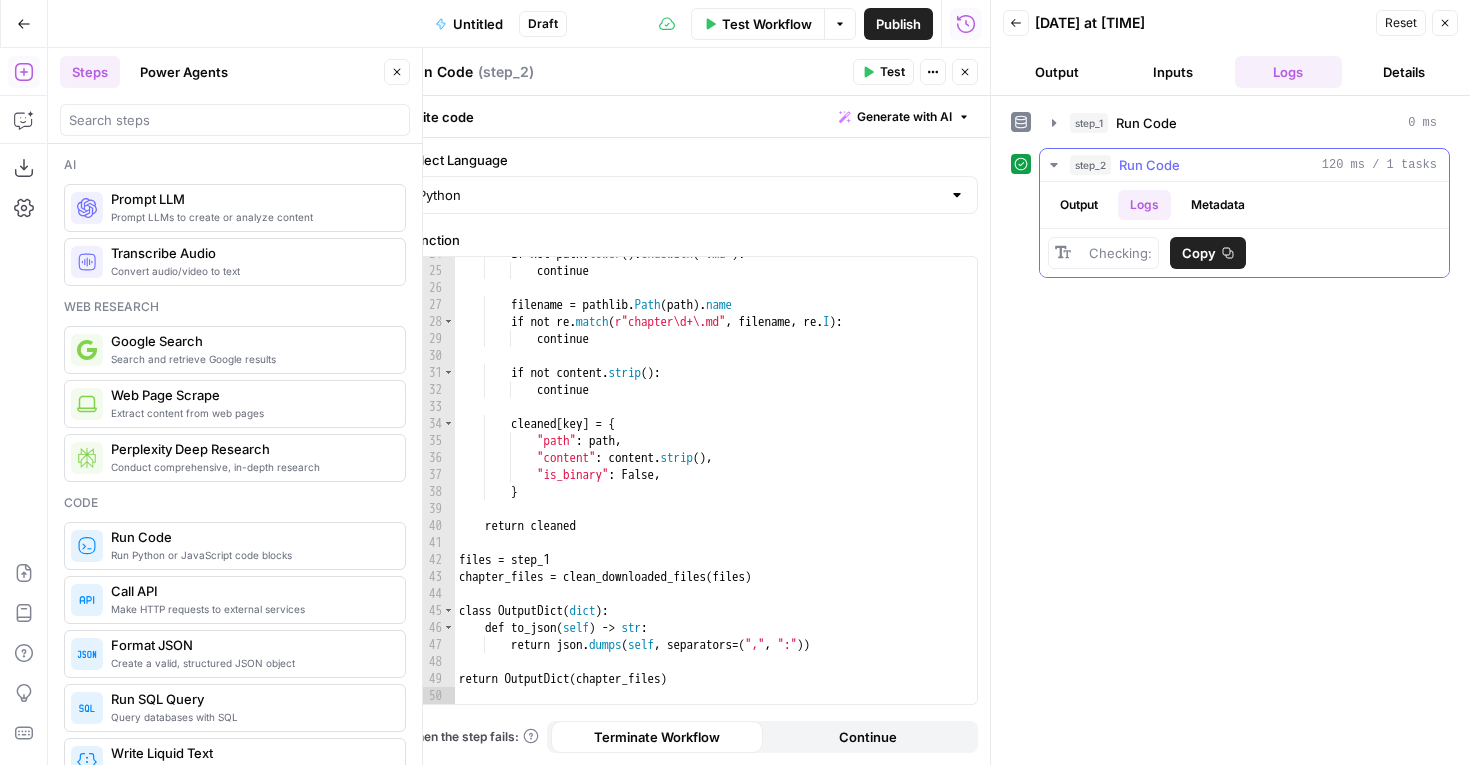 click on "Checking:" at bounding box center (1116, 253) 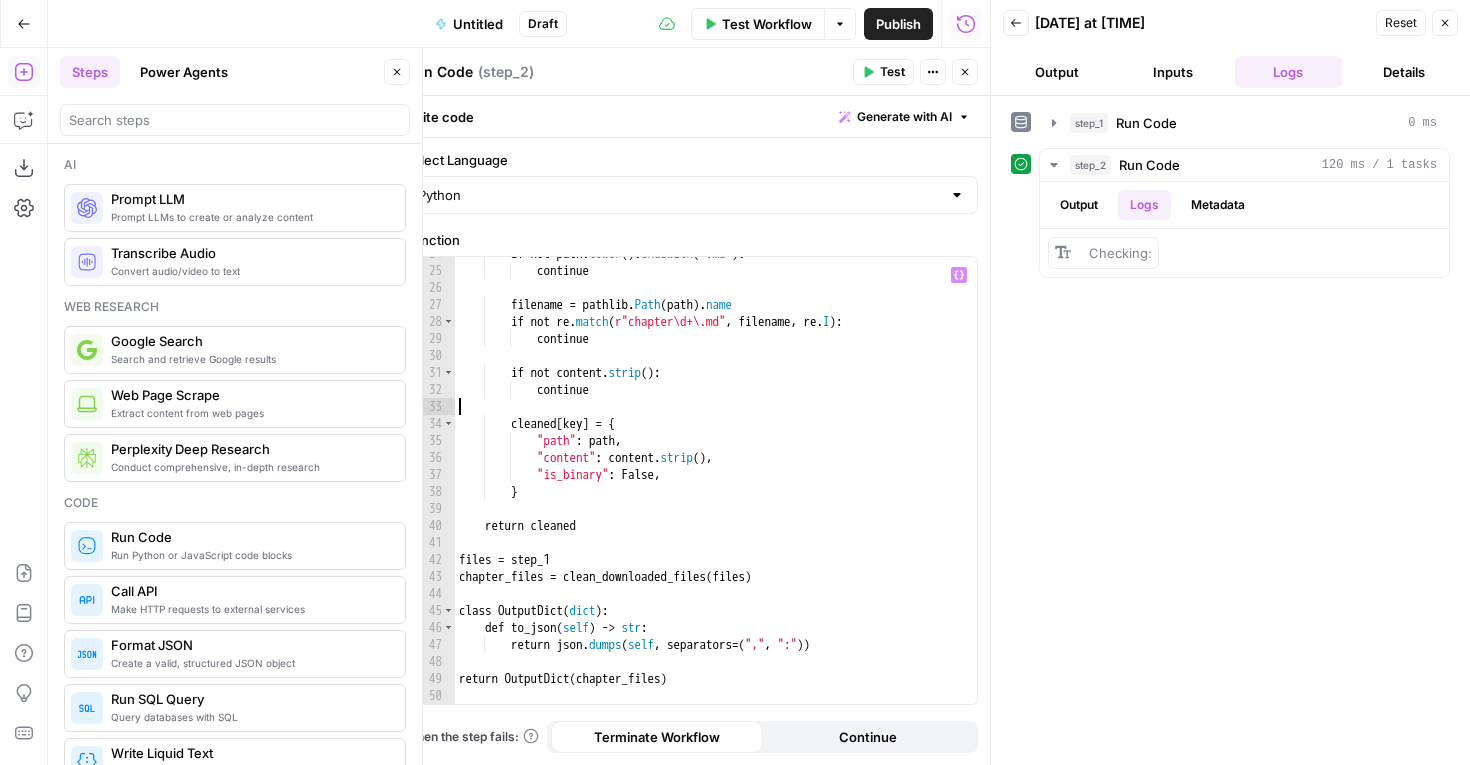 click on "if   not   path . lower ( ) . endswith ( ".md" ) :                continue           filename   =   pathlib . Path ( path ) . name           if   not   re . match ( r"chapter\d+\.md" ,   filename ,   re . I ) :                continue           if   not   content . strip ( ) :                continue           cleaned [ key ]   =   {                "path" :   path ,                "content" :   content . strip ( ) ,                "is_binary" :   False ,           }      return   cleaned files   =   step_1 chapter_files   =   clean_downloaded_files ( files ) class   OutputDict ( dict ) :      def   to_json ( self )   ->   str :           return   json . dumps ( self ,   separators = ( "," ,   ":" )) return   OutputDict ( chapter_files )" at bounding box center (716, 485) 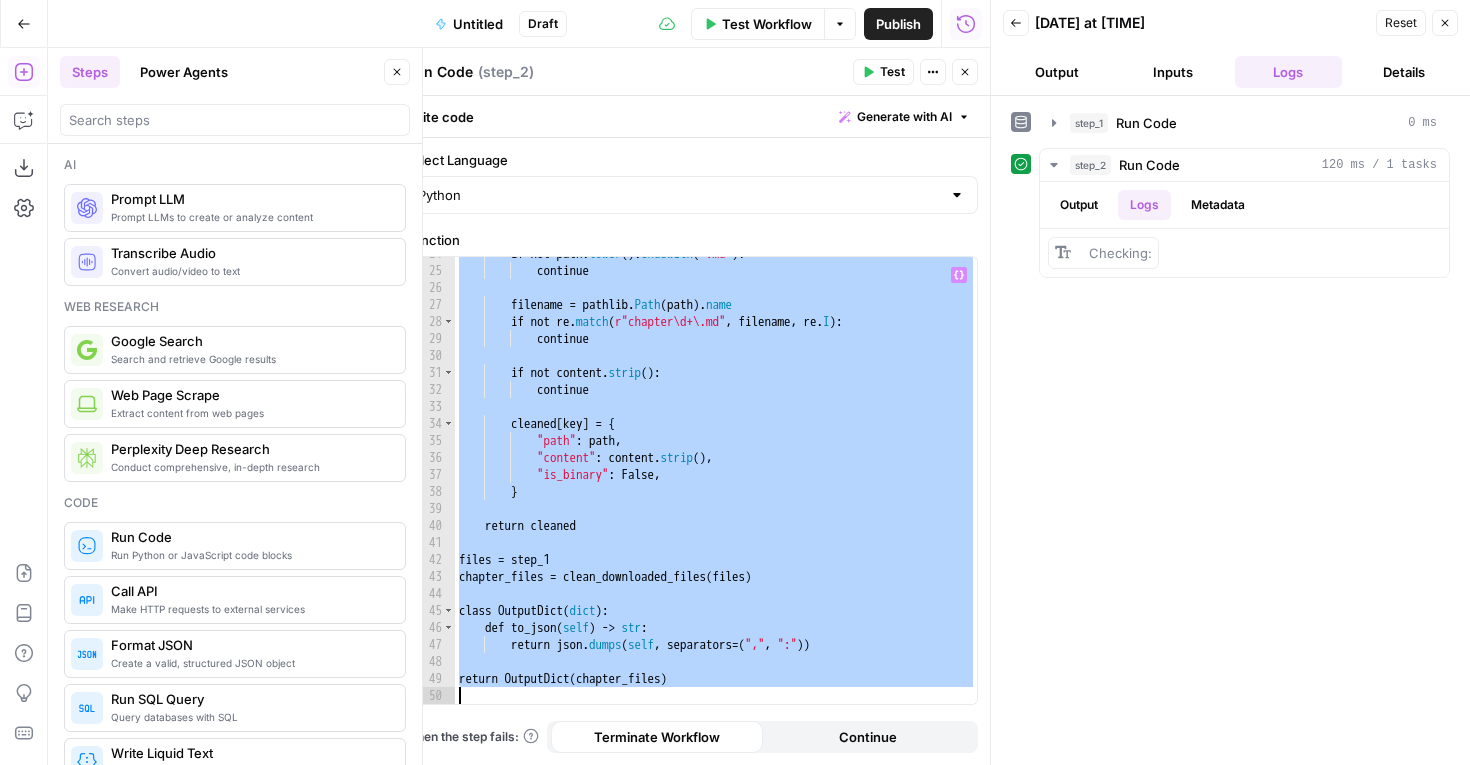 click on "if   not   path . lower ( ) . endswith ( ".md" ) :                continue           filename   =   pathlib . Path ( path ) . name           if   not   re . match ( r"chapter\d+\.md" ,   filename ,   re . I ) :                continue           if   not   content . strip ( ) :                continue           cleaned [ key ]   =   {                "path" :   path ,                "content" :   content . strip ( ) ,                "is_binary" :   False ,           }      return   cleaned files   =   step_1 chapter_files   =   clean_downloaded_files ( files ) class   OutputDict ( dict ) :      def   to_json ( self )   ->   str :           return   json . dumps ( self ,   separators = ( "," ,   ":" )) return   OutputDict ( chapter_files )" at bounding box center (716, 485) 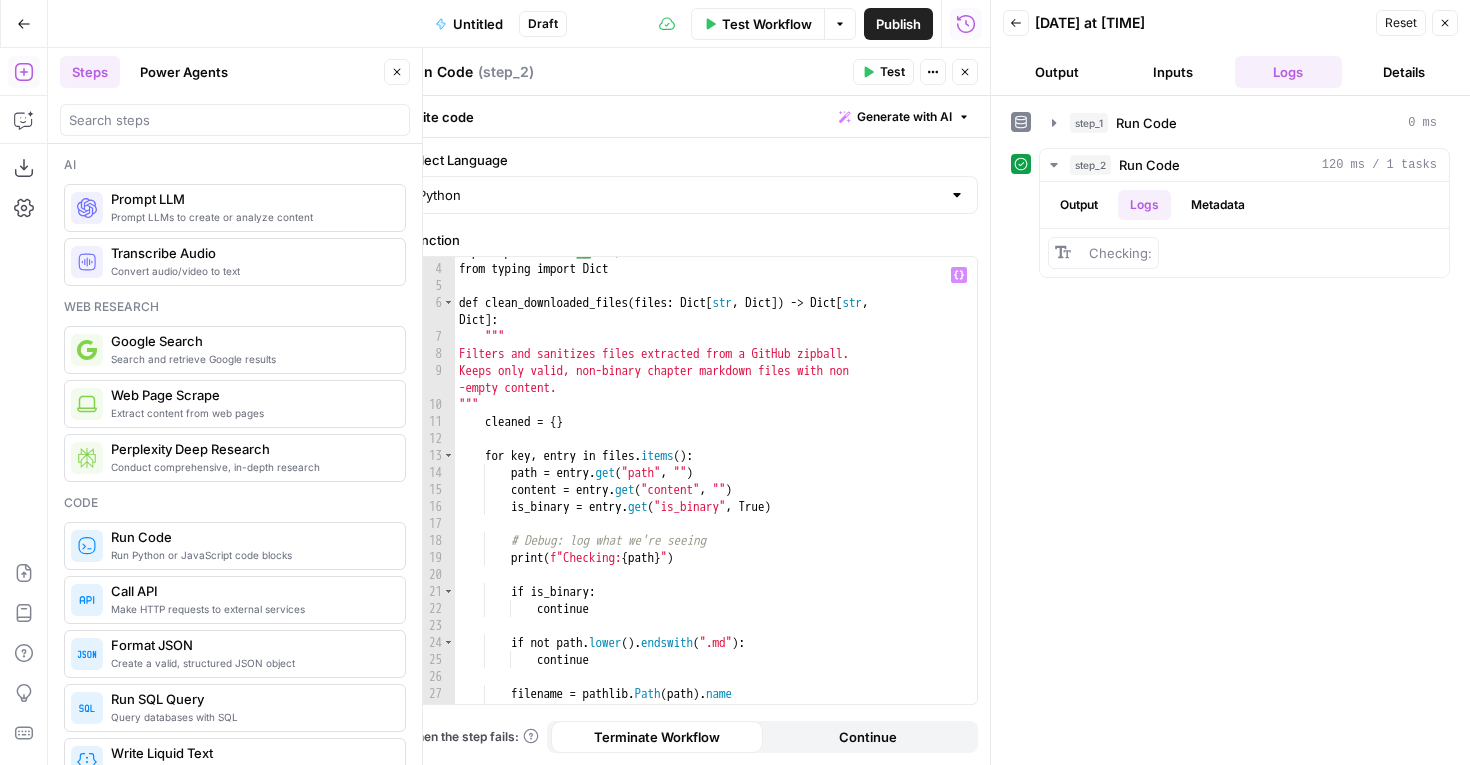 scroll, scrollTop: 44, scrollLeft: 0, axis: vertical 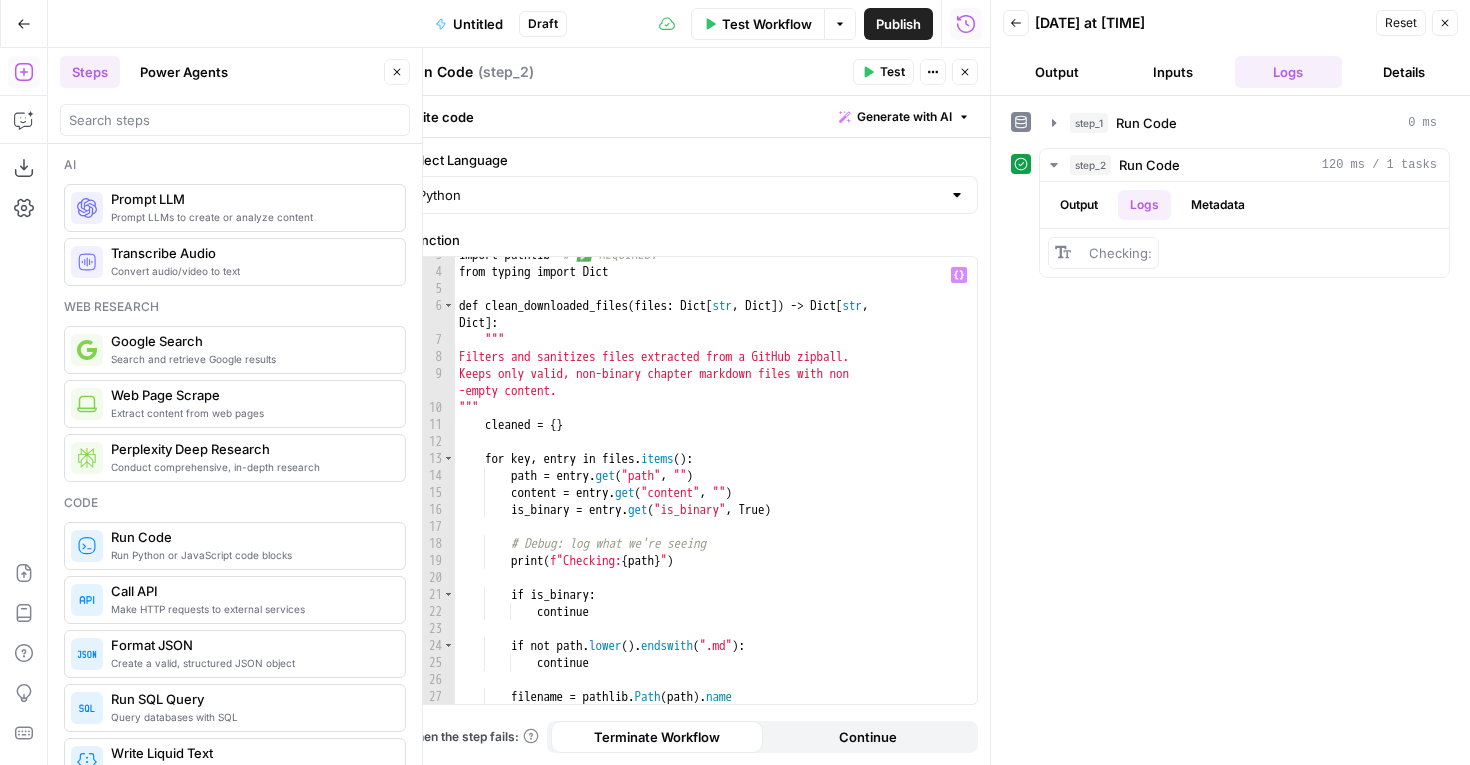 click on "import   pathlib    # ✅ REQUIRED! from   typing   import   Dict def   clean_downloaded_files ( files :   Dict [ str ,   Dict ])   ->   Dict [ str ,   Dict ] :      """     Filters and sanitizes files extracted from a GitHub zipball.     Keeps only valid, non-binary chapter markdown files with non -empty content.     """      cleaned   =   { }      for   key ,   entry   in   files . items ( ) :           path   =   entry . get ( "path" ,   "" )           content   =   entry . get ( "content" ,   "" )           is_binary   =   entry . get ( "is_binary" ,   True )           # Debug: log what we're seeing           print ( f"Checking:  { path } " )           if   is_binary :                continue           if   not   path . lower ( ) . endswith ( ".md" ) :                continue           filename   =   pathlib . Path ( path ) . name           if   not   re . match ( r"chapter\d+\.md" ,   filename ,   re . I ) :" at bounding box center (716, 486) 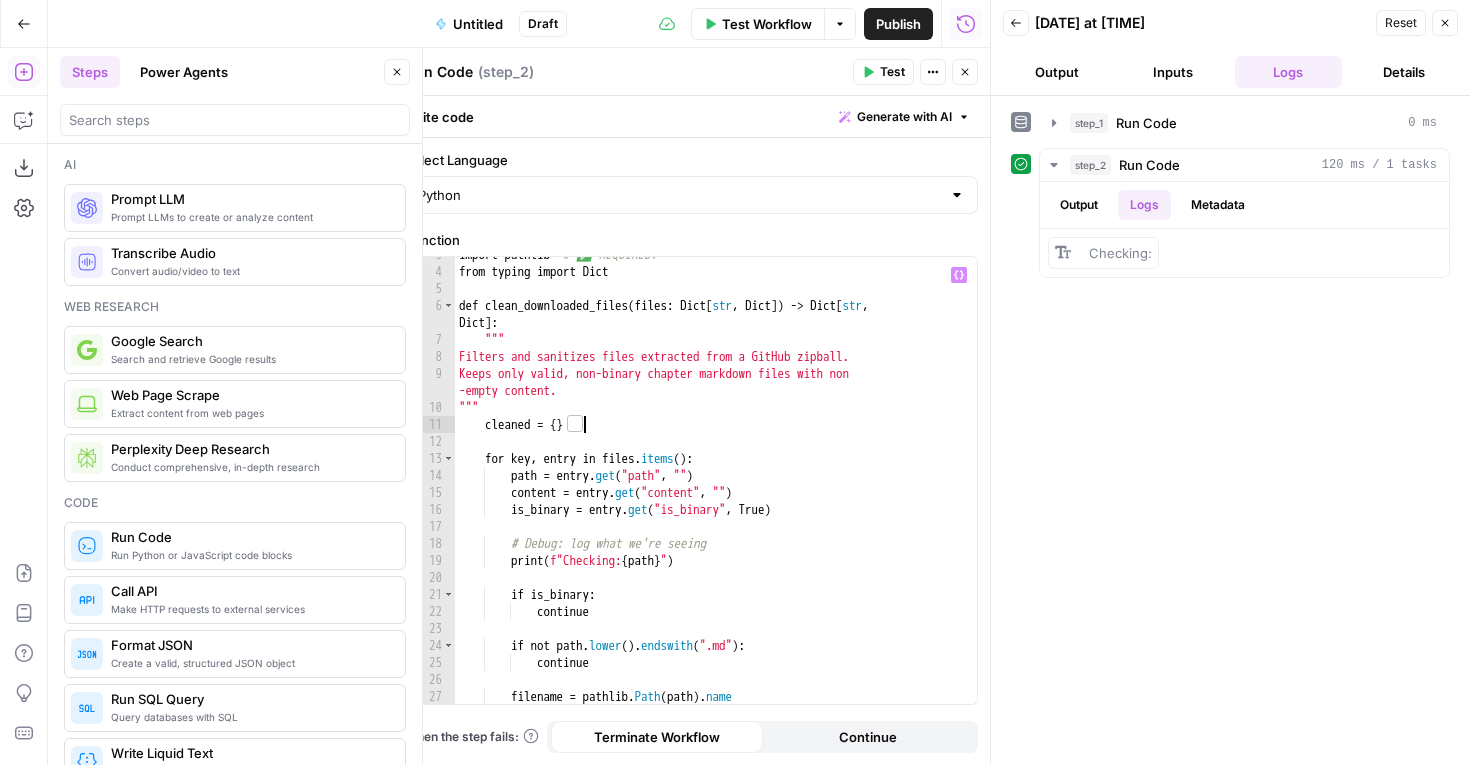 click on "import   pathlib    # ✅ REQUIRED! from   typing   import   Dict def   clean_downloaded_files ( files :   Dict [ str ,   Dict ])   ->   Dict [ str ,   Dict ] :      """     Filters and sanitizes files extracted from a GitHub zipball.     Keeps only valid, non-binary chapter markdown files with non -empty content.     """      cleaned   =   { }      for   key ,   entry   in   files . items ( ) :           path   =   entry . get ( "path" ,   "" )           content   =   entry . get ( "content" ,   "" )           is_binary   =   entry . get ( "is_binary" ,   True )           # Debug: log what we're seeing           print ( f"Checking:  { path } " )           if   is_binary :                continue           if   not   path . lower ( ) . endswith ( ".md" ) :                continue           filename   =   pathlib . Path ( path ) . name           if   not   re . match ( r"chapter\d+\.md" ,   filename ,   re . I ) :" at bounding box center (716, 486) 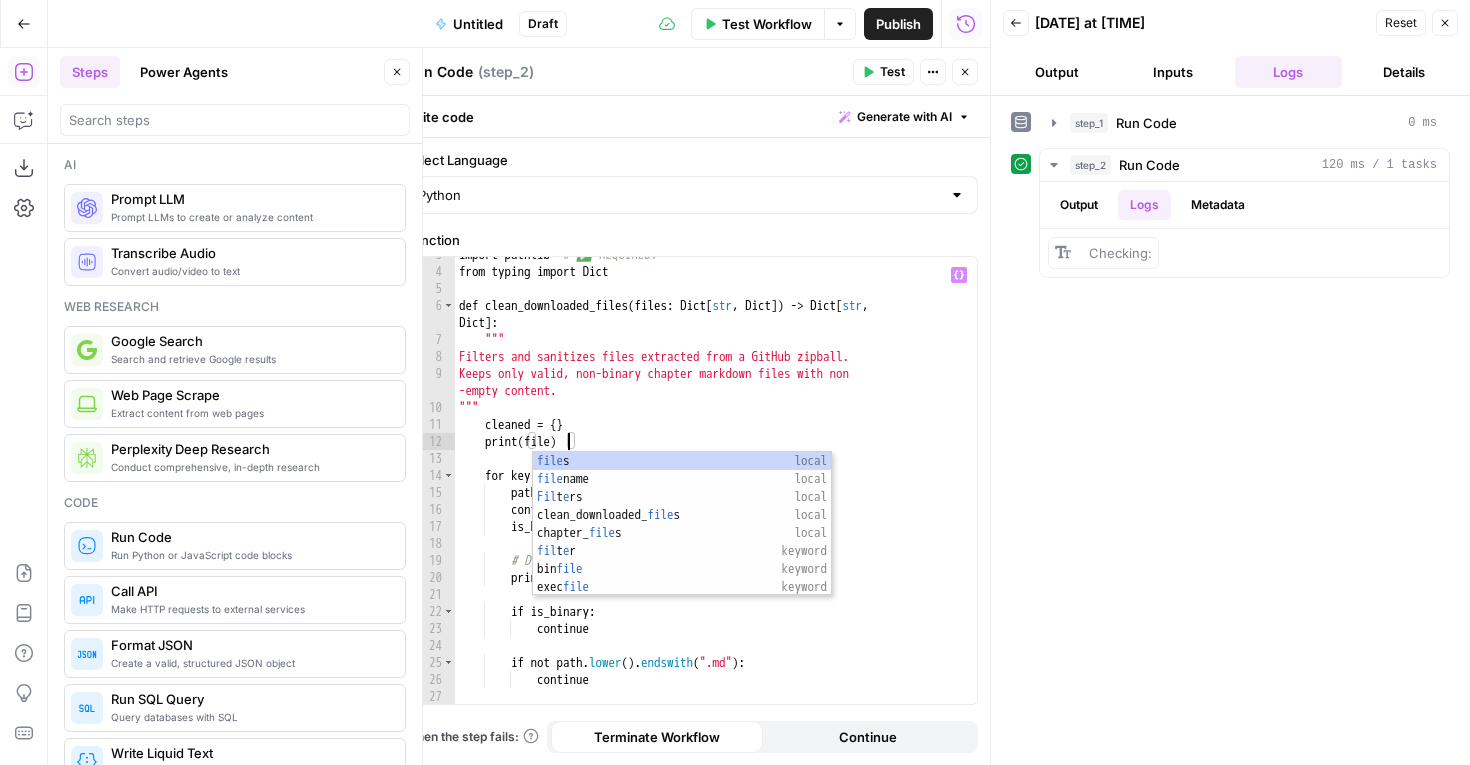 scroll, scrollTop: 0, scrollLeft: 8, axis: horizontal 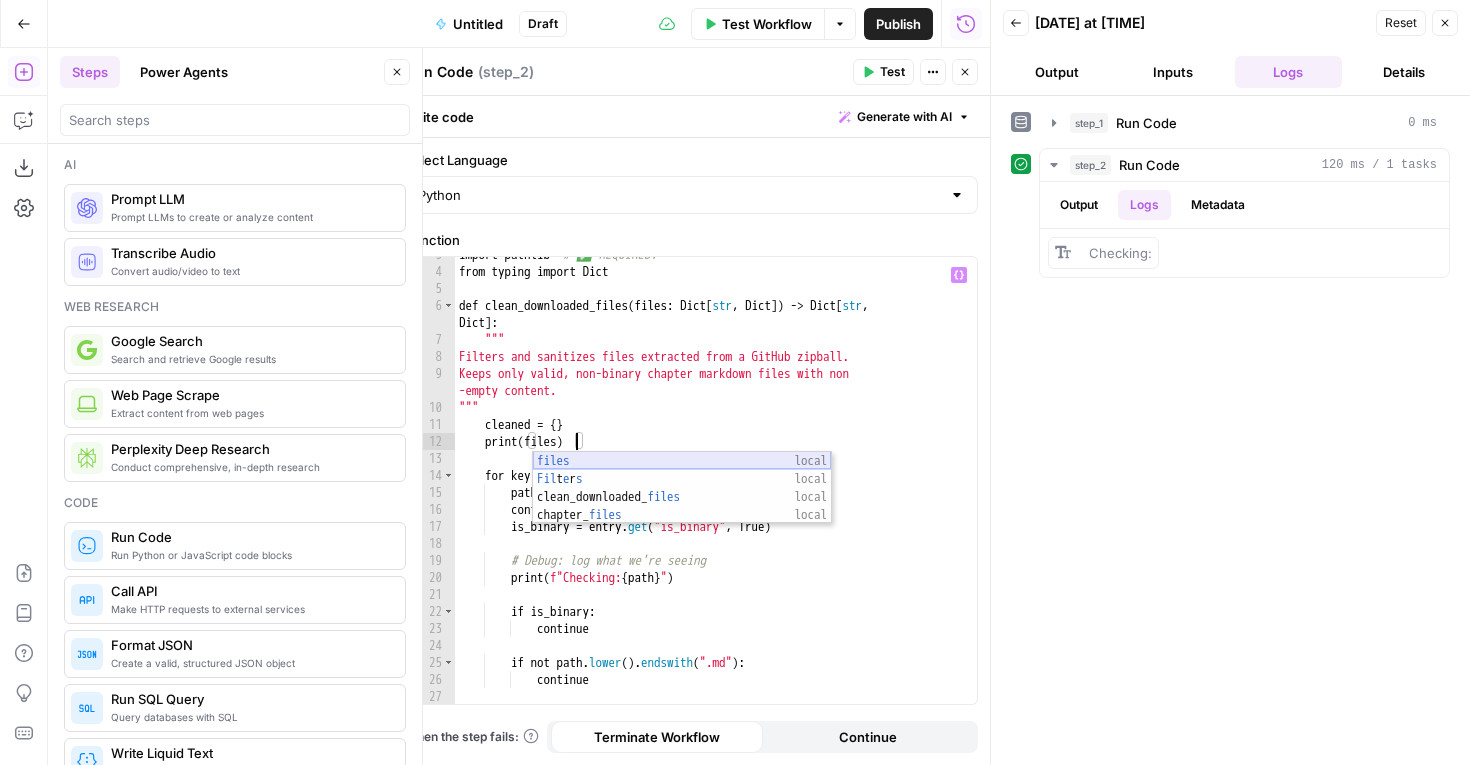 click on "files   local Fil t e r s   local clean_downloaded_ files   local chapter_ files   local" at bounding box center (682, 506) 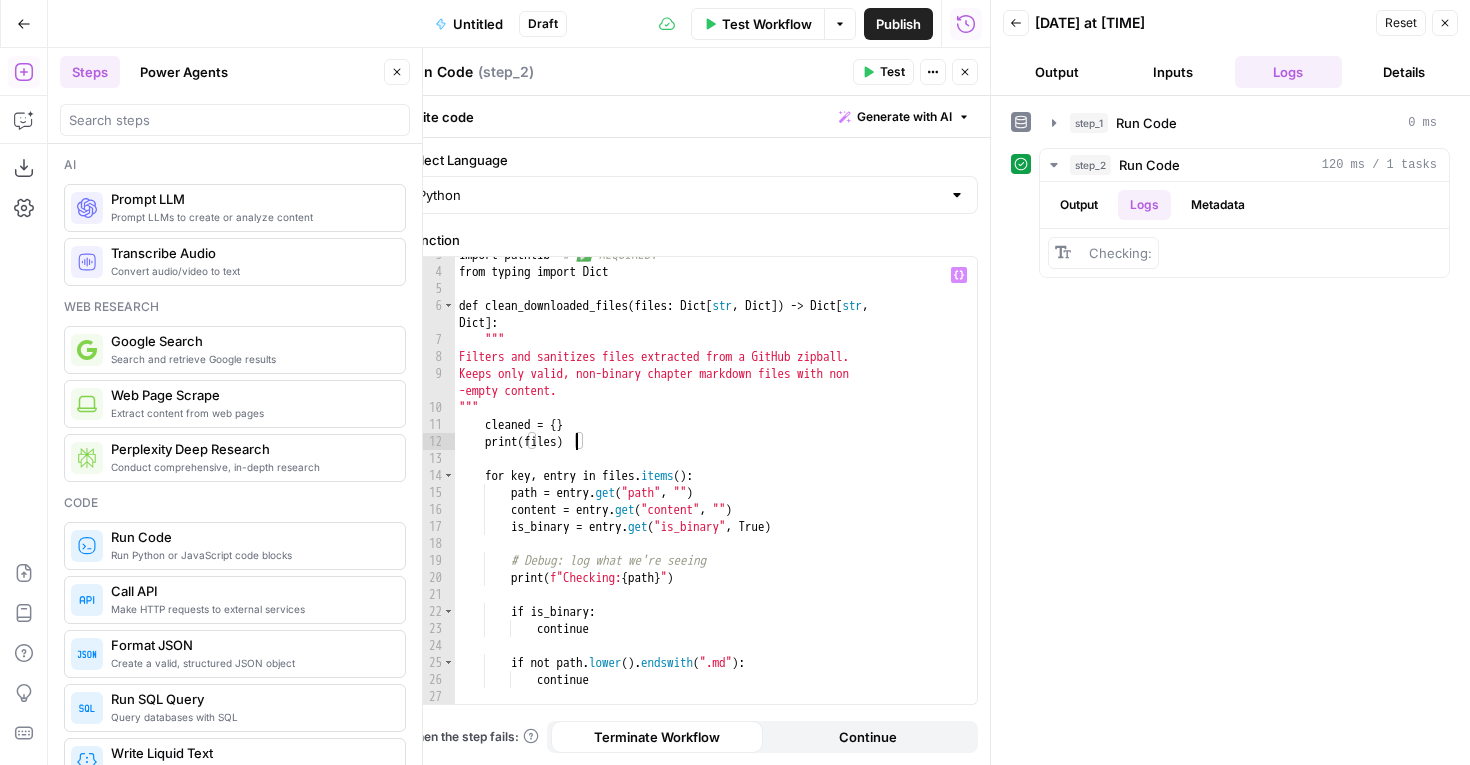 scroll, scrollTop: 0, scrollLeft: 0, axis: both 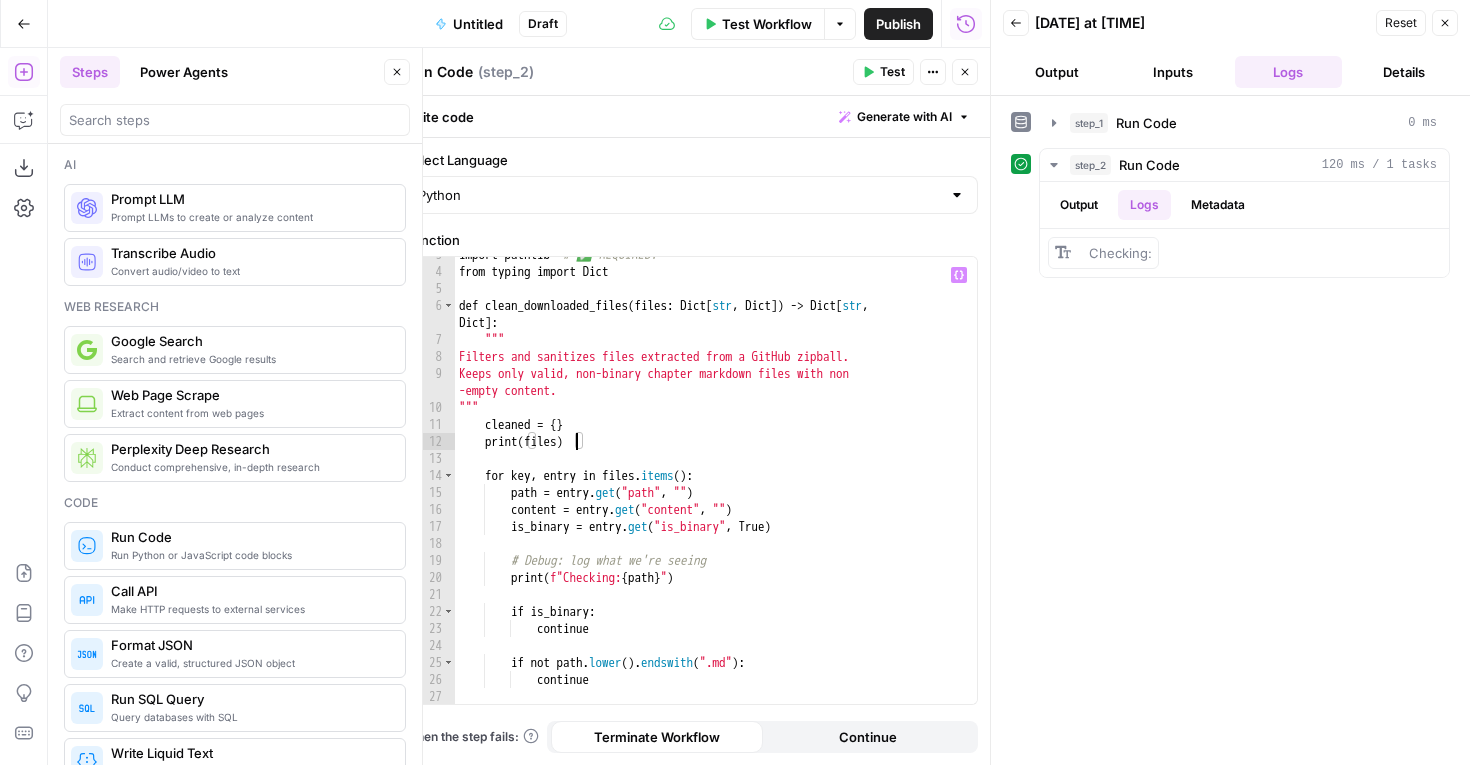click on "import pathlib # ✅ REQUIRED! from typing import Dict def clean_downloaded_files ( files : Dict [ str , Dict ]) -> Dict [ str , Dict ] :
"""     Filters and sanitizes files extracted from a GitHub zipball.
Keeps only valid, non-binary chapter markdown files with non -empty content.
"""      cleaned   =   { }
print ( files )
for   key ,   entry   in   files . items ( ) :
path   =   entry . get ( "path" ,   "" )
content   =   entry . get ( "content" ,   "" )
is_binary   =   entry . get ( "is_binary" ,   True )
# Debug: log what we're seeing
print ( f"Checking:  { path } " )
if   is_binary :
continue
if   not   path . lower ( ) . endswith ( ".md" ) :
continue
filename   =   pathlib . Path ( path ) . name" at bounding box center (716, 486) 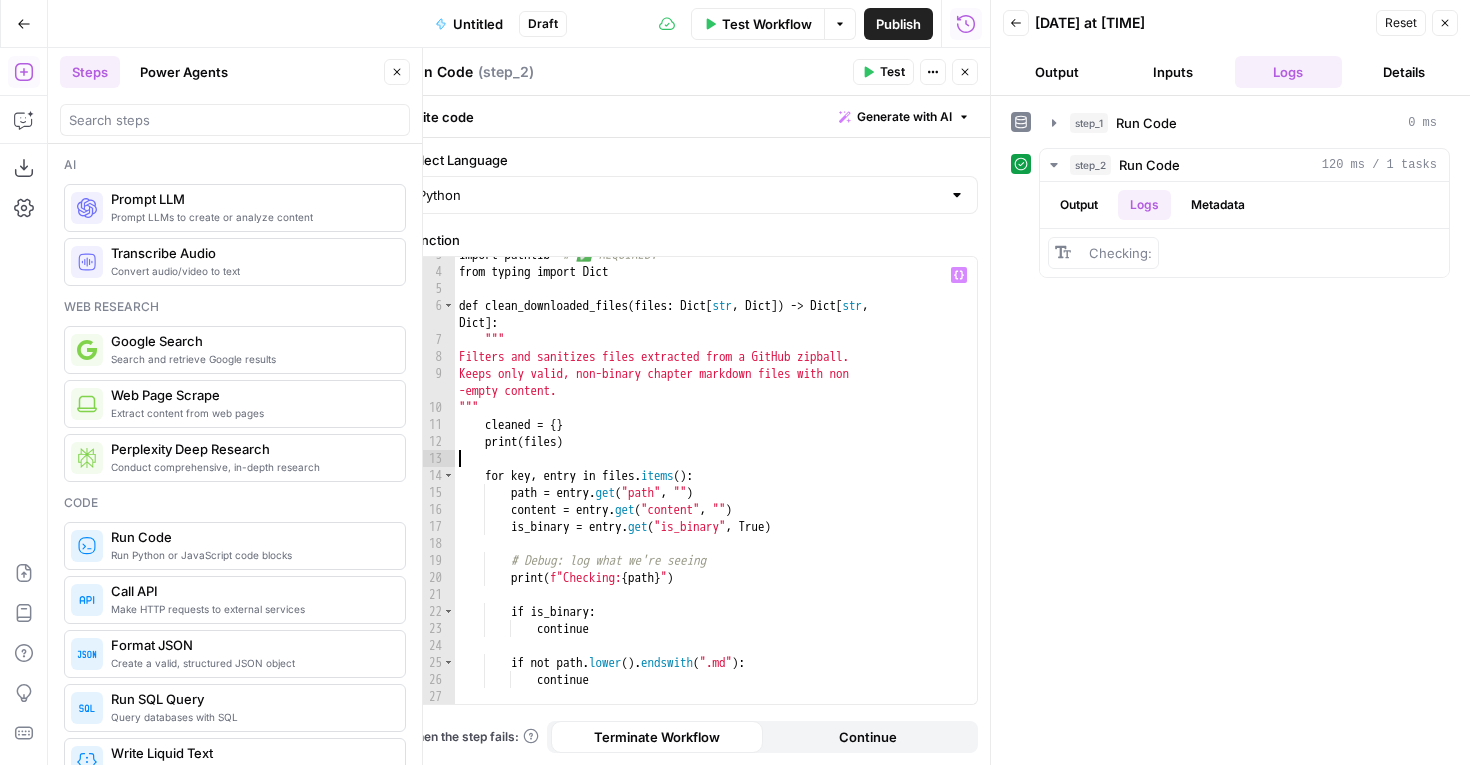 click on "Test Workflow" at bounding box center (767, 24) 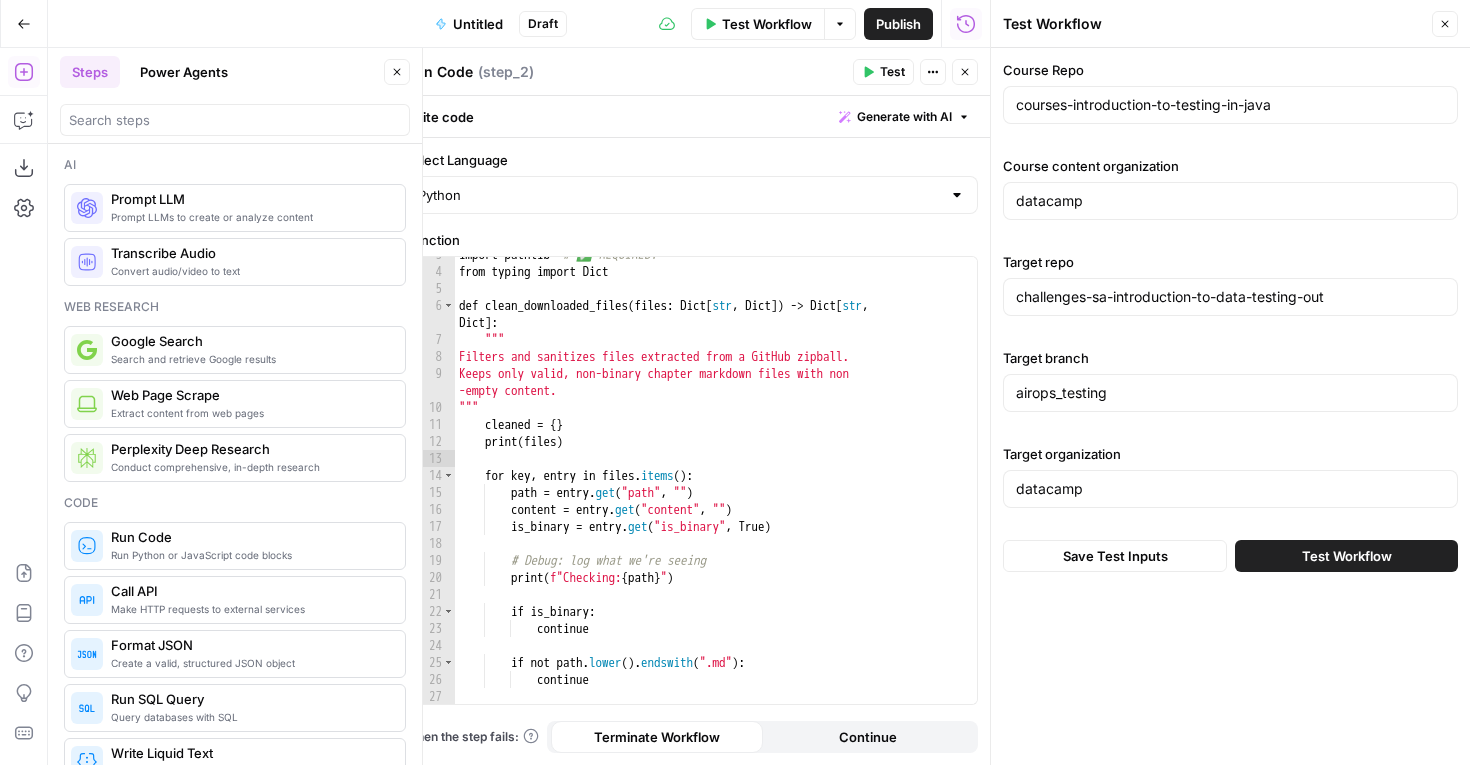 click on "Test Workflow" at bounding box center [1347, 556] 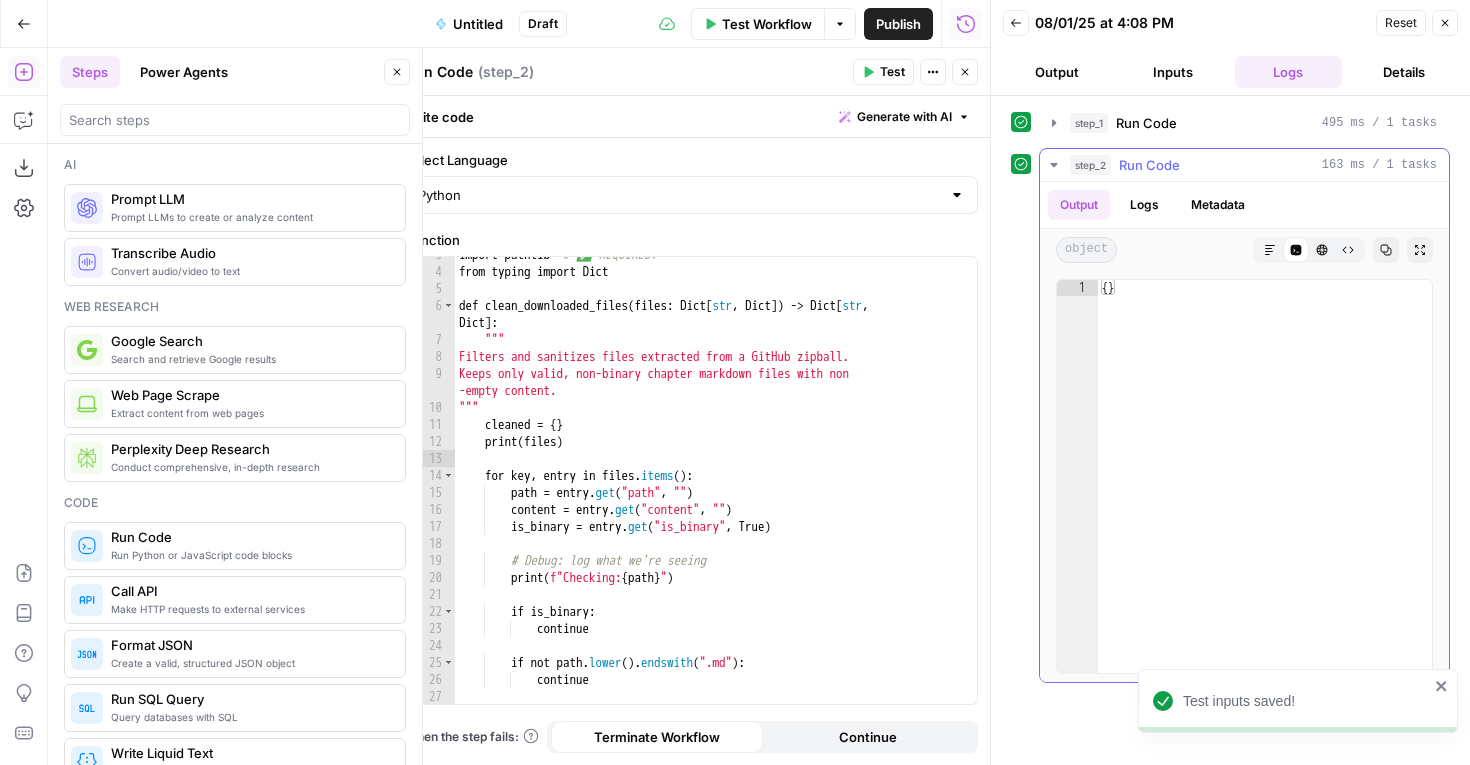 click on "Logs" at bounding box center [1144, 205] 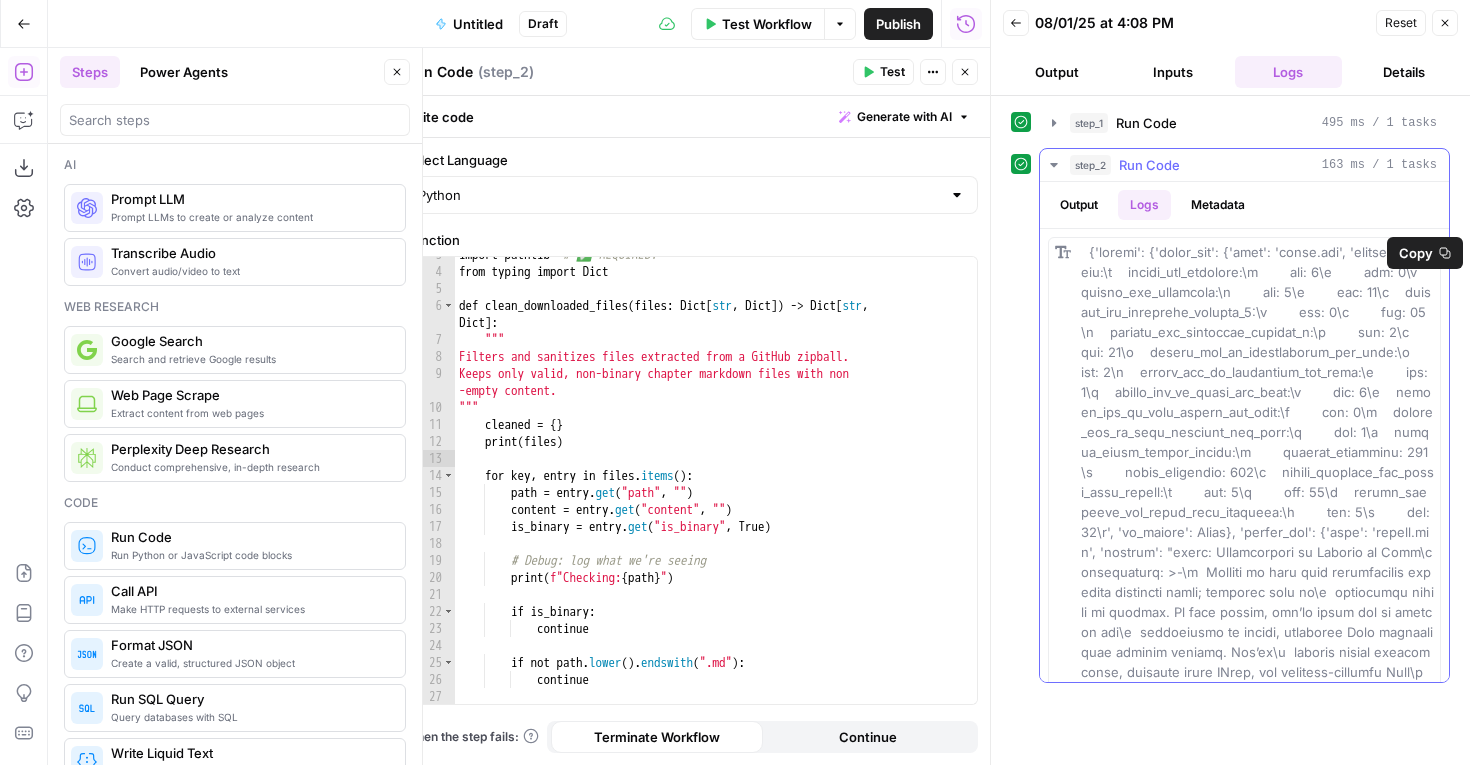 scroll, scrollTop: 0, scrollLeft: 0, axis: both 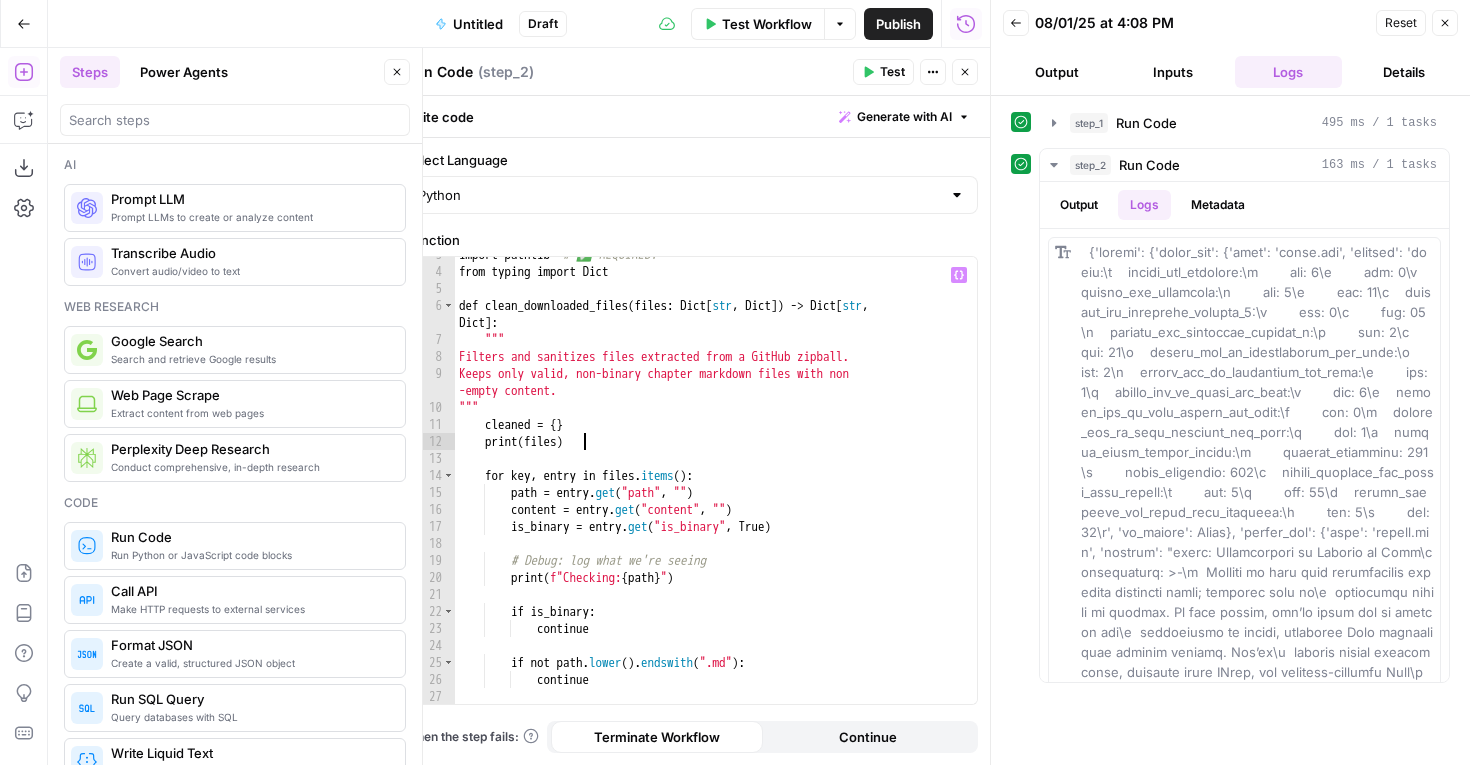 click on "import pathlib # ✅ REQUIRED! from typing import Dict def clean_downloaded_files ( files : Dict [ str , Dict ]) -> Dict [ str , Dict ] :
"""     Filters and sanitizes files extracted from a GitHub zipball.
Keeps only valid, non-binary chapter markdown files with non -empty content.
"""      cleaned   =   { }
print ( files )
for   key ,   entry   in   files . items ( ) :
path   =   entry . get ( "path" ,   "" )
content   =   entry . get ( "content" ,   "" )
is_binary   =   entry . get ( "is_binary" ,   True )
# Debug: log what we're seeing
print ( f"Checking:  { path } " )
if   is_binary :
continue
if   not   path . lower ( ) . endswith ( ".md" ) :
continue
filename   =   pathlib . Path ( path ) . name" at bounding box center [716, 486] 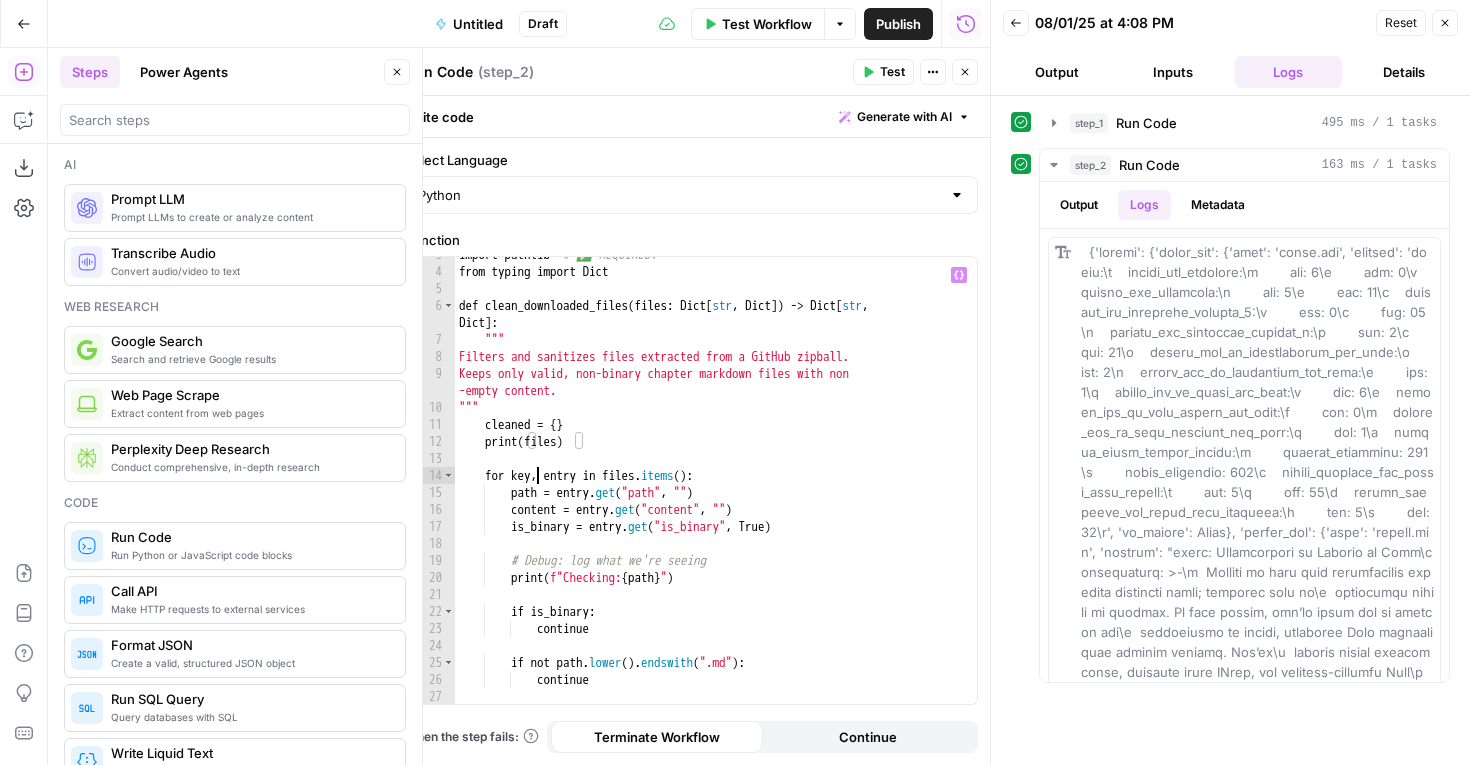 click on "import pathlib # ✅ REQUIRED! from typing import Dict def clean_downloaded_files ( files : Dict [ str , Dict ]) -> Dict [ str , Dict ] :
"""     Filters and sanitizes files extracted from a GitHub zipball.
Keeps only valid, non-binary chapter markdown files with non -empty content.
"""      cleaned   =   { }
print ( files )
for   key ,   entry   in   files . items ( ) :
path   =   entry . get ( "path" ,   "" )
content   =   entry . get ( "content" ,   "" )
is_binary   =   entry . get ( "is_binary" ,   True )
# Debug: log what we're seeing
print ( f"Checking:  { path } " )
if   is_binary :
continue
if   not   path . lower ( ) . endswith ( ".md" ) :
continue
filename   =   pathlib . Path ( path ) . name" at bounding box center [716, 486] 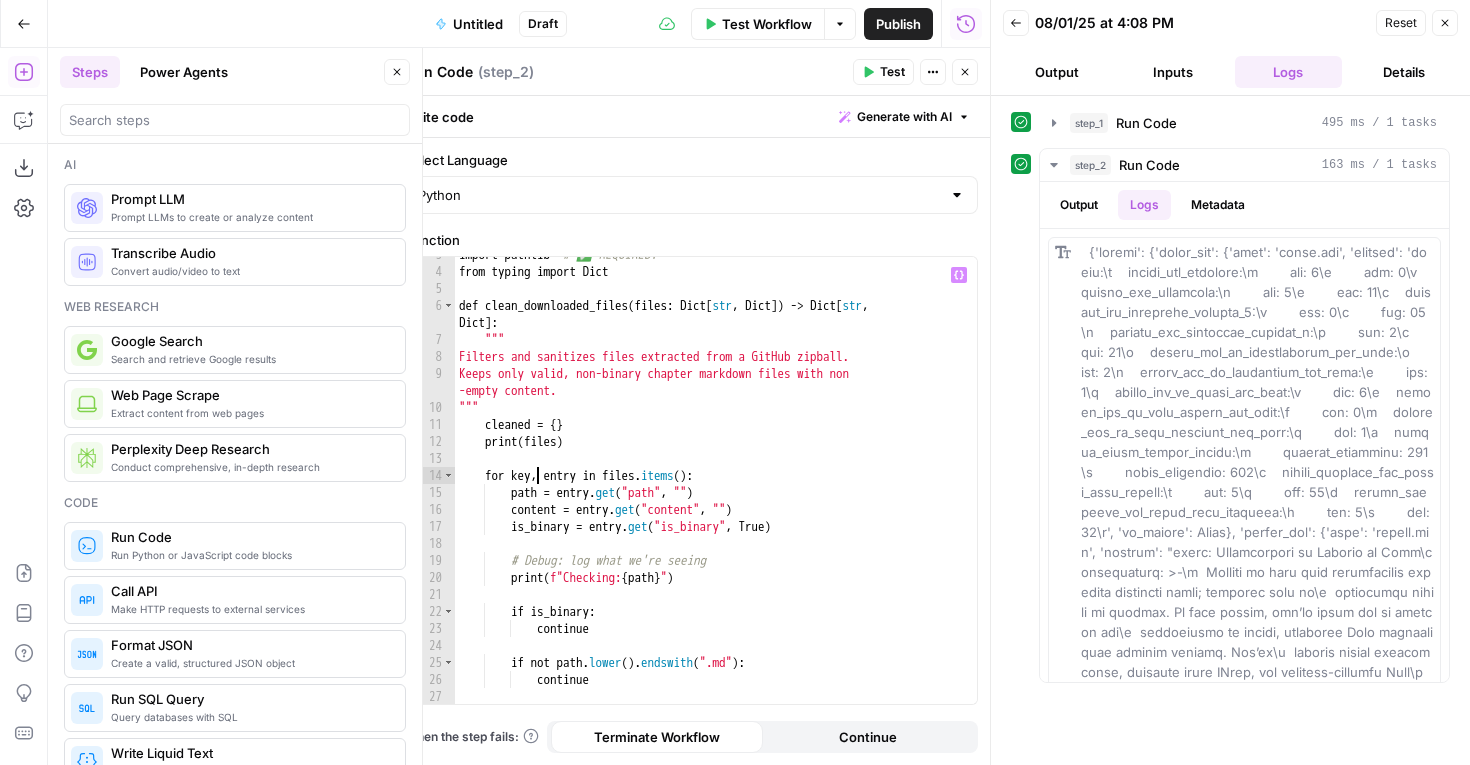 click on "import pathlib # ✅ REQUIRED! from typing import Dict def clean_downloaded_files ( files : Dict [ str , Dict ]) -> Dict [ str , Dict ] :
"""     Filters and sanitizes files extracted from a GitHub zipball.
Keeps only valid, non-binary chapter markdown files with non -empty content.
"""      cleaned   =   { }
print ( files )
for   key ,   entry   in   files . items ( ) :
path   =   entry . get ( "path" ,   "" )
content   =   entry . get ( "content" ,   "" )
is_binary   =   entry . get ( "is_binary" ,   True )
# Debug: log what we're seeing
print ( f"Checking:  { path } " )
if   is_binary :
continue
if   not   path . lower ( ) . endswith ( ".md" ) :
continue
filename   =   pathlib . Path ( path ) . name" at bounding box center [716, 486] 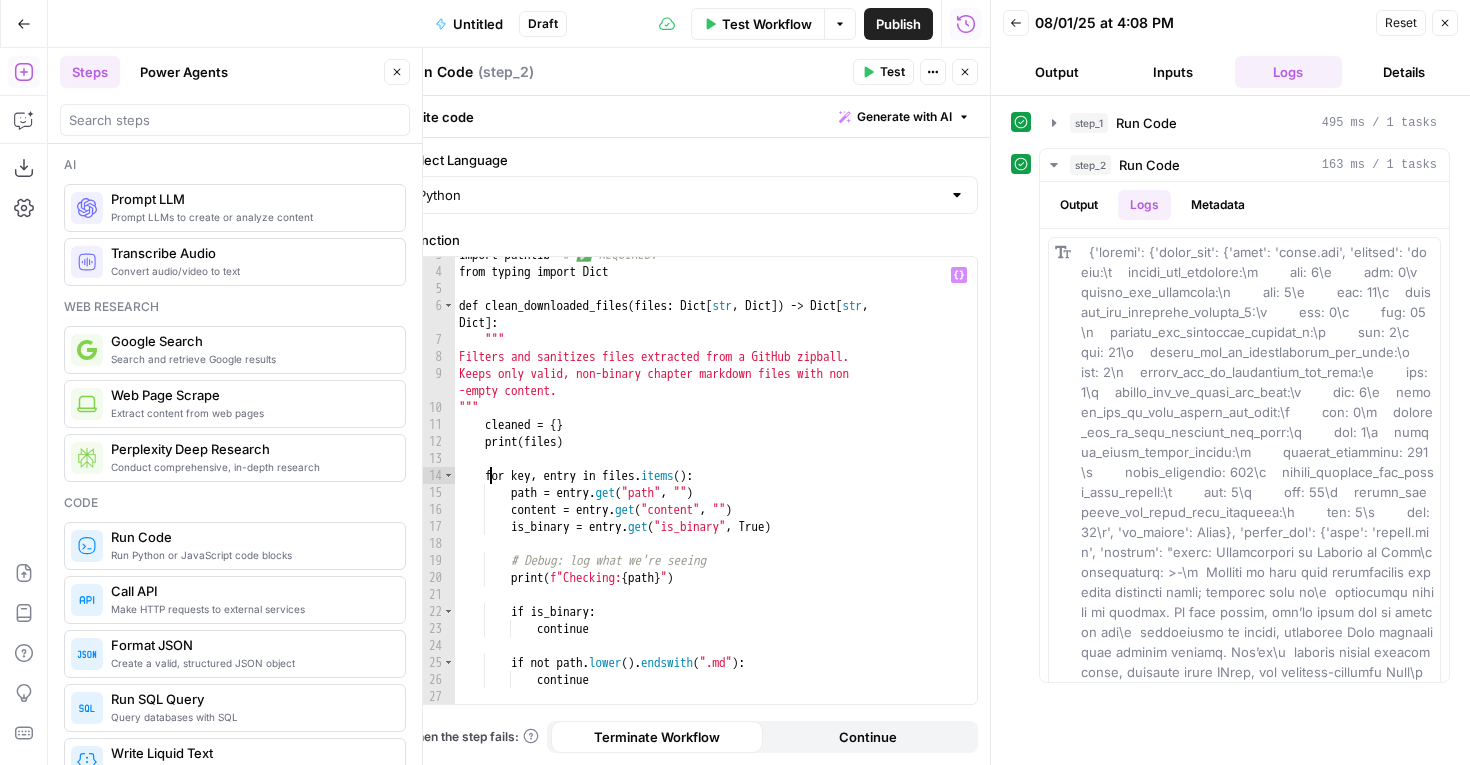 click on "import pathlib # ✅ REQUIRED! from typing import Dict def clean_downloaded_files ( files : Dict [ str , Dict ]) -> Dict [ str , Dict ] :
"""     Filters and sanitizes files extracted from a GitHub zipball.
Keeps only valid, non-binary chapter markdown files with non -empty content.
"""      cleaned   =   { }
print ( files )
for   key ,   entry   in   files . items ( ) :
path   =   entry . get ( "path" ,   "" )
content   =   entry . get ( "content" ,   "" )
is_binary   =   entry . get ( "is_binary" ,   True )
# Debug: log what we're seeing
print ( f"Checking:  { path } " )
if   is_binary :
continue
if   not   path . lower ( ) . endswith ( ".md" ) :
continue
filename   =   pathlib . Path ( path ) . name" at bounding box center (716, 486) 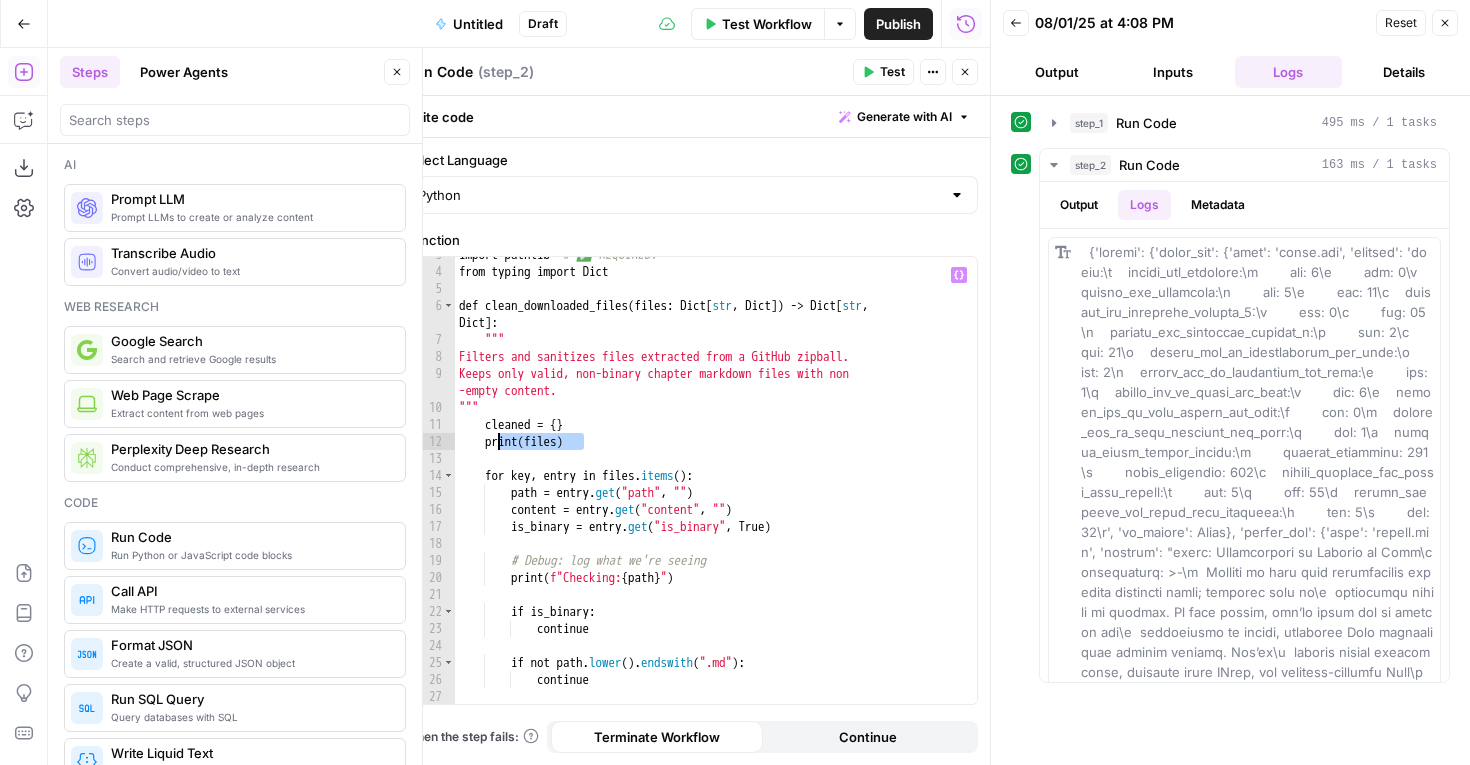 drag, startPoint x: 593, startPoint y: 438, endPoint x: 496, endPoint y: 443, distance: 97.128784 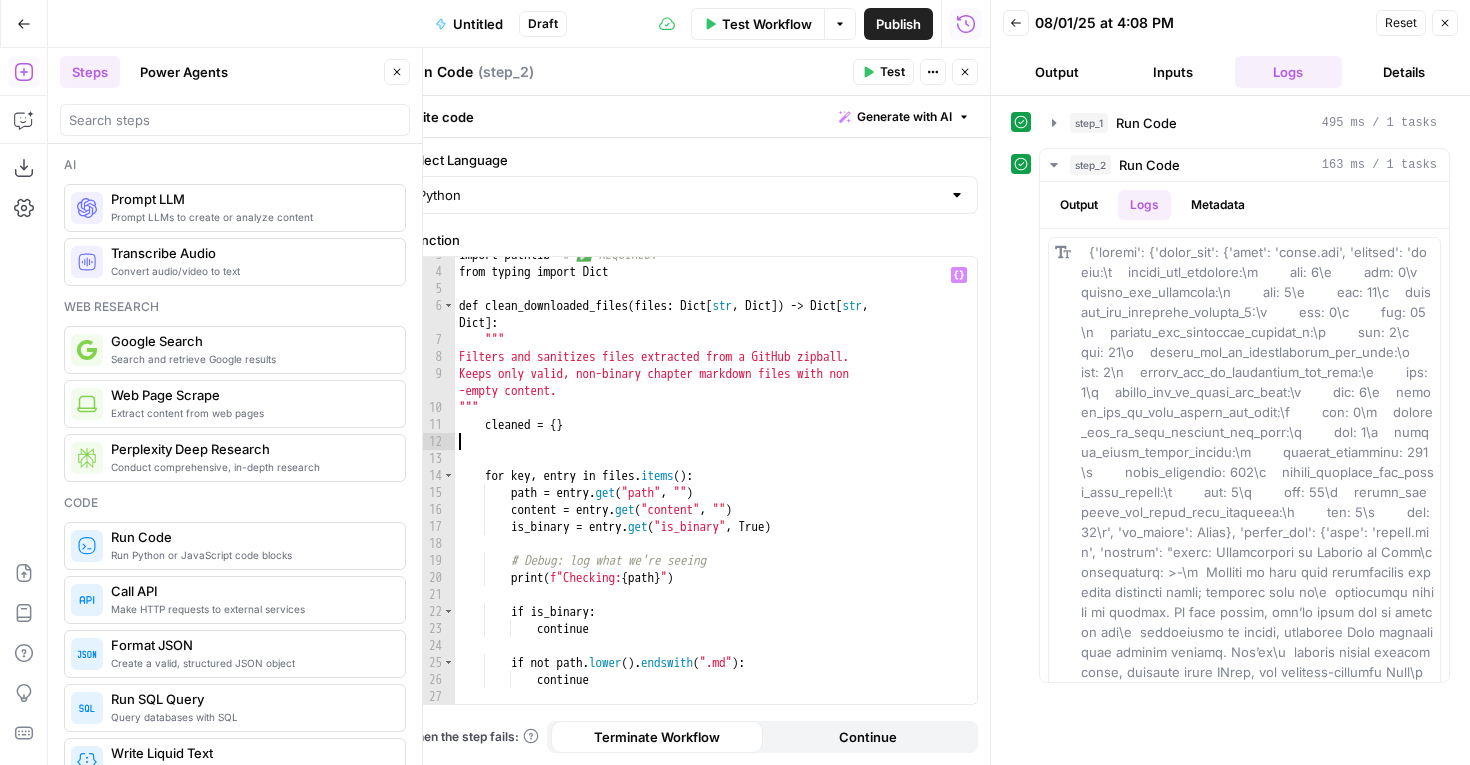 type on "**********" 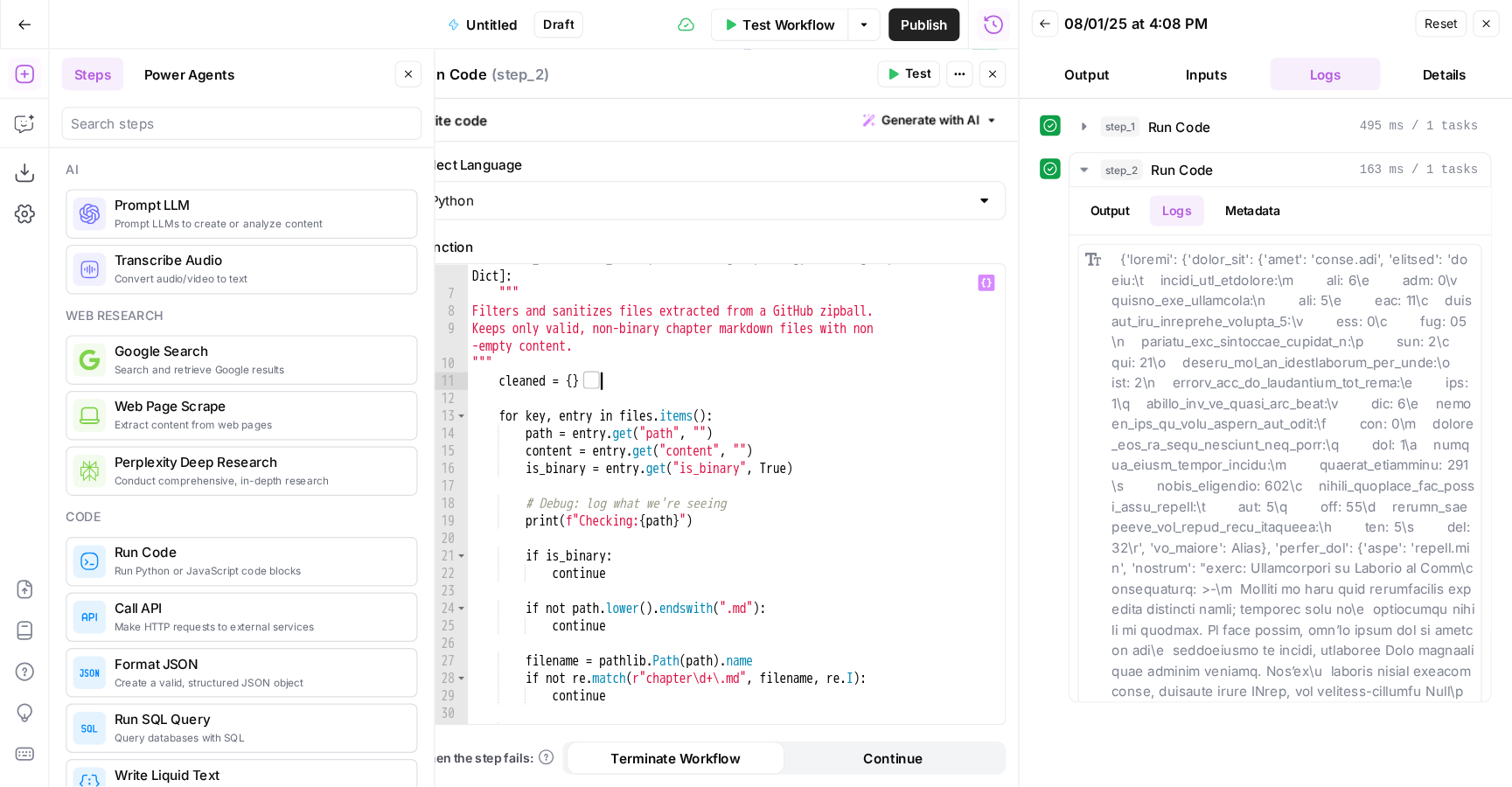 scroll, scrollTop: 90, scrollLeft: 0, axis: vertical 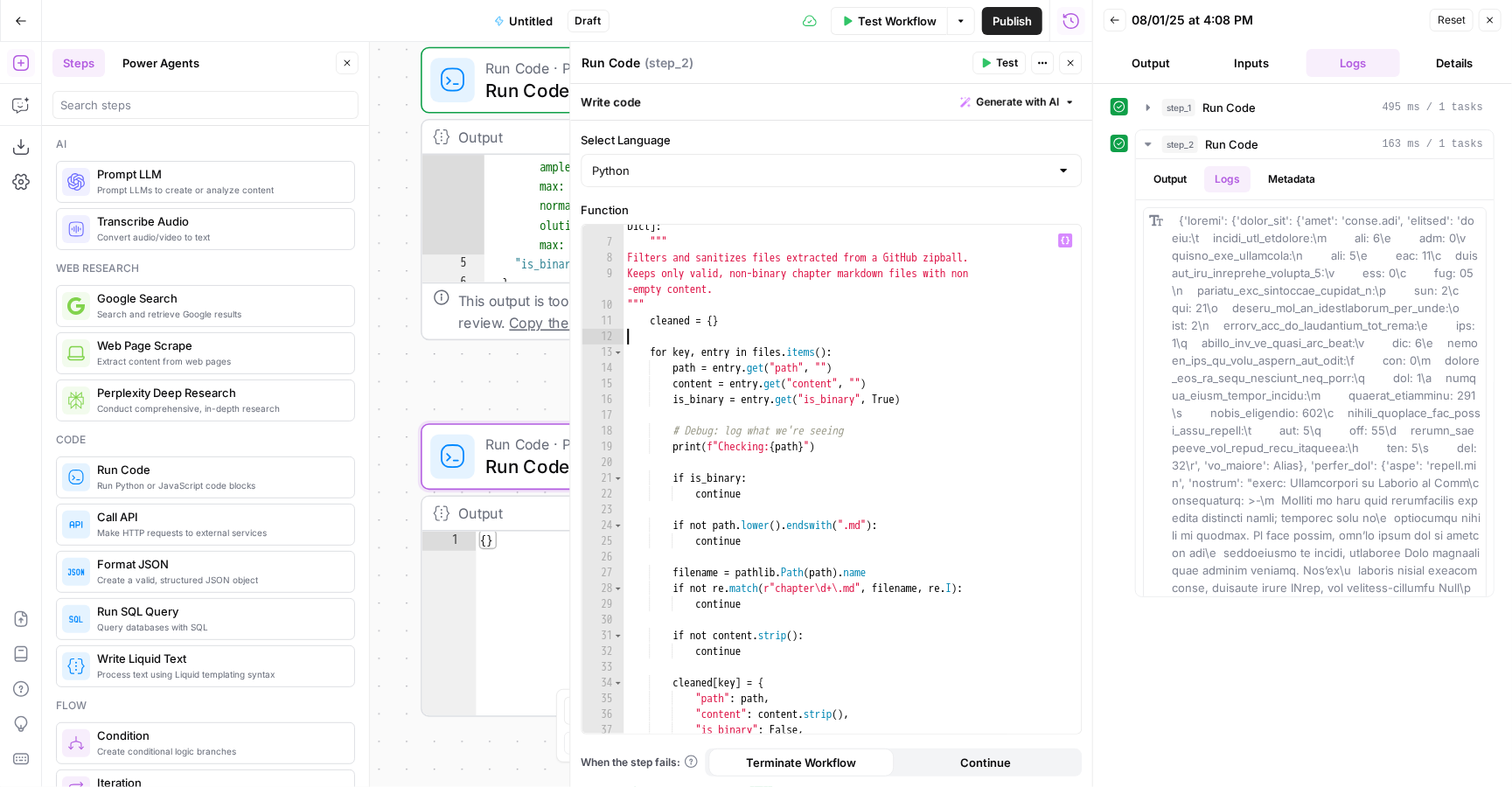 click on "def   clean_downloaded_files ( files :   Dict [ str ,   Dict ])   ->   Dict [ str ,   Dict ] :      """     Filters and sanitizes files extracted from a GitHub zipball.     Keeps only valid, non-binary chapter markdown files with non -empty content.     """      cleaned   =   { }      for   key ,   entry   in   files . items ( ) :           path   =   entry . get ( "path" ,   "" )           content   =   entry . get ( "content" ,   "" )           is_binary   =   entry . get ( "is_binary" ,   True )           # Debug: log what we're seeing           print ( f"Checking:  { path } " )           if   is_binary :                continue           if   not   path . lower ( ) . endswith ( ".md" ) :                continue           filename   =   pathlib . Path ( path ) . name           if   not   re . match ( r"chapter\d+\.md" ,   filename ,   re . I ) :                continue           if   not   content . strip ( ) :                continue           cleaned [ key ]   =   {                "path" :   path ," at bounding box center (852, 480) 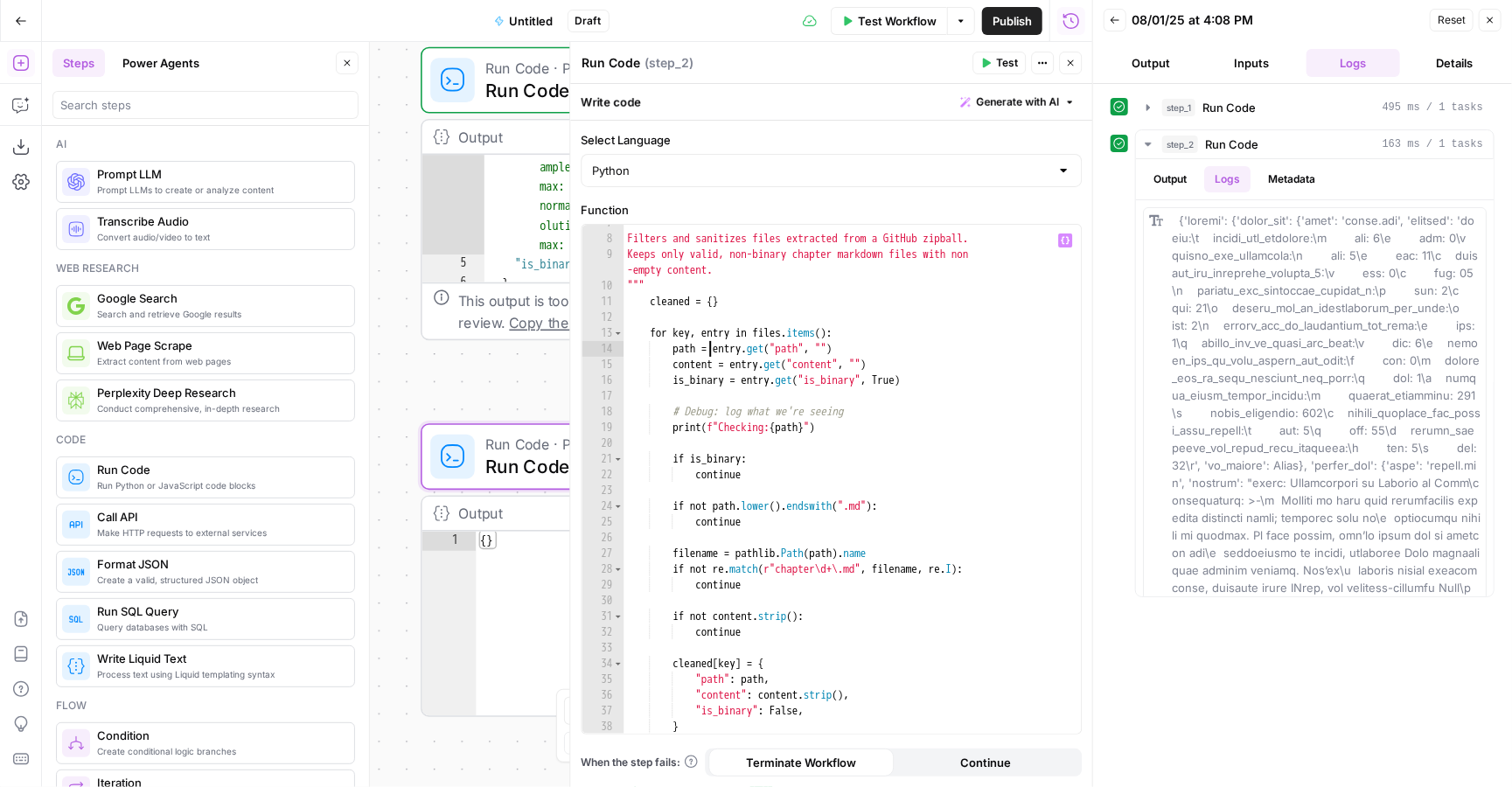 scroll, scrollTop: 118, scrollLeft: 0, axis: vertical 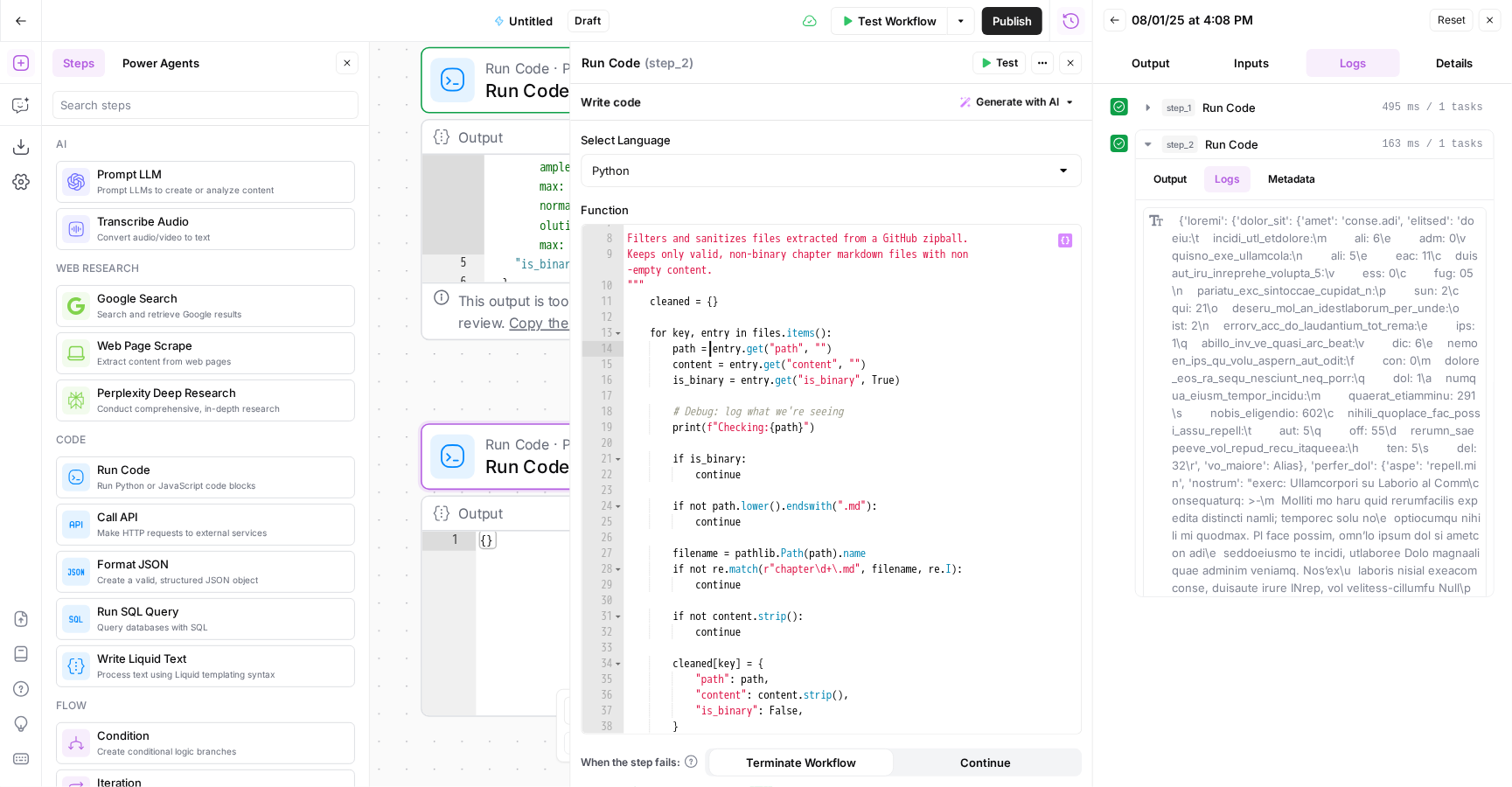 click on "cleaned   =   { }      for   key ,   entry   in   files . items ( ) :           path   =   entry . get ( "path" ,   "" )           content   =   entry . get ( "content" ,   "" )           is_binary   =   entry . get ( "is_binary" ,   True )           # Debug: log what we're seeing           print ( f"Checking:  { path } " )           if   is_binary :                continue           if   not   path . lower ( ) . endswith ( ".md" ) :                continue           filename   =   pathlib . Path ( path ) . name           if   not   re . match ( r"chapter\d+\.md" ,   filename ,   re . I ) :                continue           if   not   content . strip ( ) :                continue           cleaned [ key ]   =   {                "path" :   path ,                "content" :   content . strip ( ) ,                "is_binary" :   False ," at bounding box center (852, 484) 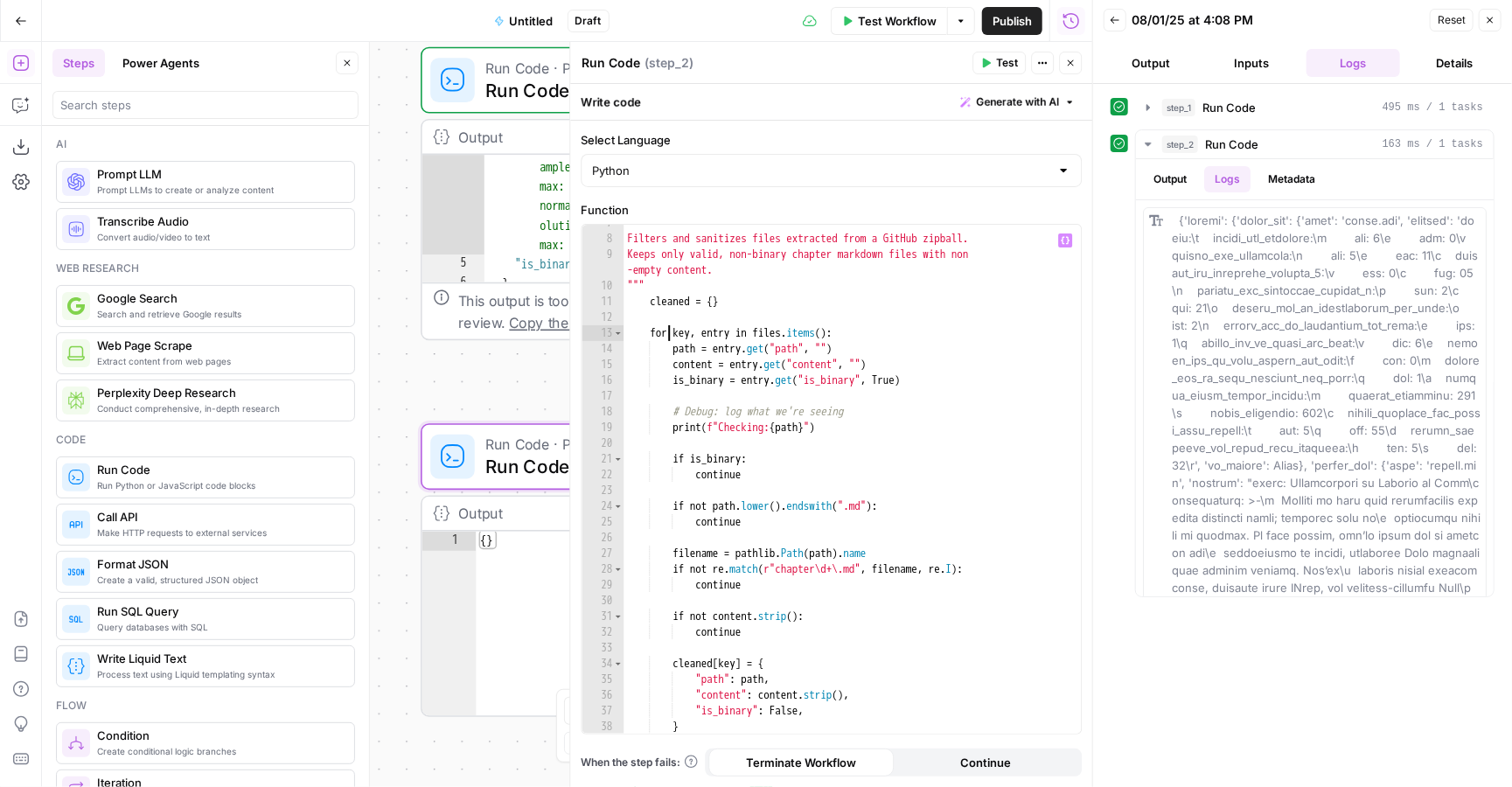 drag, startPoint x: 818, startPoint y: 331, endPoint x: 839, endPoint y: 331, distance: 21 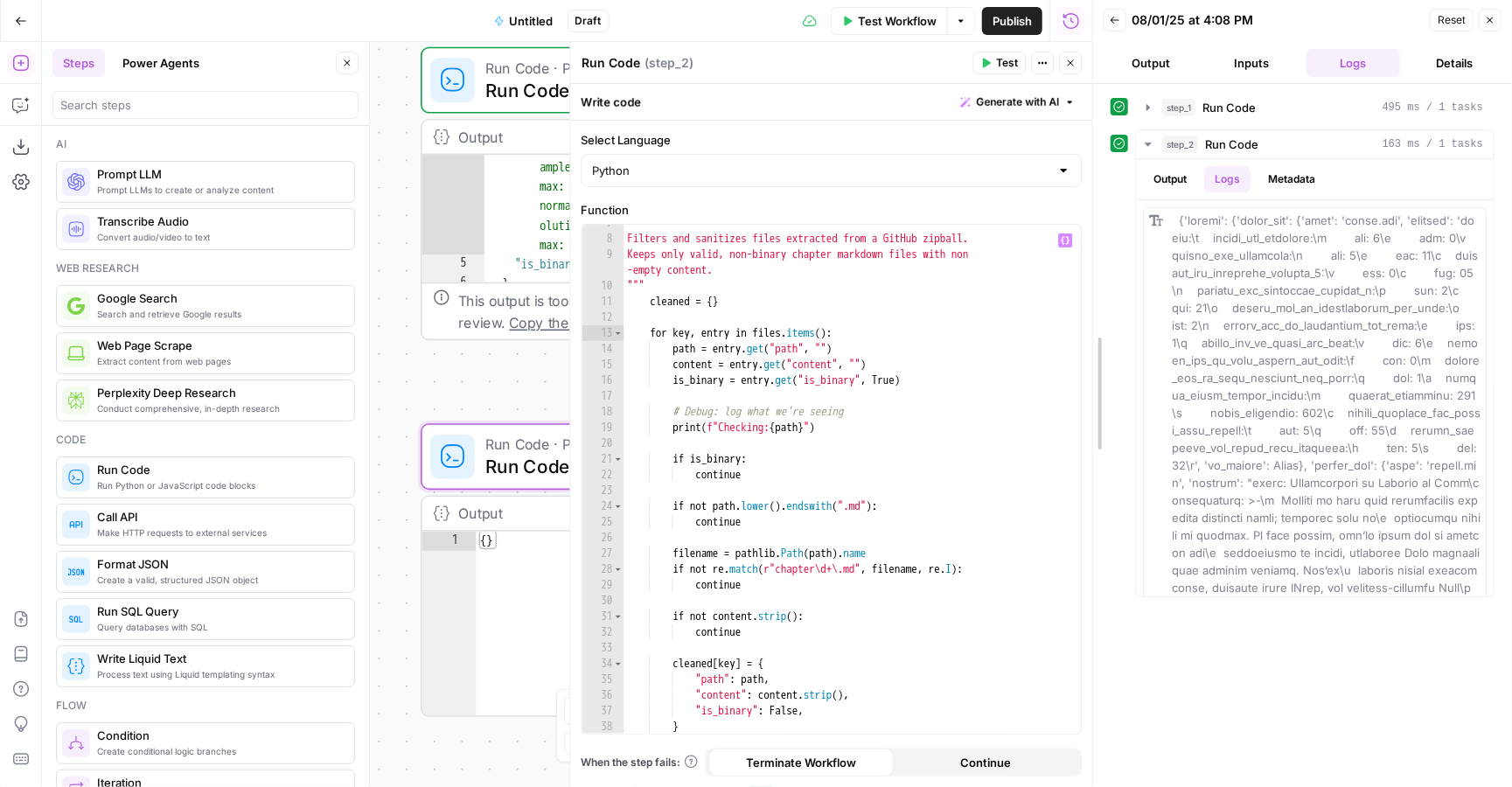 drag, startPoint x: 1097, startPoint y: 324, endPoint x: 981, endPoint y: 362, distance: 122.06556 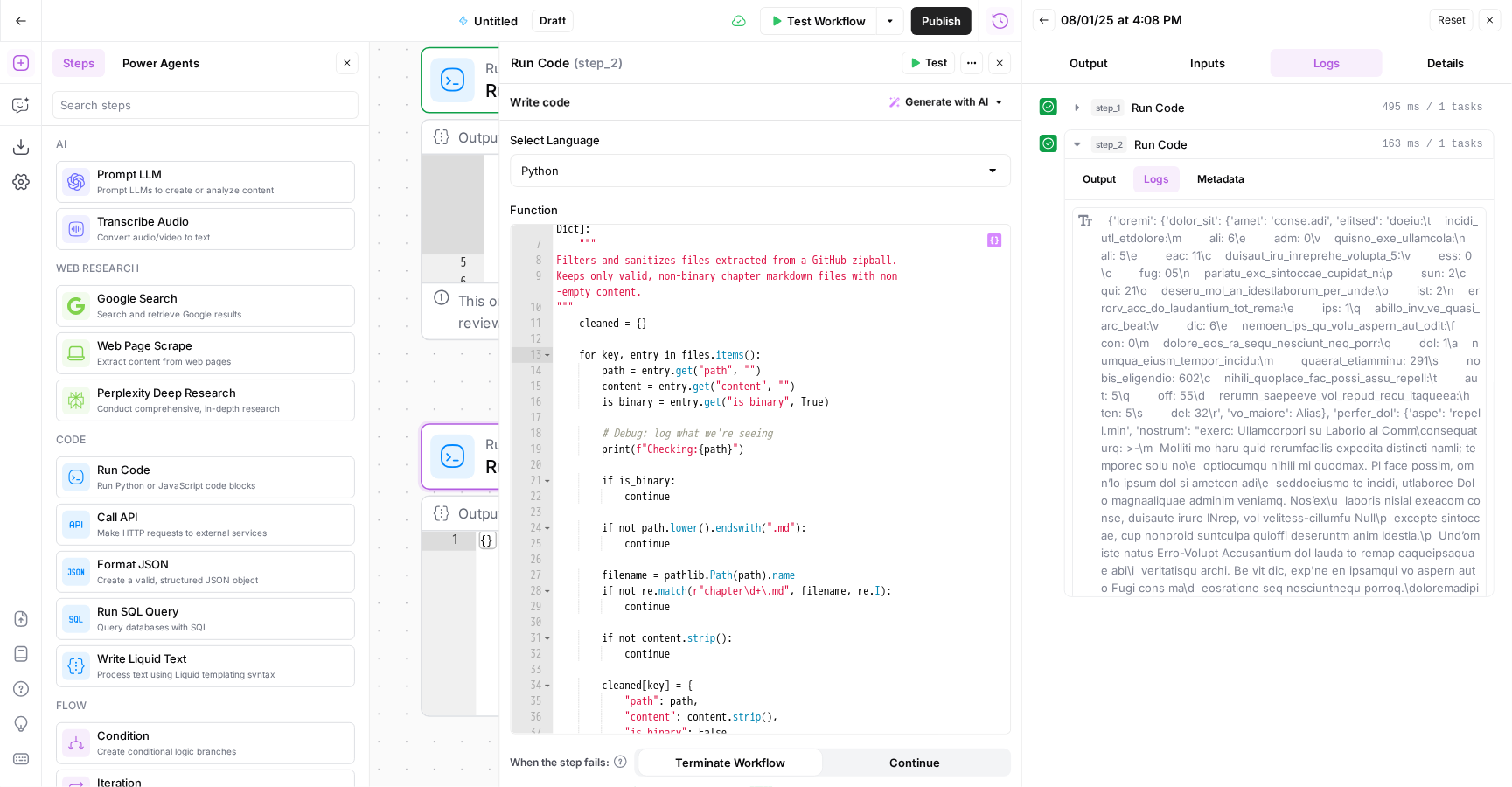 scroll, scrollTop: 97, scrollLeft: 0, axis: vertical 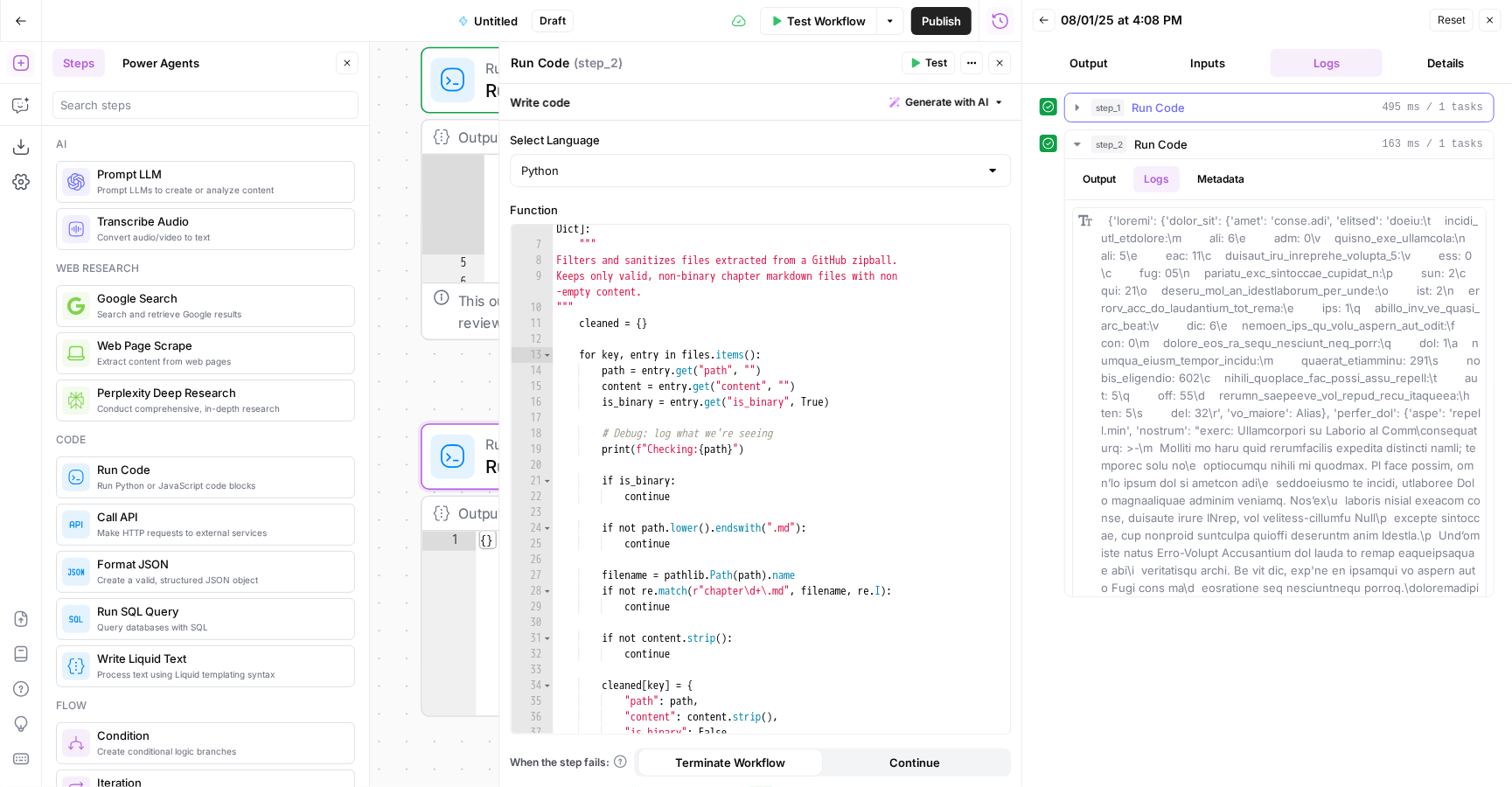 click on "step_1 Run Code 495 ms / 1 tasks" at bounding box center [1279, 108] 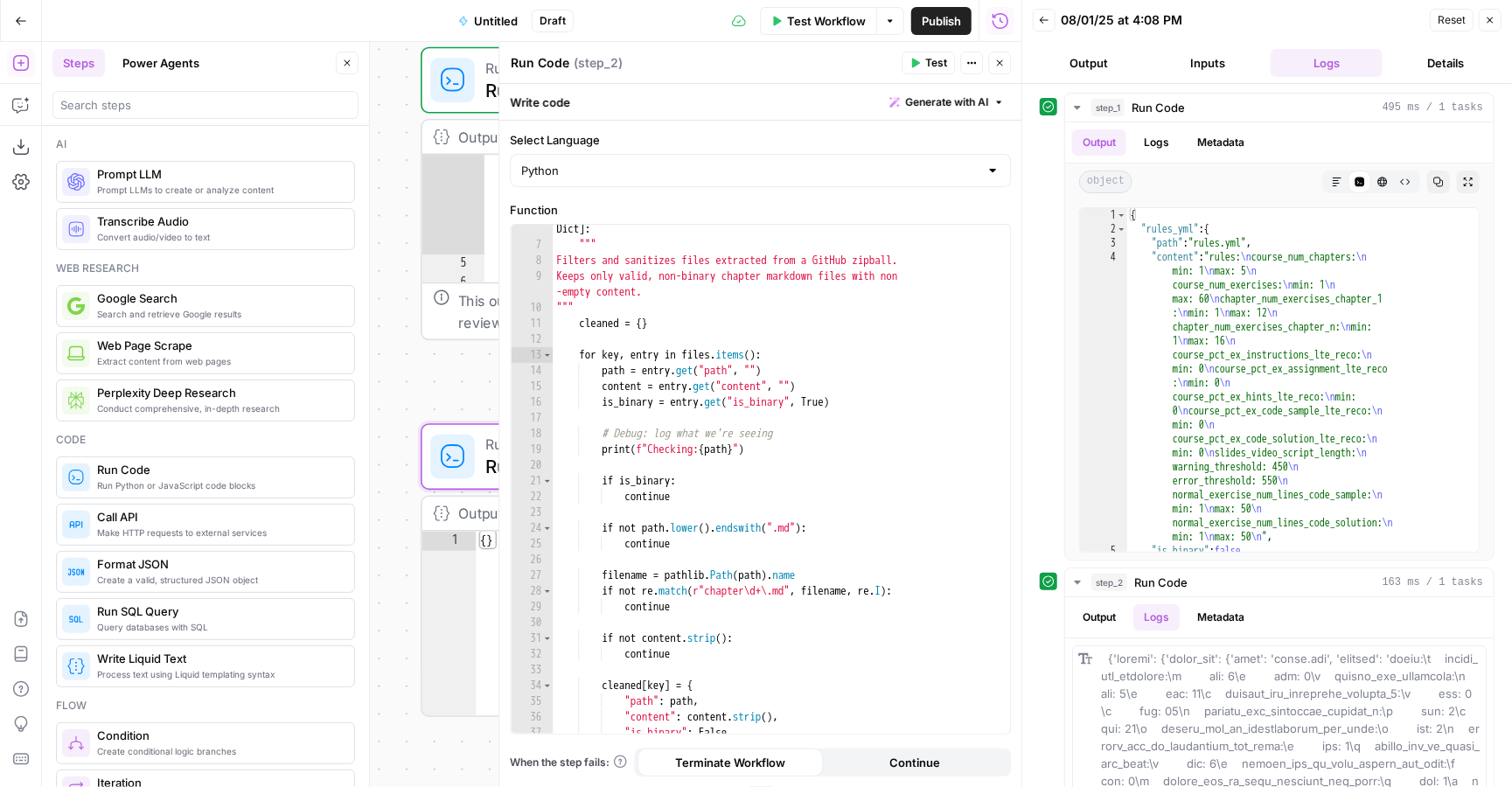 click on "Output" at bounding box center [1089, 63] 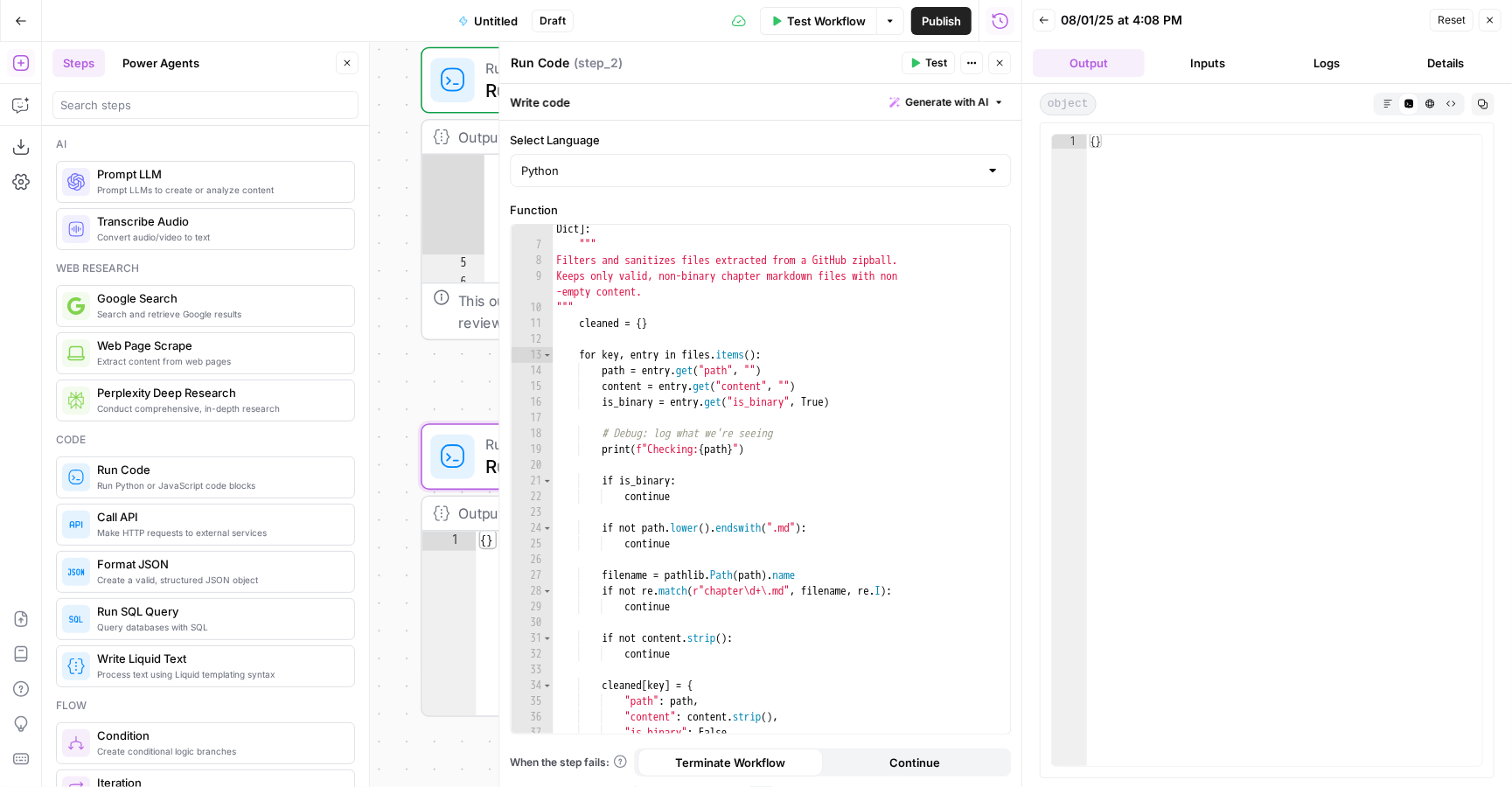 click 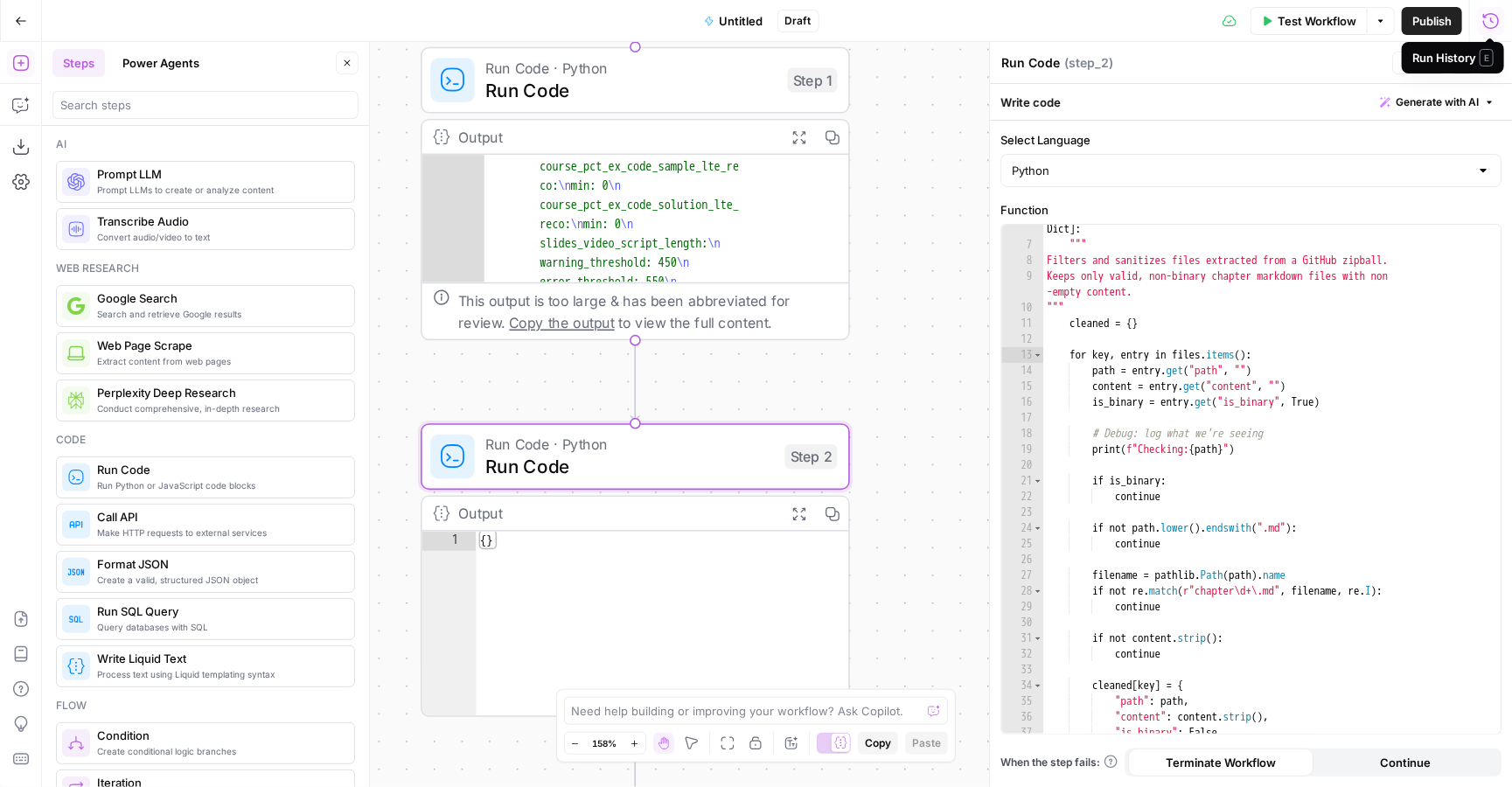 scroll, scrollTop: 223, scrollLeft: 0, axis: vertical 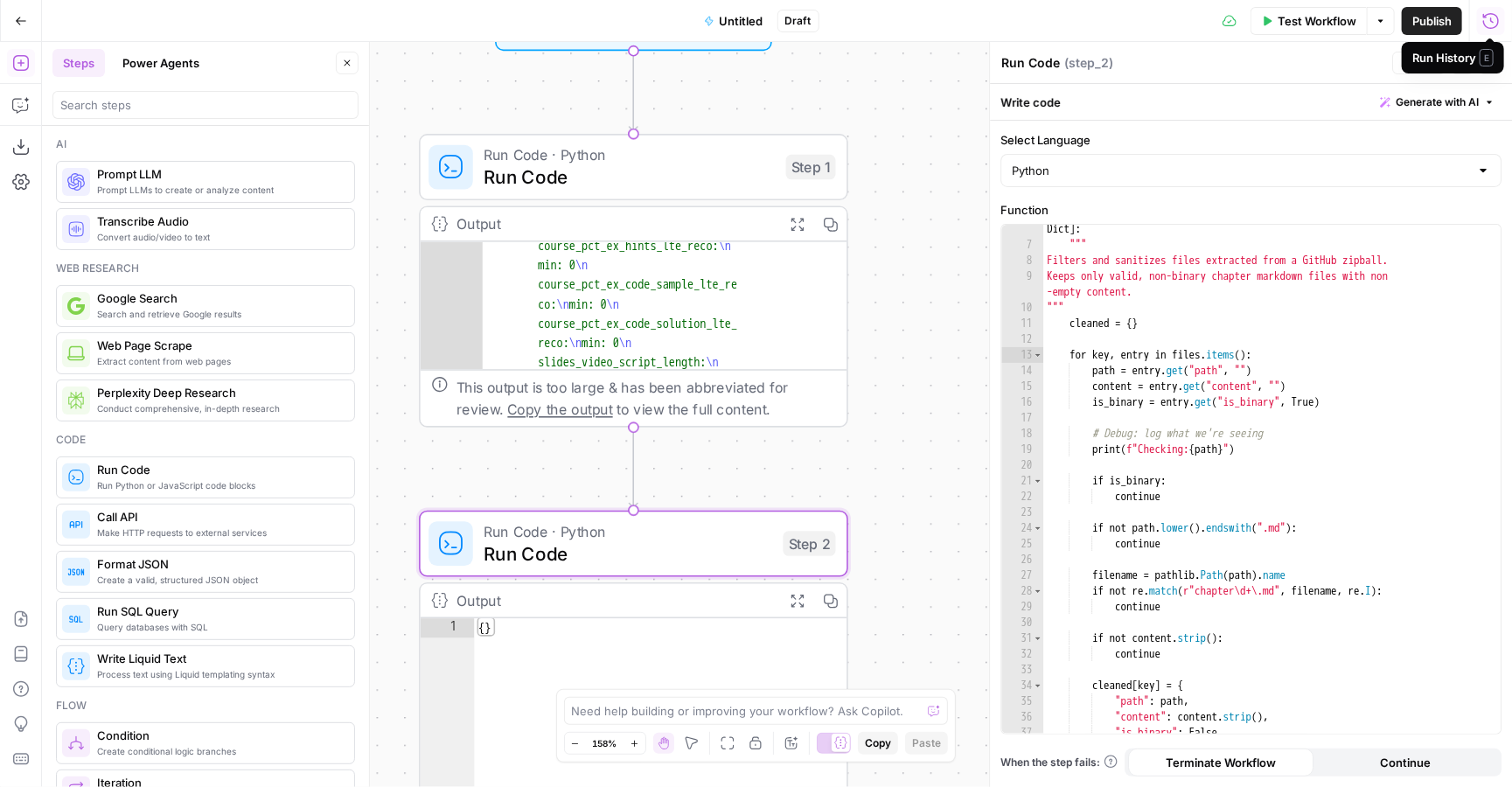click on "Run Code" at bounding box center [630, 177] 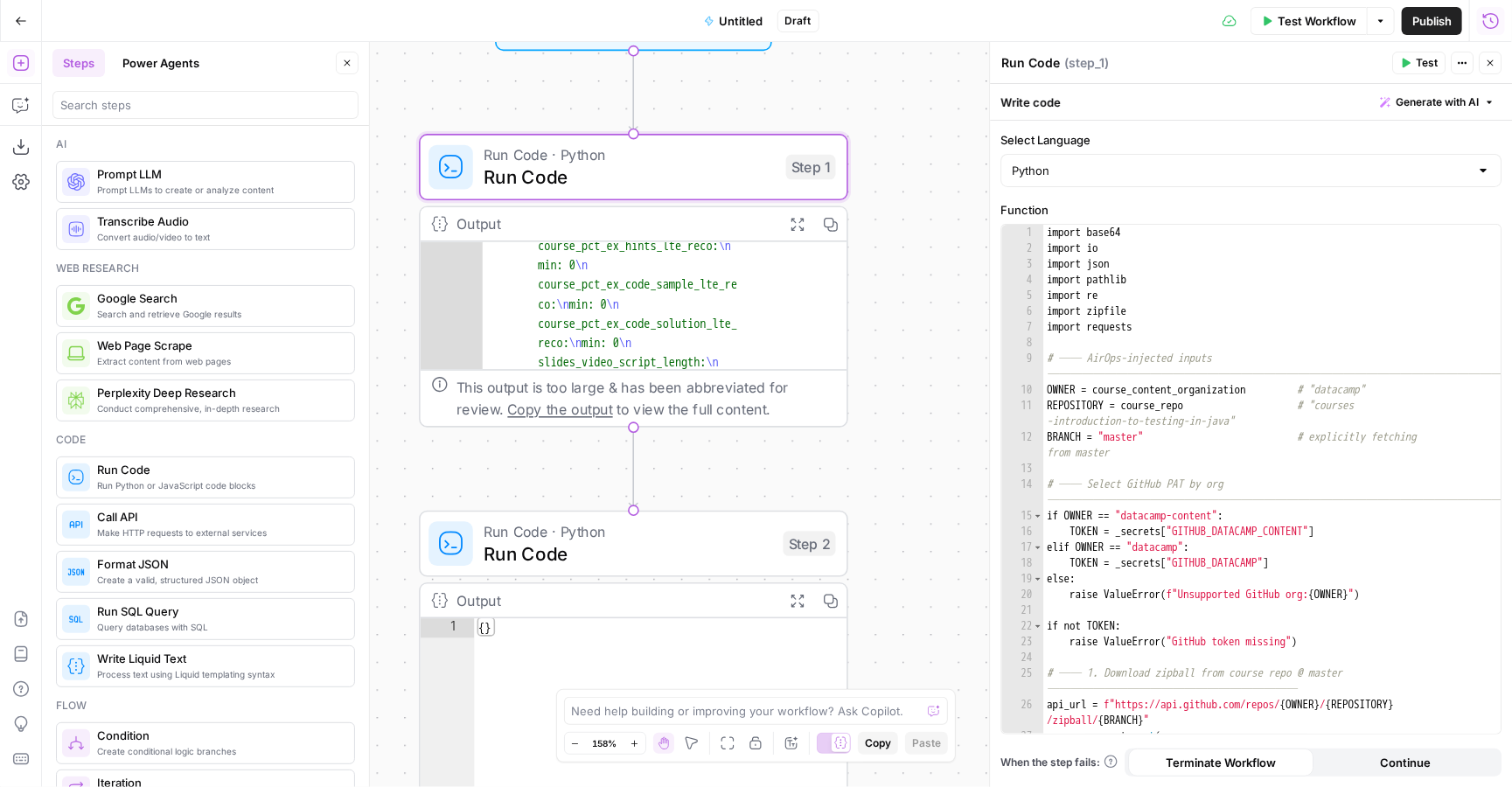 click 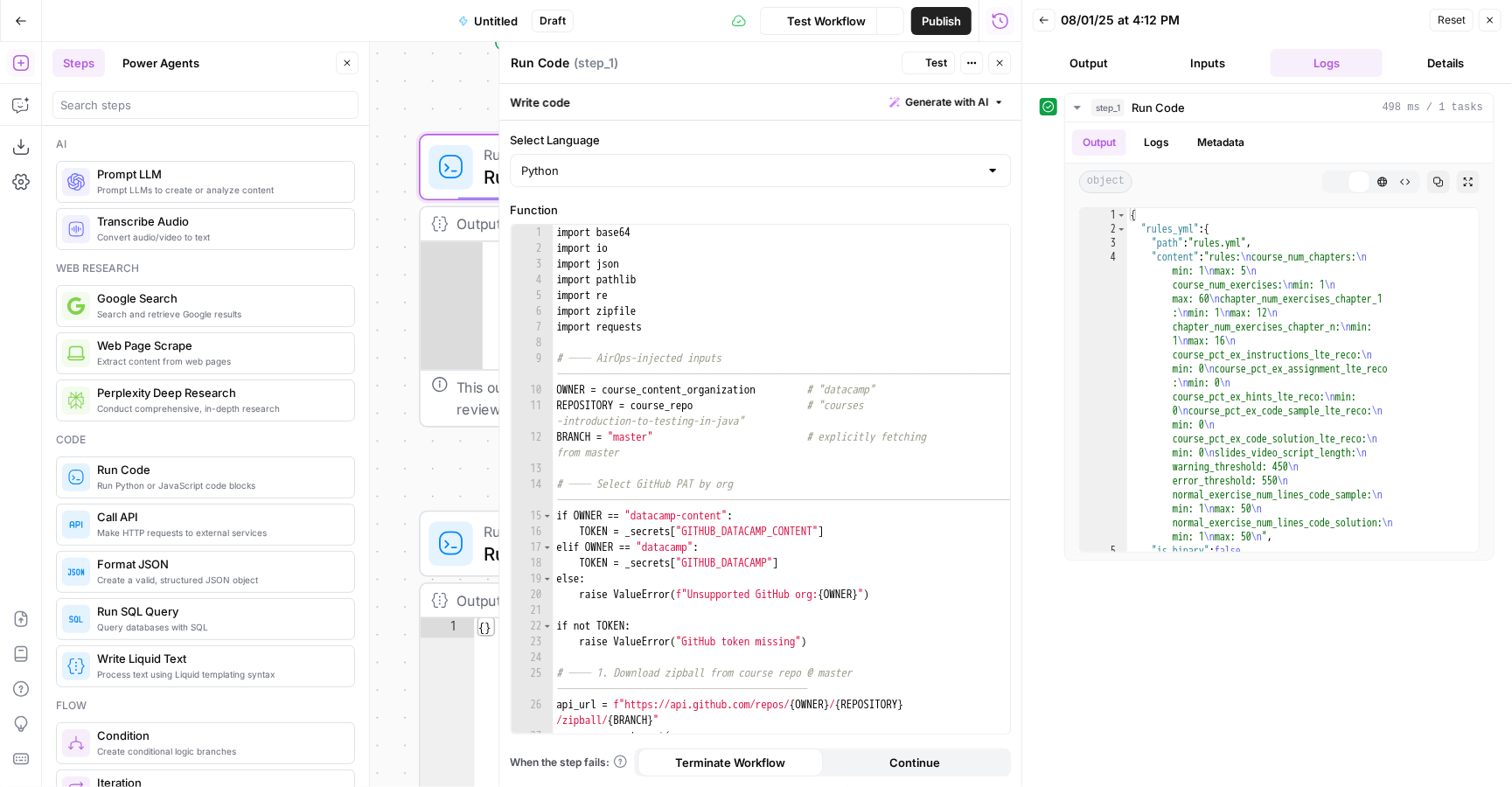 click on "Output" at bounding box center [1089, 63] 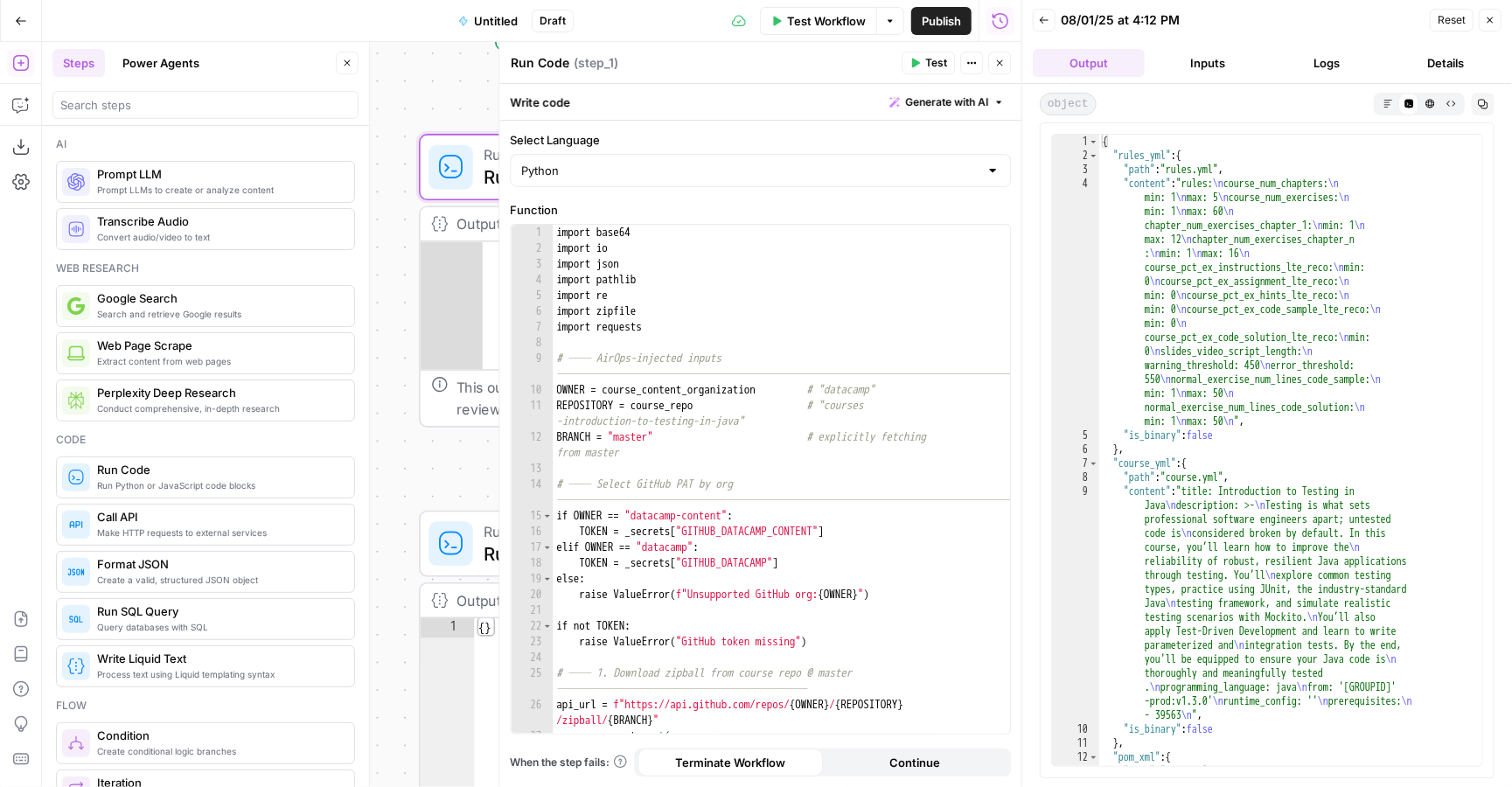 click at bounding box center (450, 543) 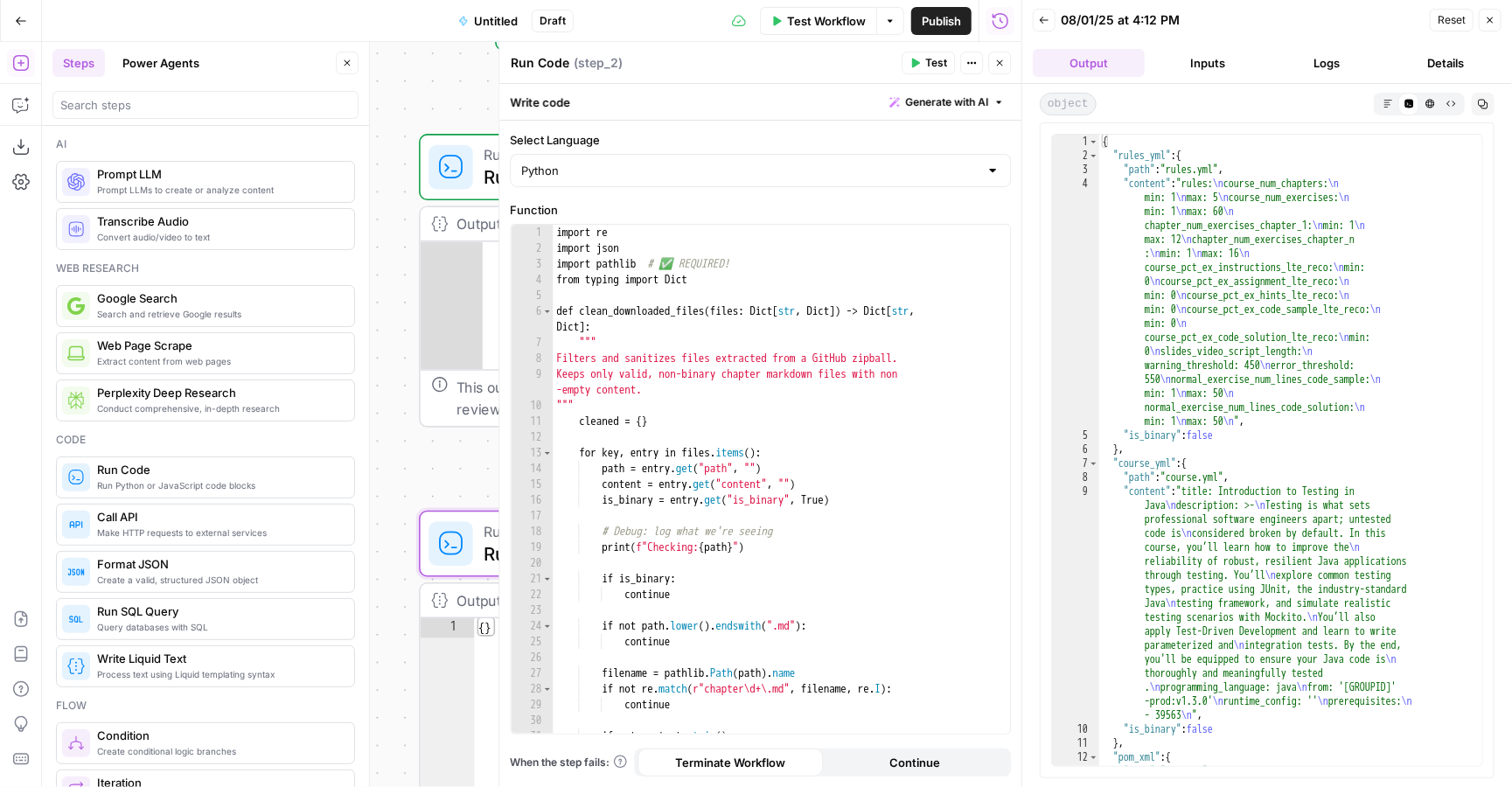 click on "Inputs" at bounding box center (1208, 63) 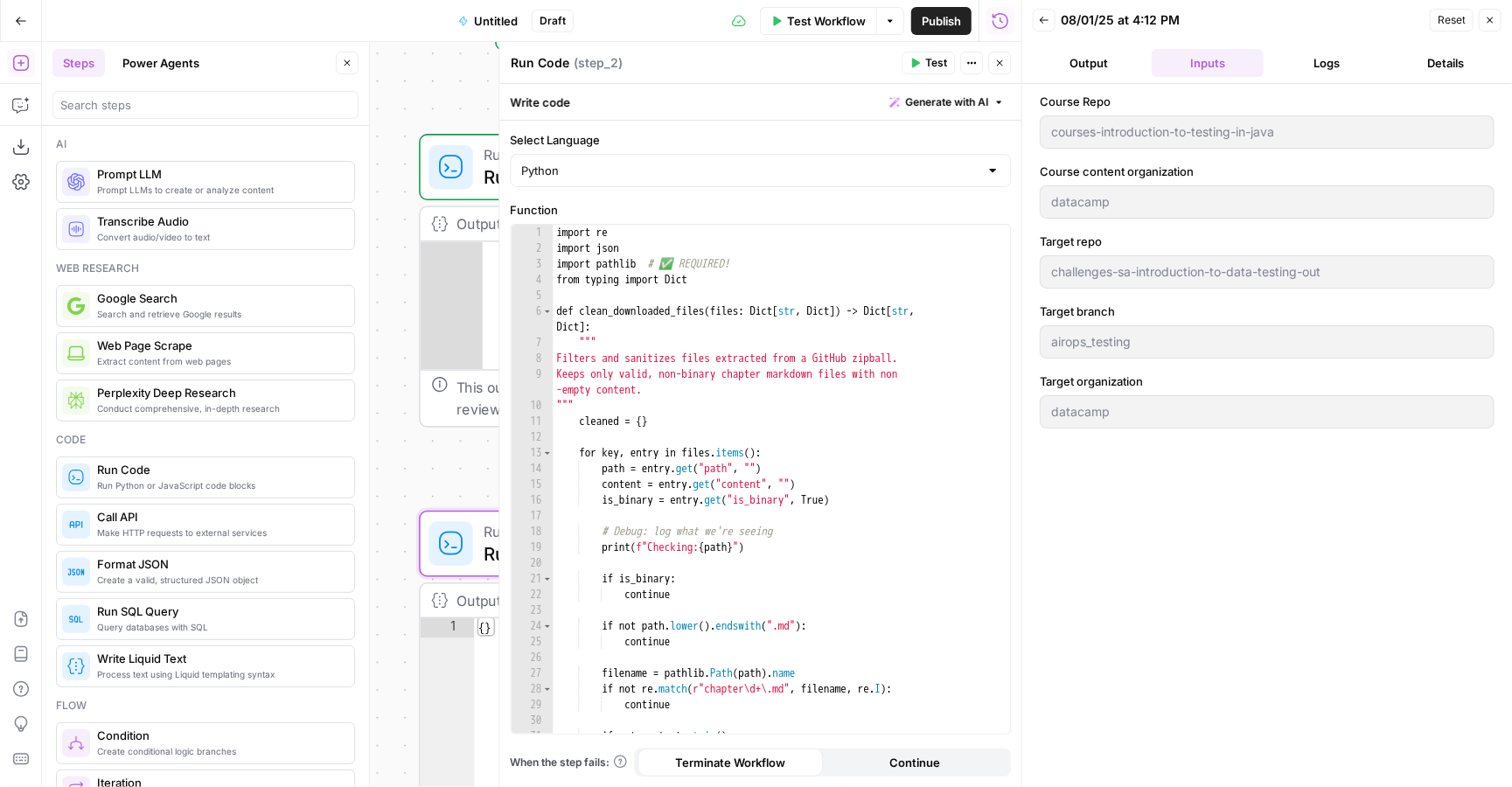 click 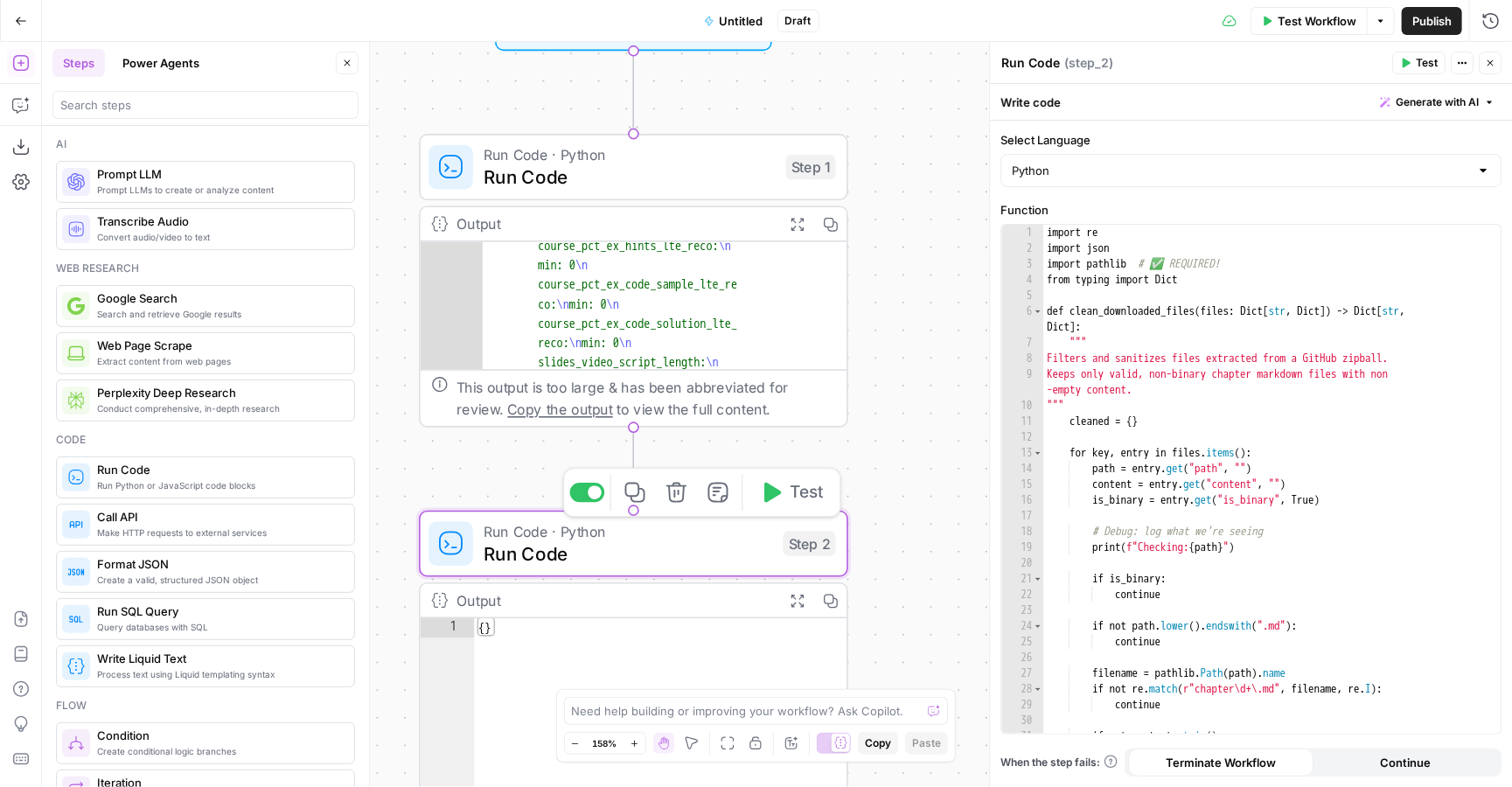 click on "Run Code" at bounding box center (628, 554) 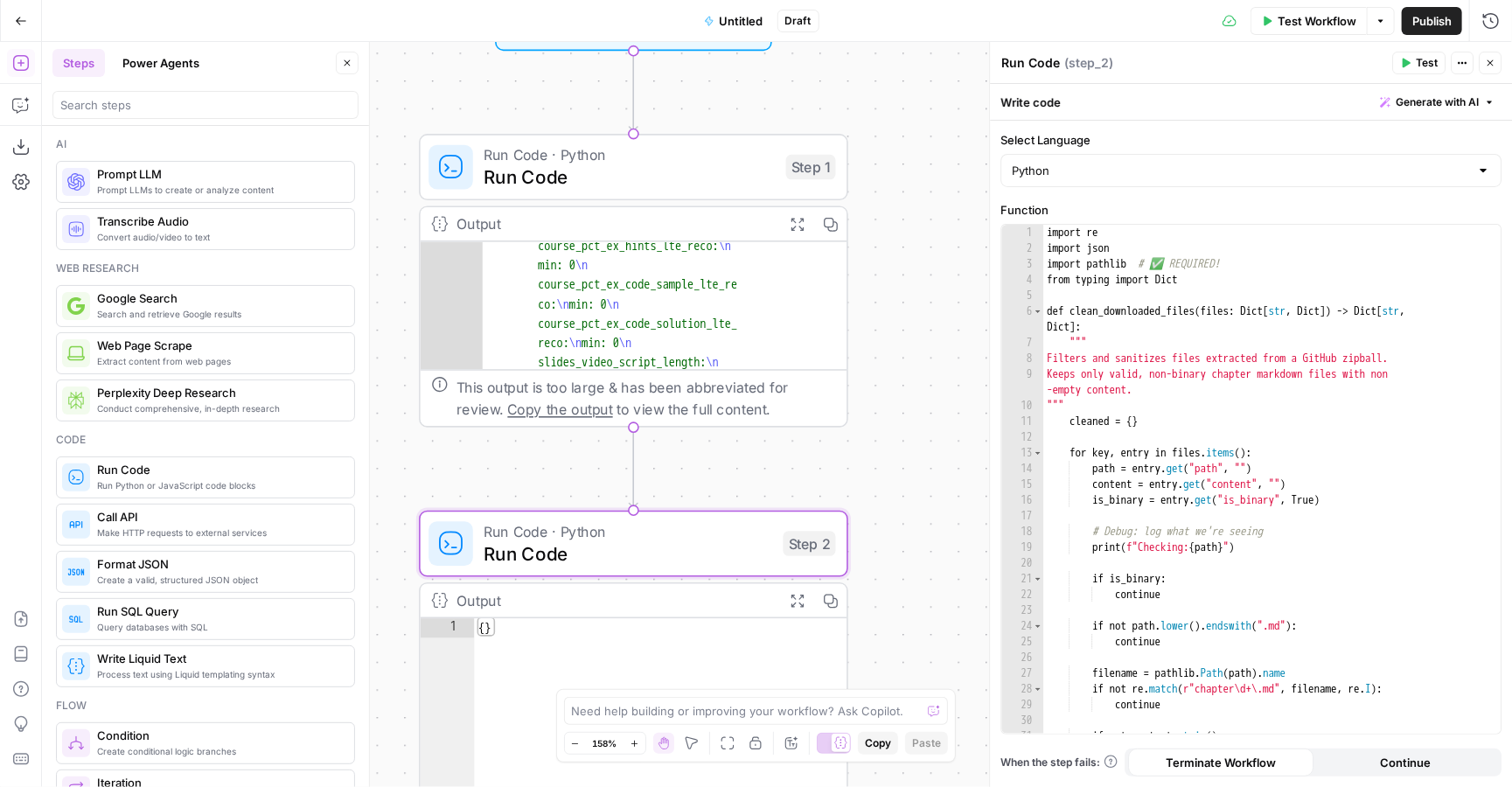 click on "Run Code Run Code  ( step_2 ) Test Actions Close" at bounding box center (1251, 63) 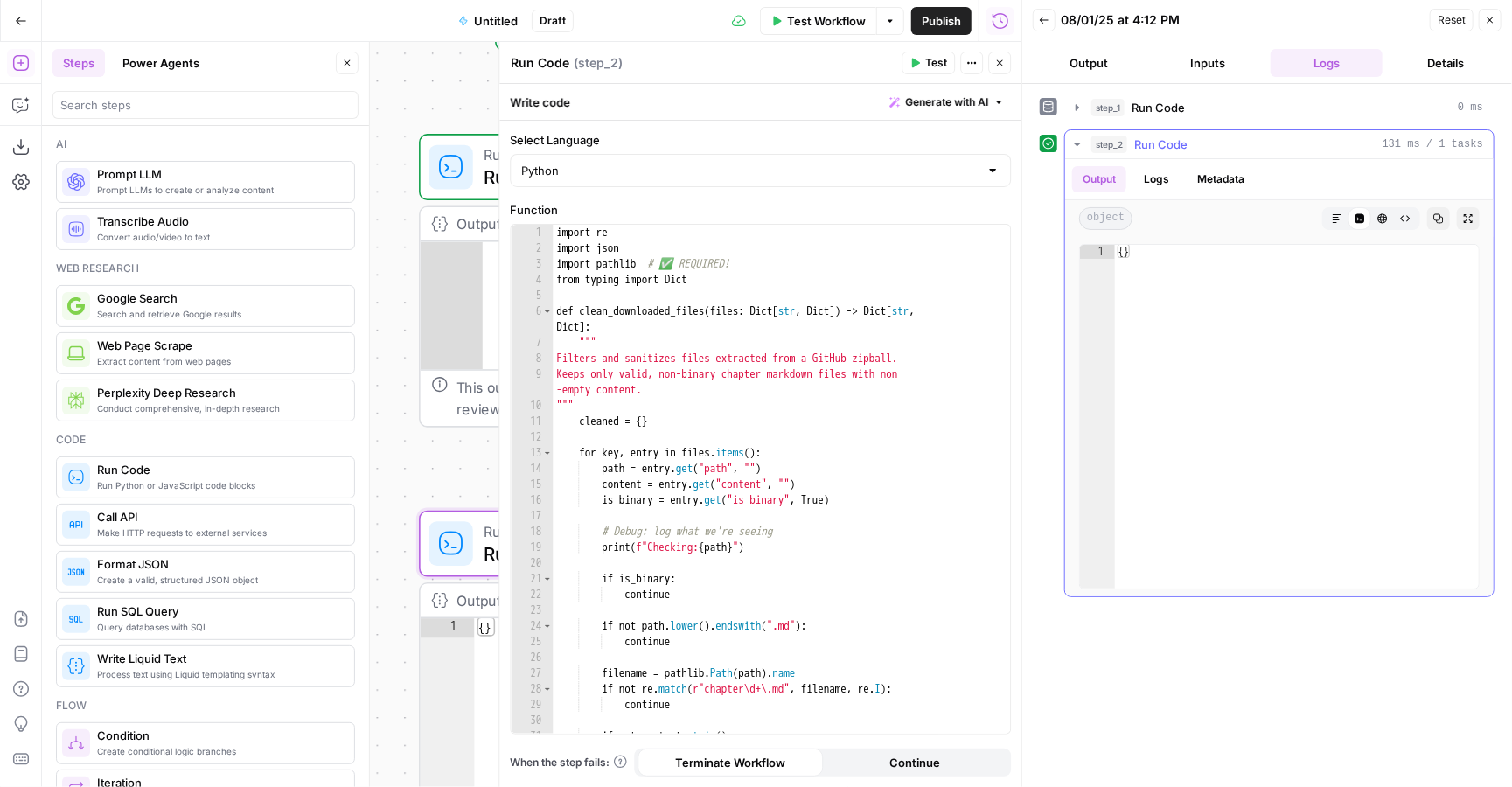 click on "Logs" at bounding box center (1156, 179) 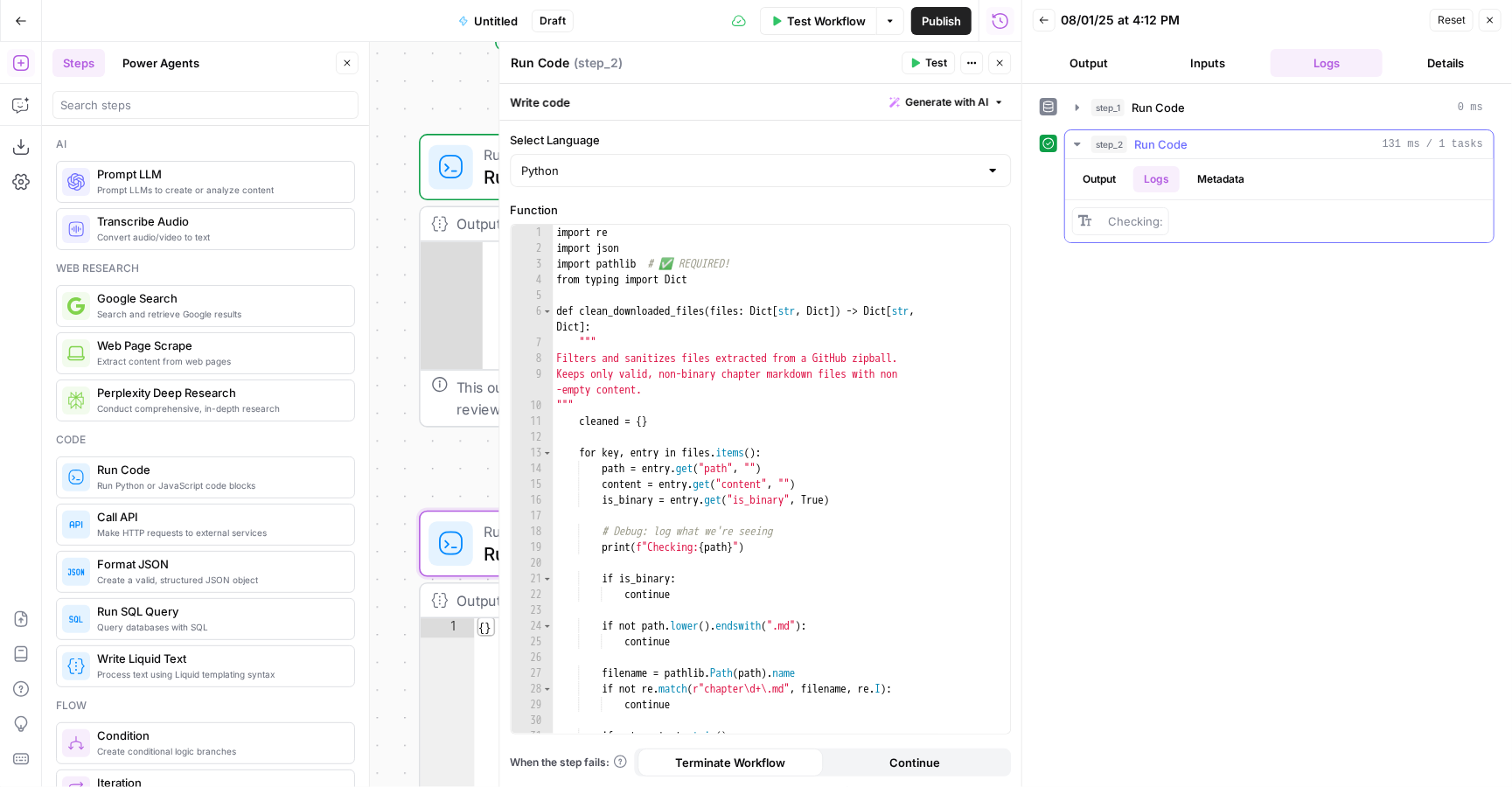 click on "Output" at bounding box center [1099, 179] 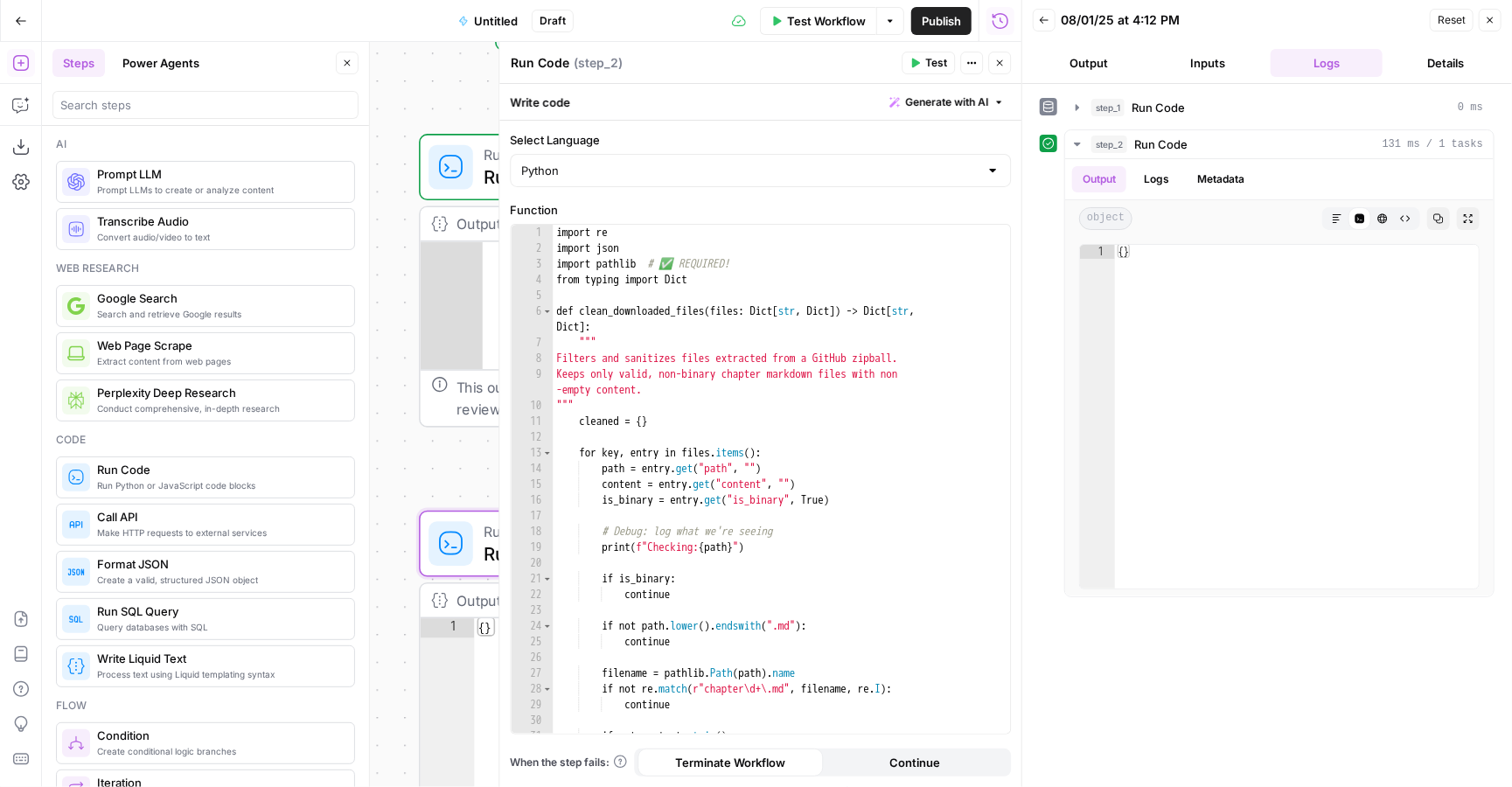 click on "Output" at bounding box center [1089, 63] 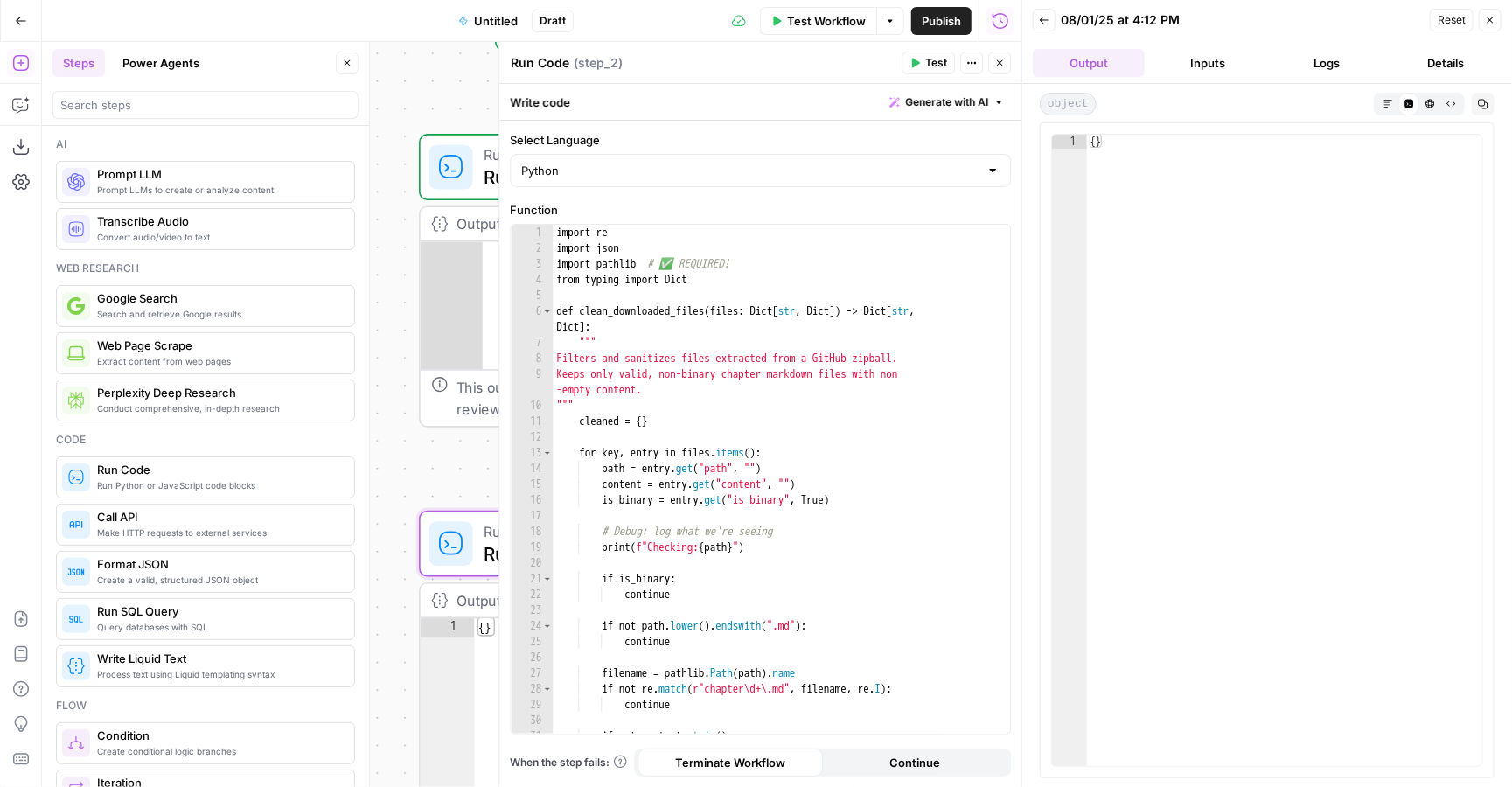 click on "Inputs" at bounding box center (1208, 63) 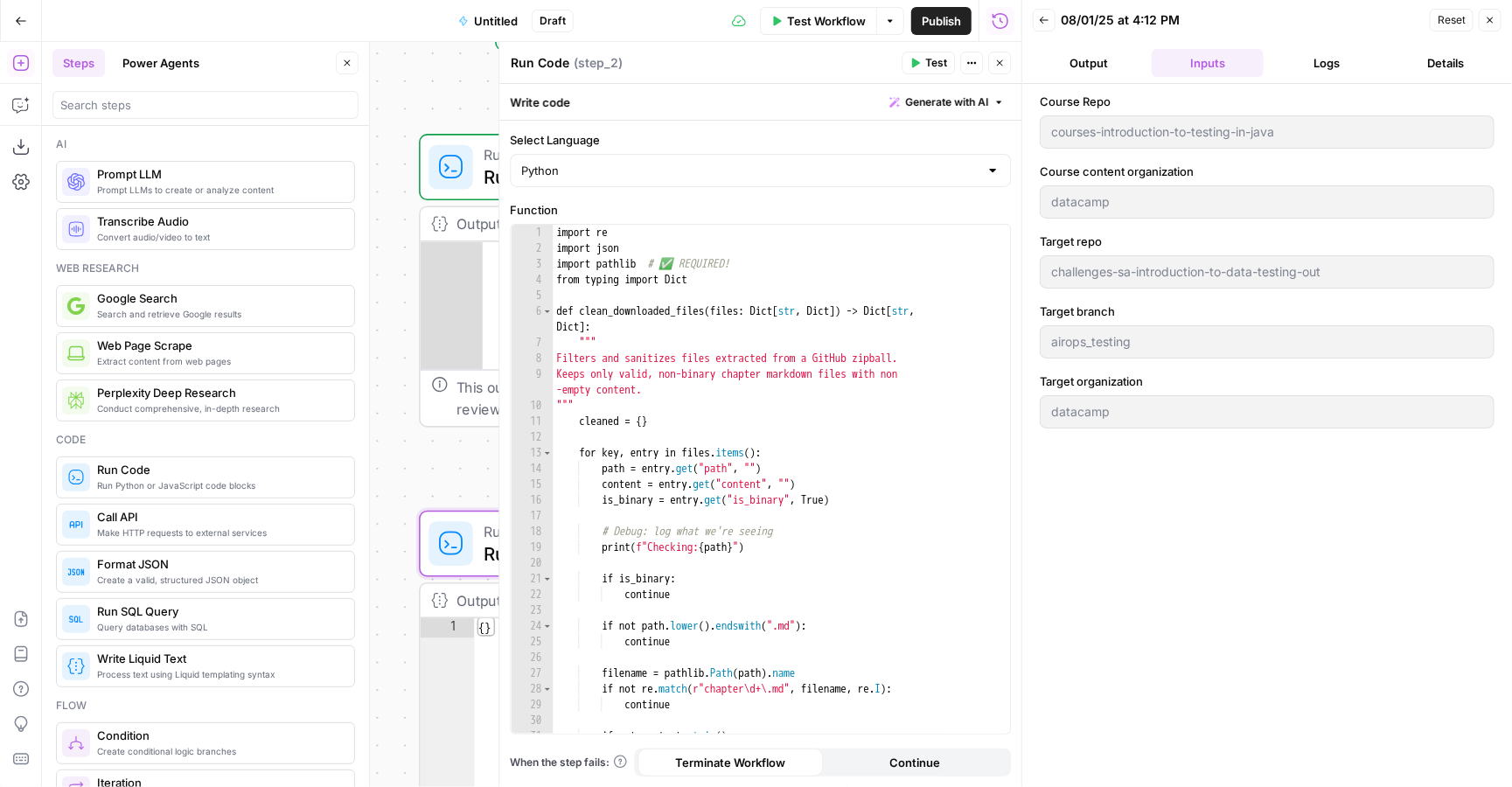 click on "Logs" at bounding box center (1327, 63) 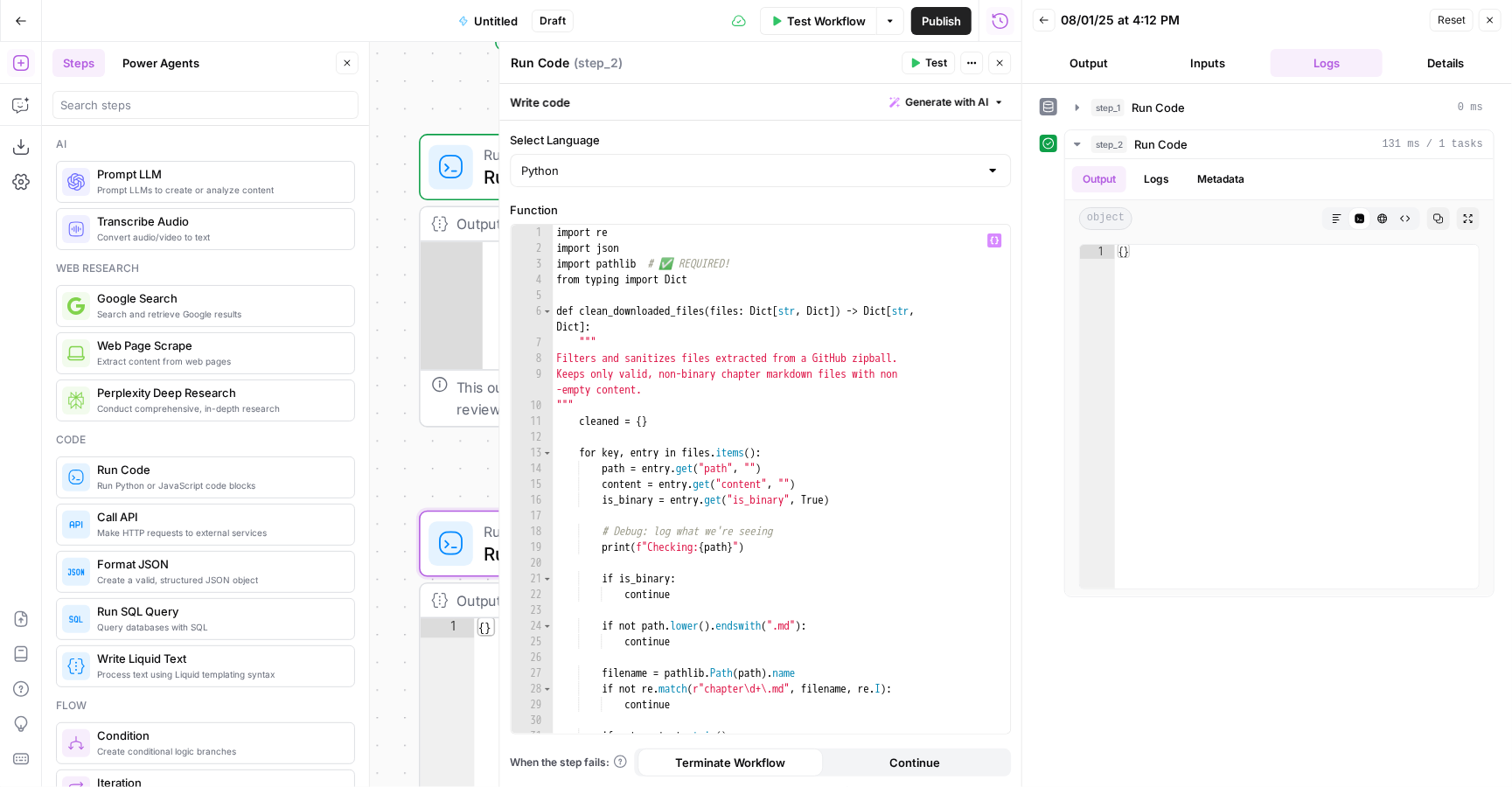 click on "import   re import   json import   pathlib    # ✅ REQUIRED! from   typing   import   Dict def   clean_downloaded_files ( files :   Dict [ str ,   Dict ])   ->   Dict [ str ,   Dict ] :
"""     Filters and sanitizes files extracted from a GitHub zipball.
Keeps only valid, non-binary chapter markdown files with non -empty content.
"""      cleaned   =   { }
for   key ,   entry   in   files . items ( ) :
path   =   entry . get ( "path" ,   "" )
content   =   entry . get ( "content" ,   "" )
is_binary   =   entry . get ( "is_binary" ,   True )
# Debug: log what we're seeing
print ( f"Checking:  { path } " )
if   is_binary :
continue
if   not   path . lower ( ) . endswith ( ".md" ) :
continue
filename   =   pathlib . Path ( path ) . name
if   not   re . match ( r"chapter\d+\.md" ,   filename ,   re . I ) :
continue
if   not   content . strip ( ) :" at bounding box center (781, 494) 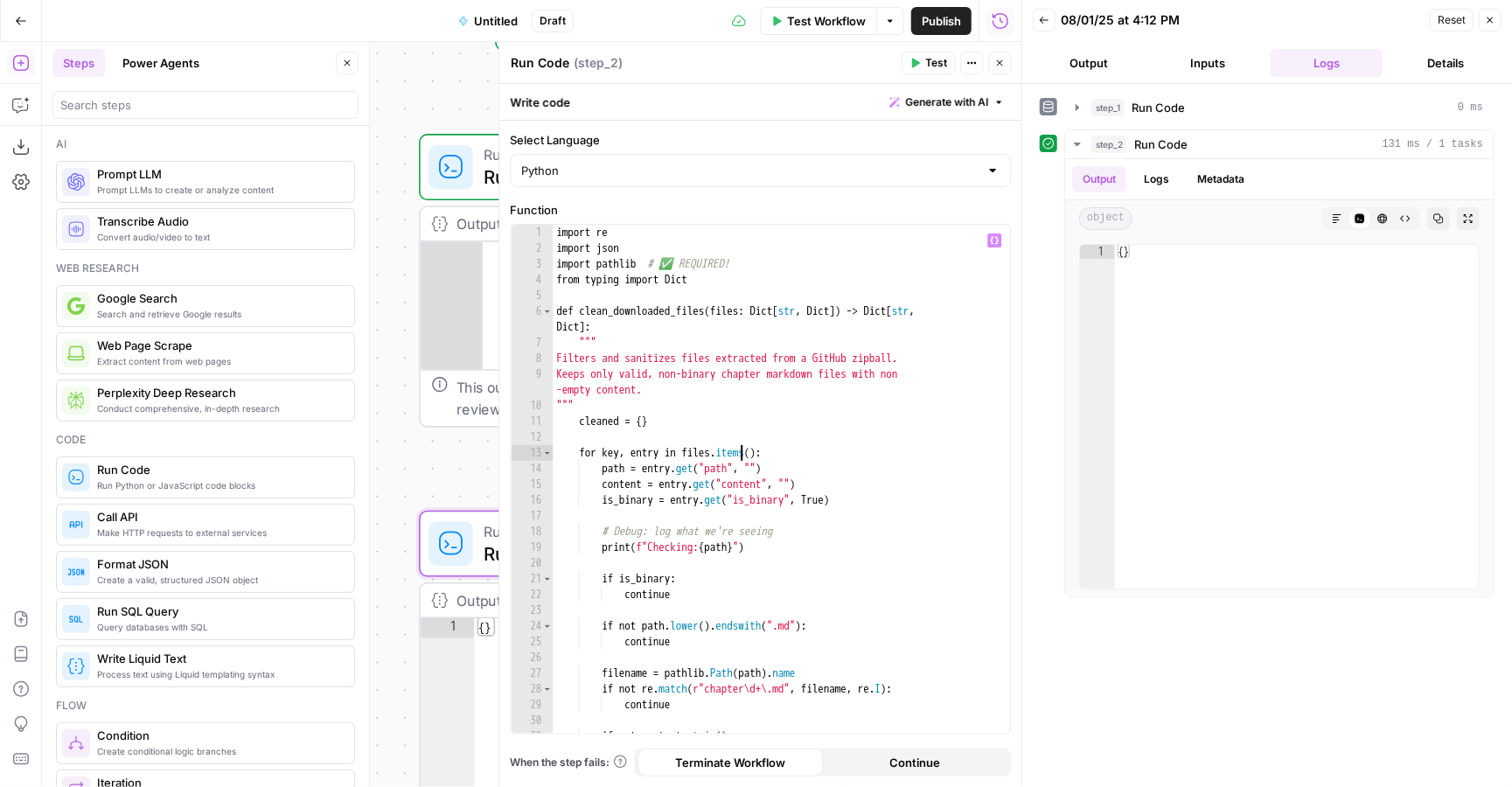 click on "import   re import   json import   pathlib    # ✅ REQUIRED! from   typing   import   Dict def   clean_downloaded_files ( files :   Dict [ str ,   Dict ])   ->   Dict [ str ,   Dict ] :
"""     Filters and sanitizes files extracted from a GitHub zipball.
Keeps only valid, non-binary chapter markdown files with non -empty content.
"""      cleaned   =   { }
for   key ,   entry   in   files . items ( ) :
path   =   entry . get ( "path" ,   "" )
content   =   entry . get ( "content" ,   "" )
is_binary   =   entry . get ( "is_binary" ,   True )
# Debug: log what we're seeing
print ( f"Checking:  { path } " )
if   is_binary :
continue
if   not   path . lower ( ) . endswith ( ".md" ) :
continue
filename   =   pathlib . Path ( path ) . name
if   not   re . match ( r"chapter\d+\.md" ,   filename ,   re . I ) :
continue
if   not   content . strip ( ) :" at bounding box center [781, 494] 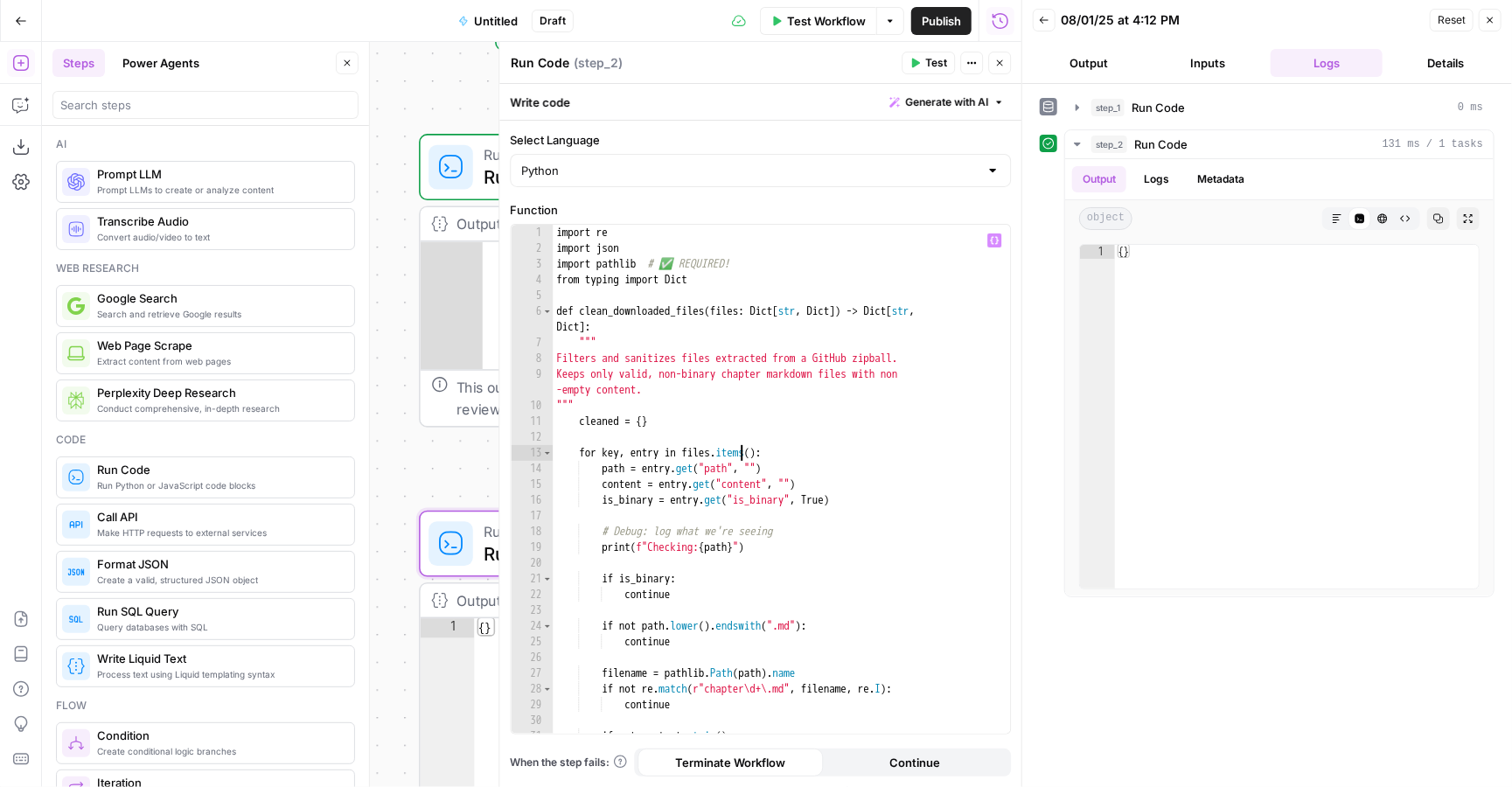 paste on "**********" 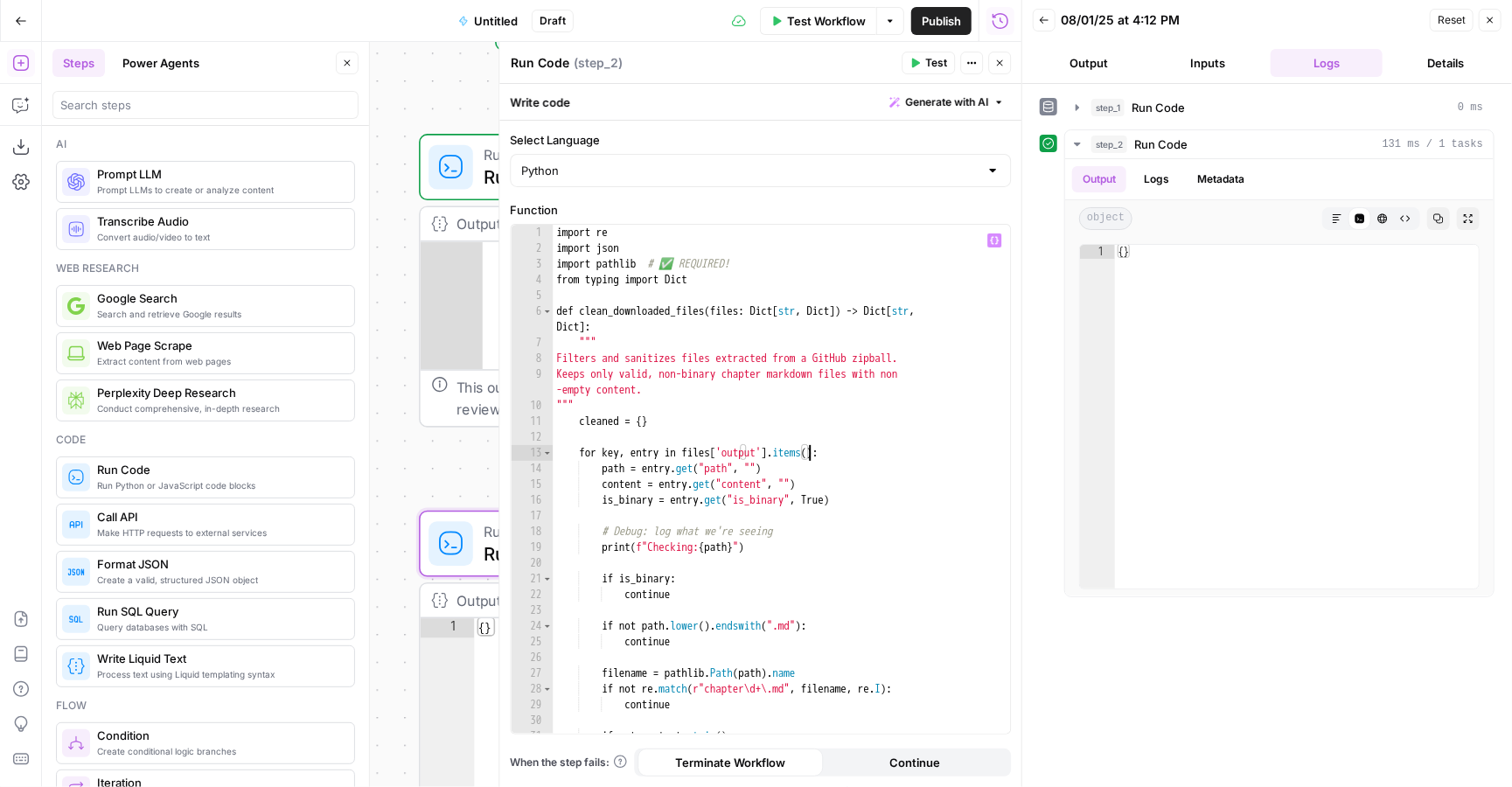 click on "import   re import   json import   pathlib    # ✅ REQUIRED! from   typing   import   Dict def   clean_downloaded_files ( files :   Dict [ str ,   Dict ])   ->   Dict [ str ,   Dict ] :      """     Filters and sanitizes files extracted from a GitHub zipball.     Keeps only valid, non-binary chapter markdown files with non -empty content.     """      cleaned   =   { }      for   key ,   entry   in   files [ 'output' ] . items ( ) :           path   =   entry . get ( "path" ,   "" )           content   =   entry . get ( "content" ,   "" )           is_binary   =   entry . get ( "is_binary" ,   True )           # Debug: log what we're seeing           print ( f"Checking:  { path } " )           if   is_binary :                continue           if   not   path . lower ( ) . endswith ( ".md" ) :                continue           filename   =   pathlib . Path ( path ) . name           if   not   re . match ( r"chapter\d+\.md" ,   filename ,   re . I ) :                continue           if   not   content . ( )" at bounding box center (781, 494) 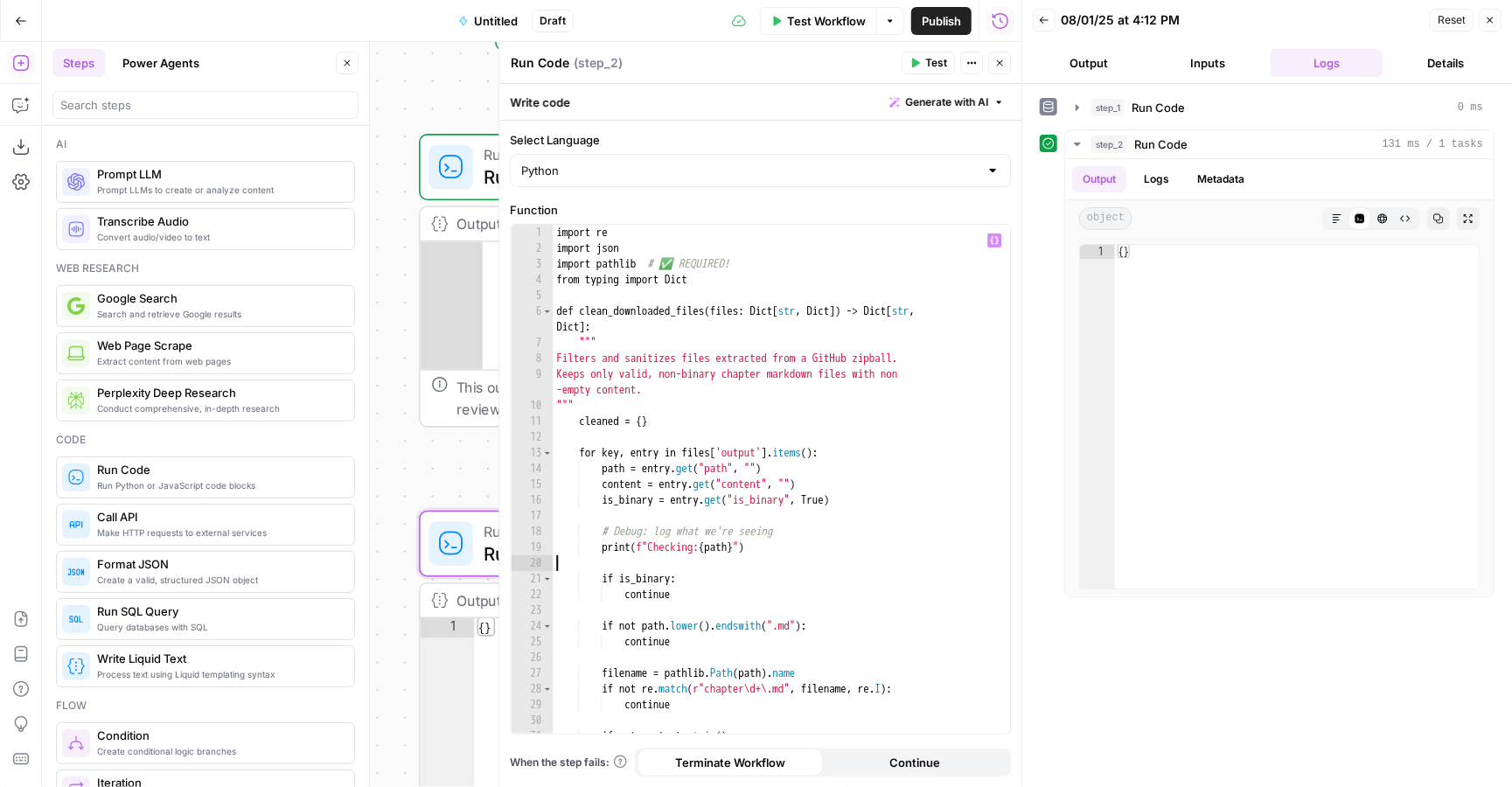 click on "Test Workflow" at bounding box center (826, 21) 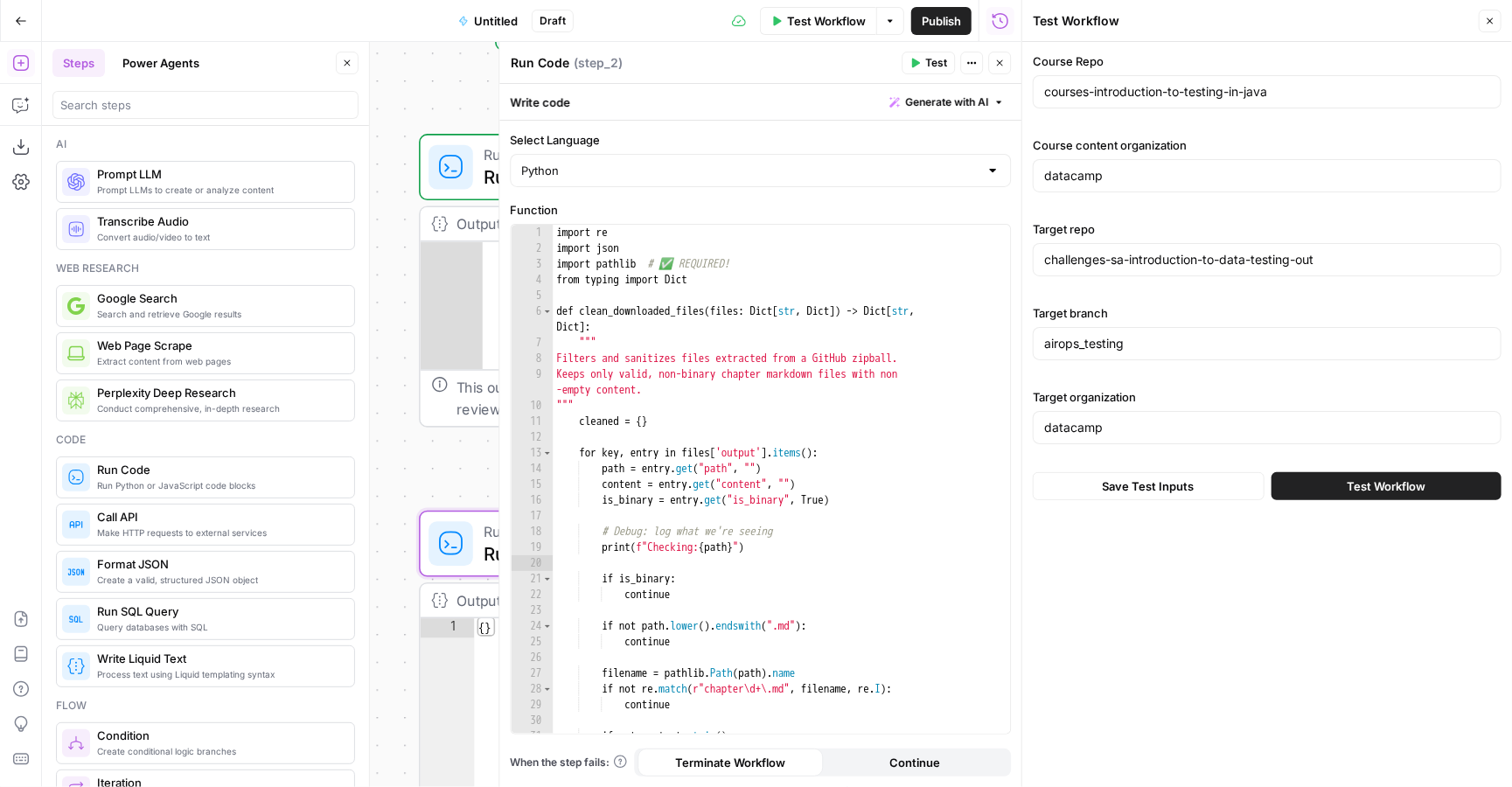 click on "Test Workflow" at bounding box center (1386, 486) 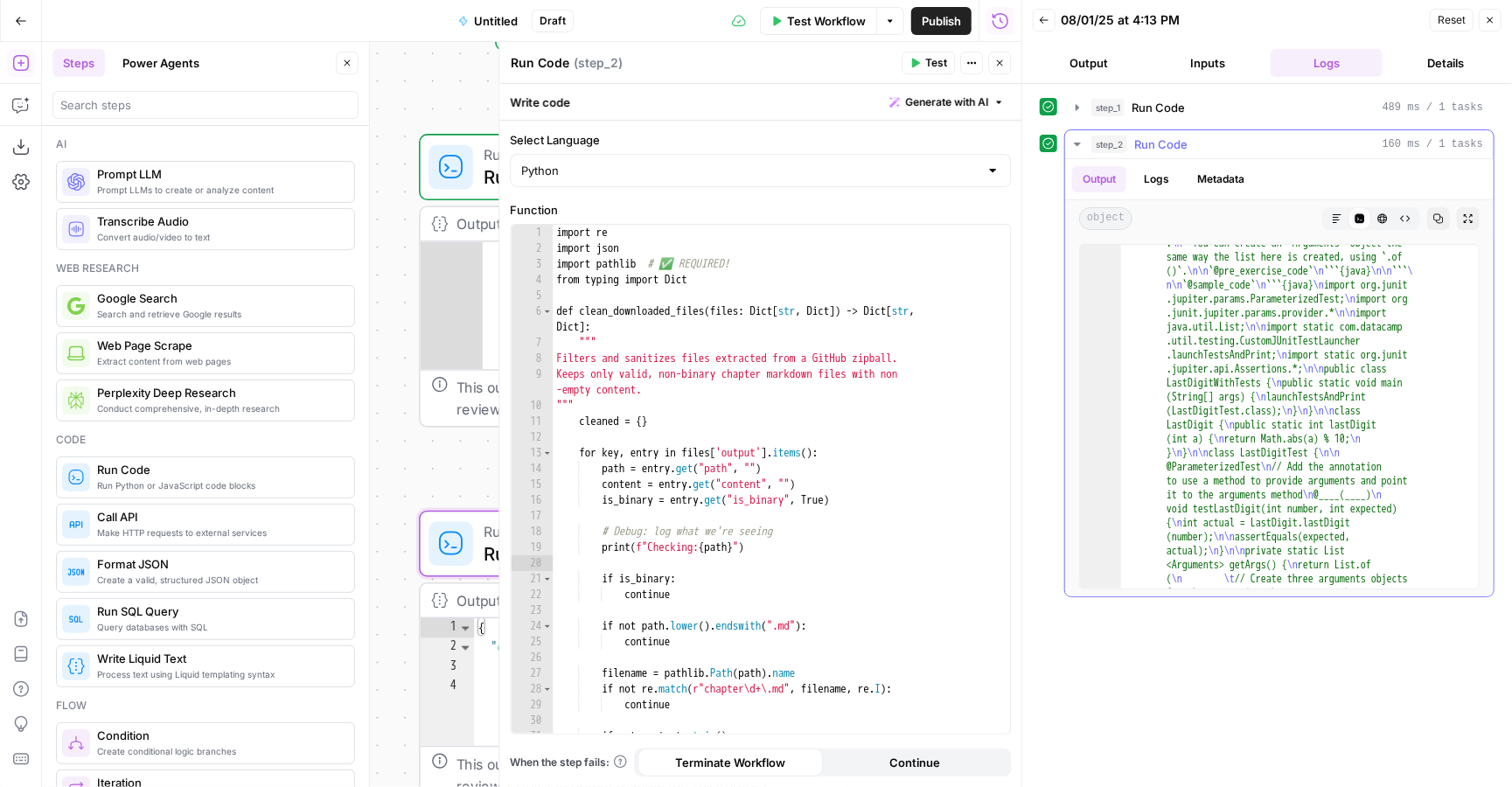 scroll, scrollTop: 2645, scrollLeft: 0, axis: vertical 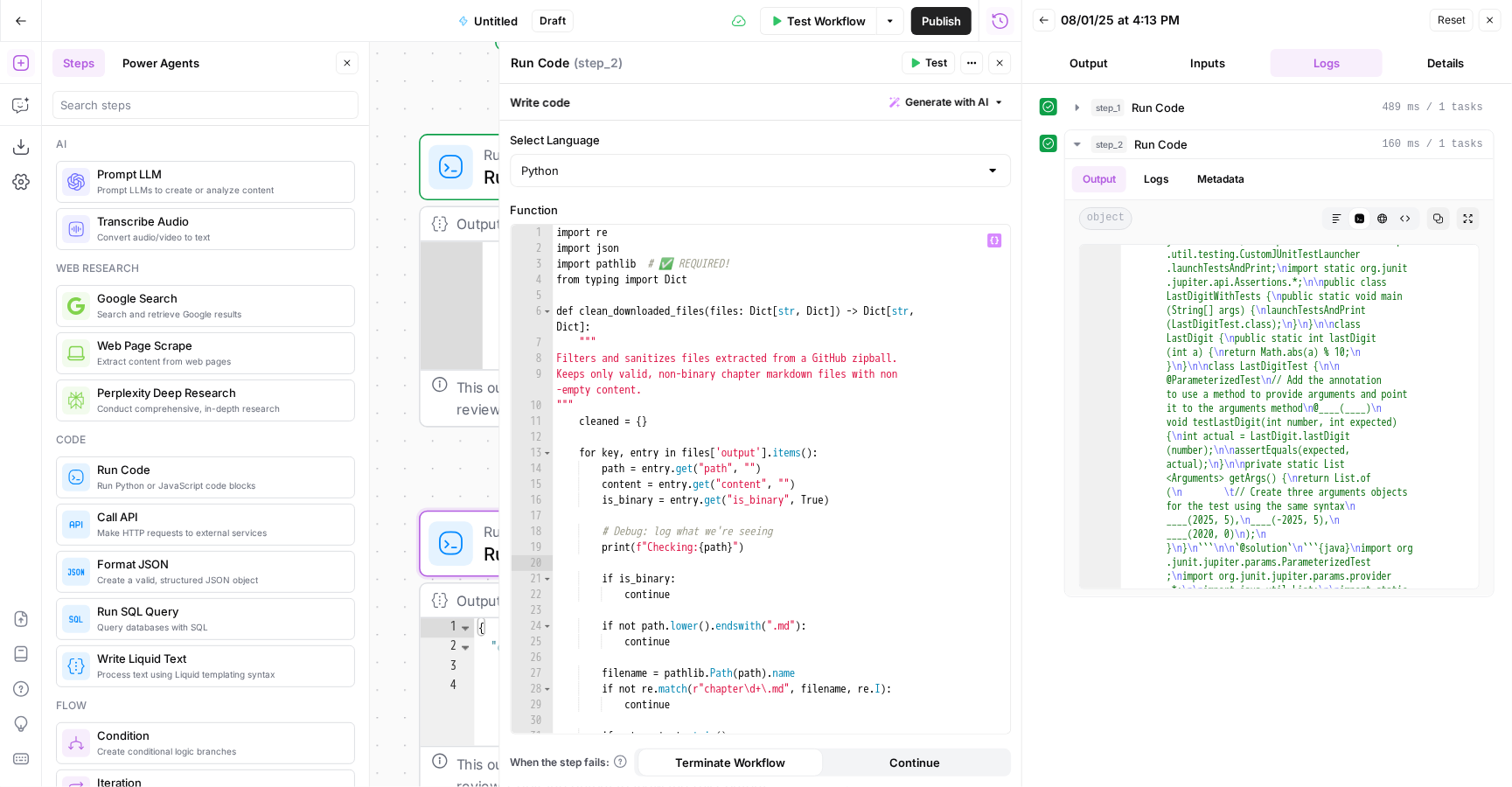 type on "**********" 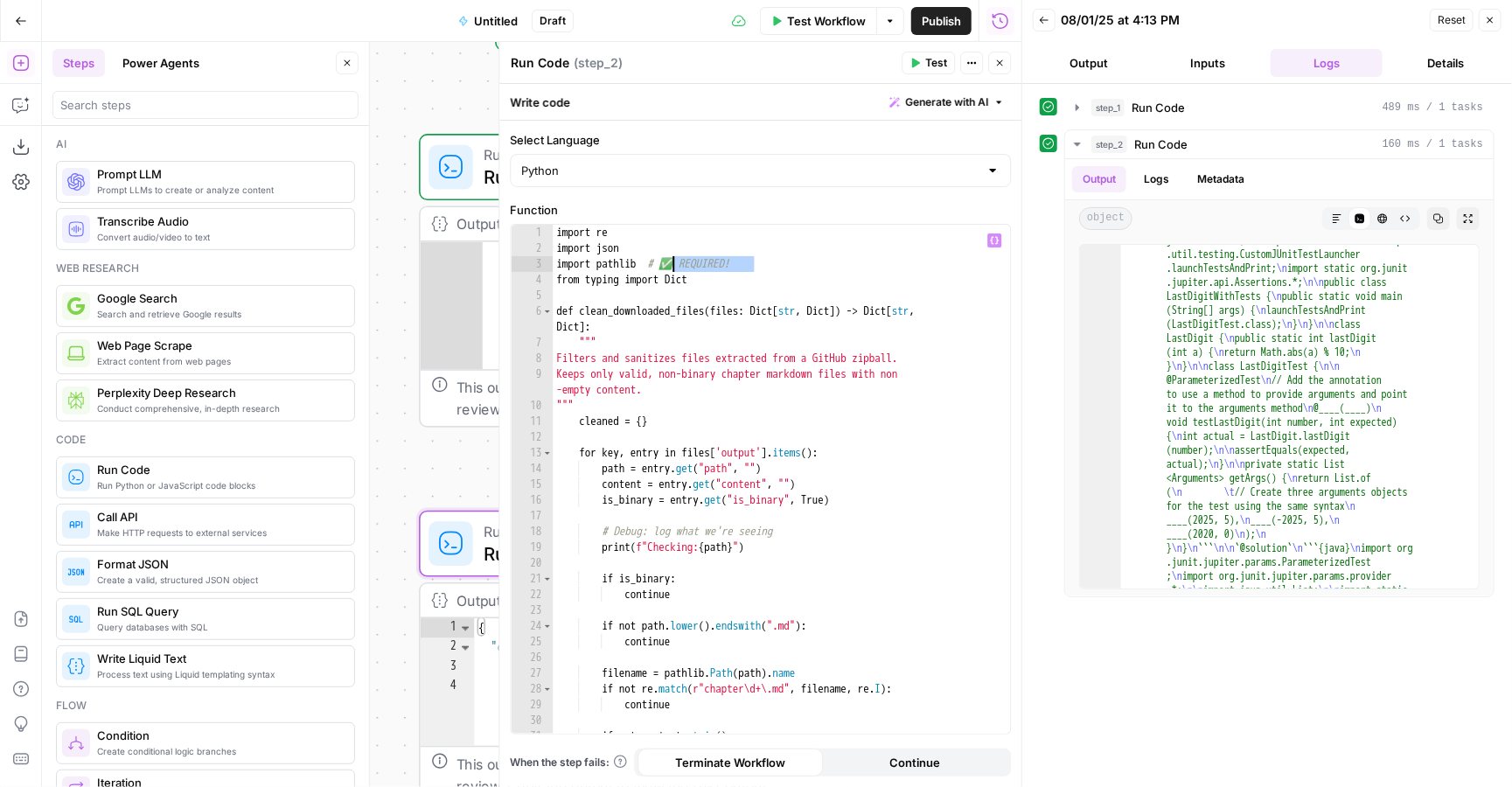 drag, startPoint x: 788, startPoint y: 259, endPoint x: 672, endPoint y: 260, distance: 116.00431 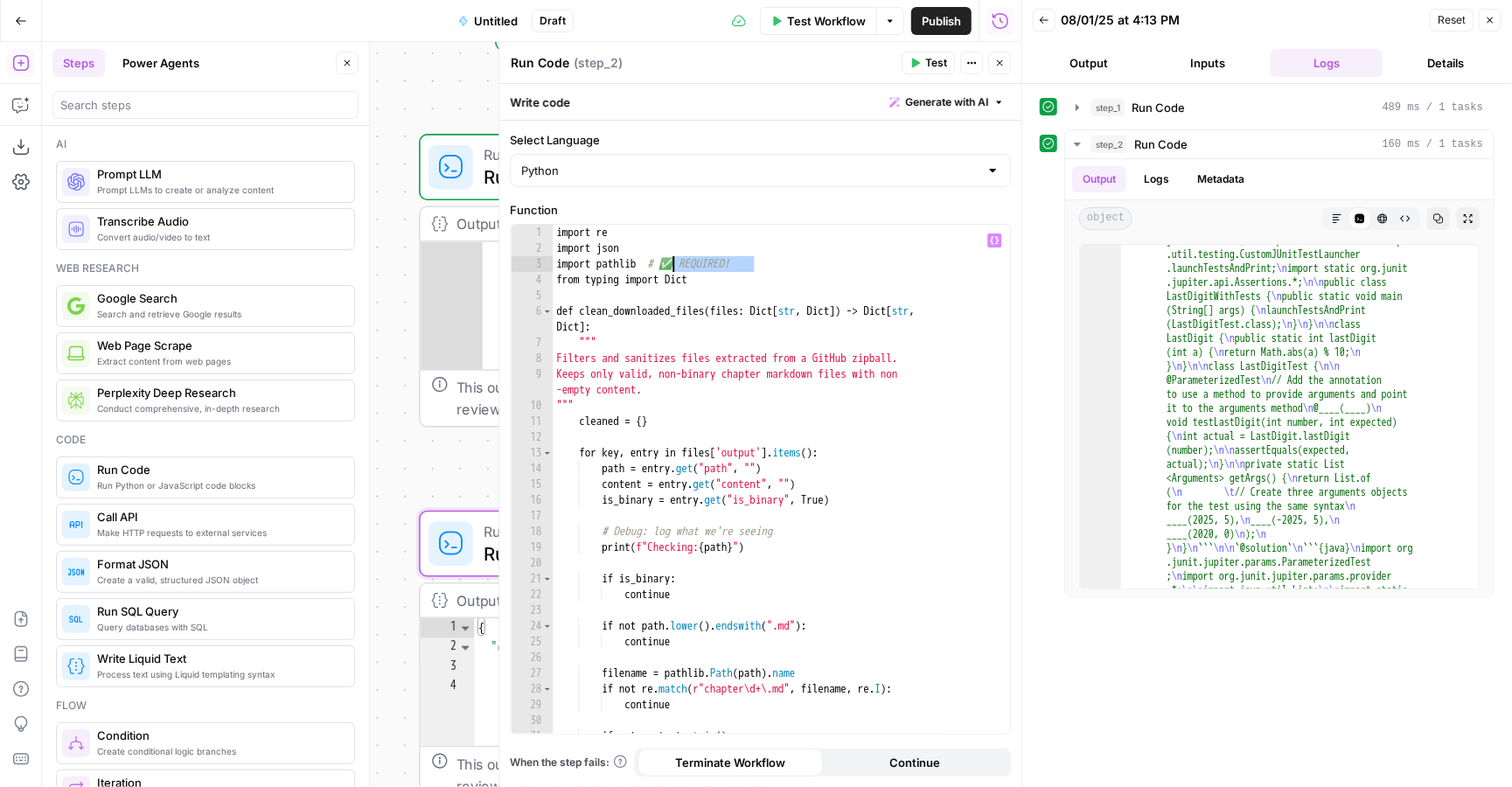 click on "import   re import   json import   pathlib    # ✅ REQUIRED! from   typing   import   Dict def   clean_downloaded_files ( files :   Dict [ str ,   Dict ])   ->   Dict [ str ,   Dict ] :      """     Filters and sanitizes files extracted from a GitHub zipball.     Keeps only valid, non-binary chapter markdown files with non -empty content.     """      cleaned   =   { }      for   key ,   entry   in   files [ 'output' ] . items ( ) :           path   =   entry . get ( "path" ,   "" )           content   =   entry . get ( "content" ,   "" )           is_binary   =   entry . get ( "is_binary" ,   True )           # Debug: log what we're seeing           print ( f"Checking:  { path } " )           if   is_binary :                continue           if   not   path . lower ( ) . endswith ( ".md" ) :                continue           filename   =   pathlib . Path ( path ) . name           if   not   re . match ( r"chapter\d+\.md" ,   filename ,   re . I ) :                continue           if   not   content . ( )" at bounding box center [781, 494] 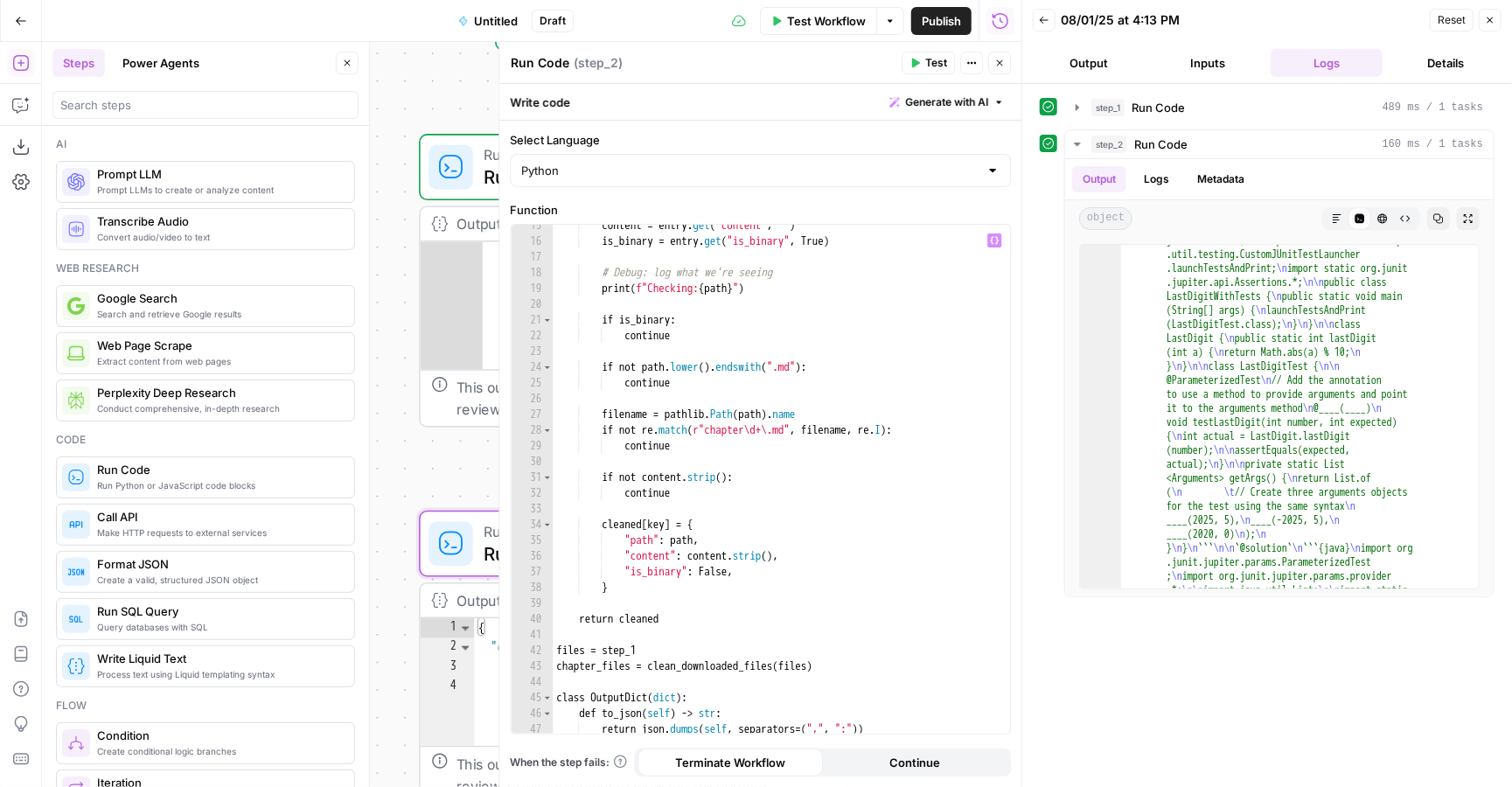 scroll, scrollTop: 0, scrollLeft: 0, axis: both 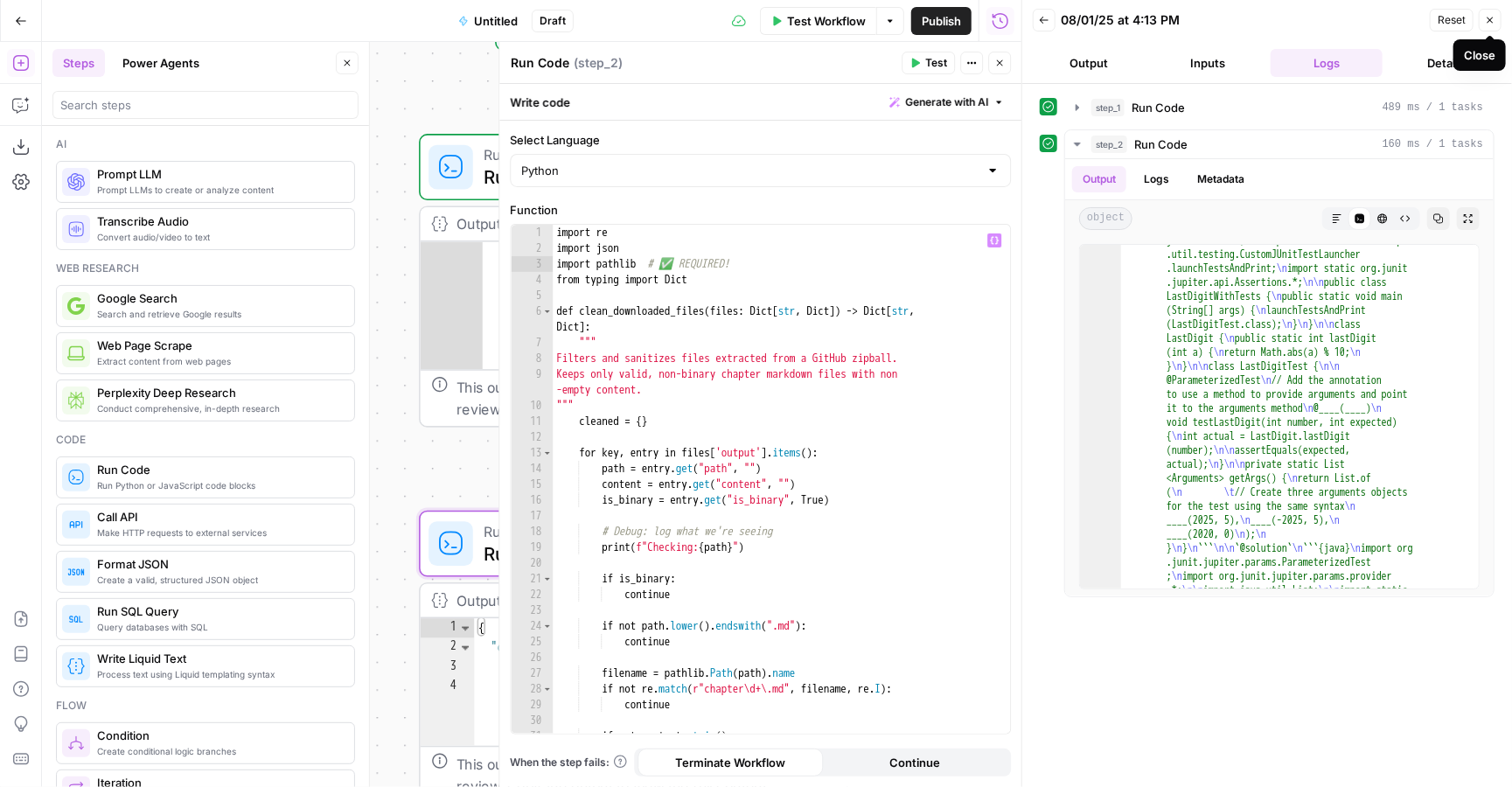 click 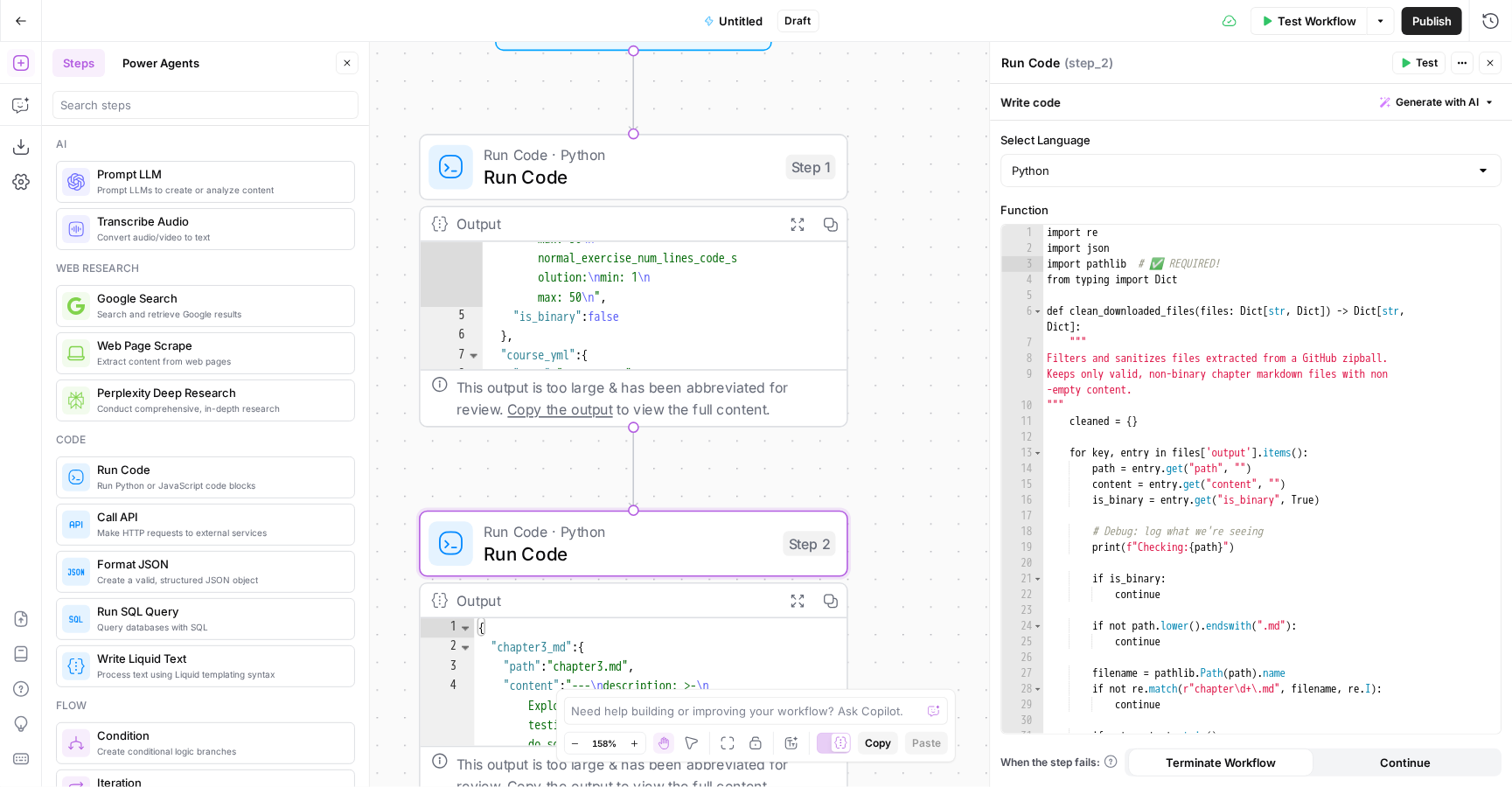 scroll, scrollTop: 360, scrollLeft: 0, axis: vertical 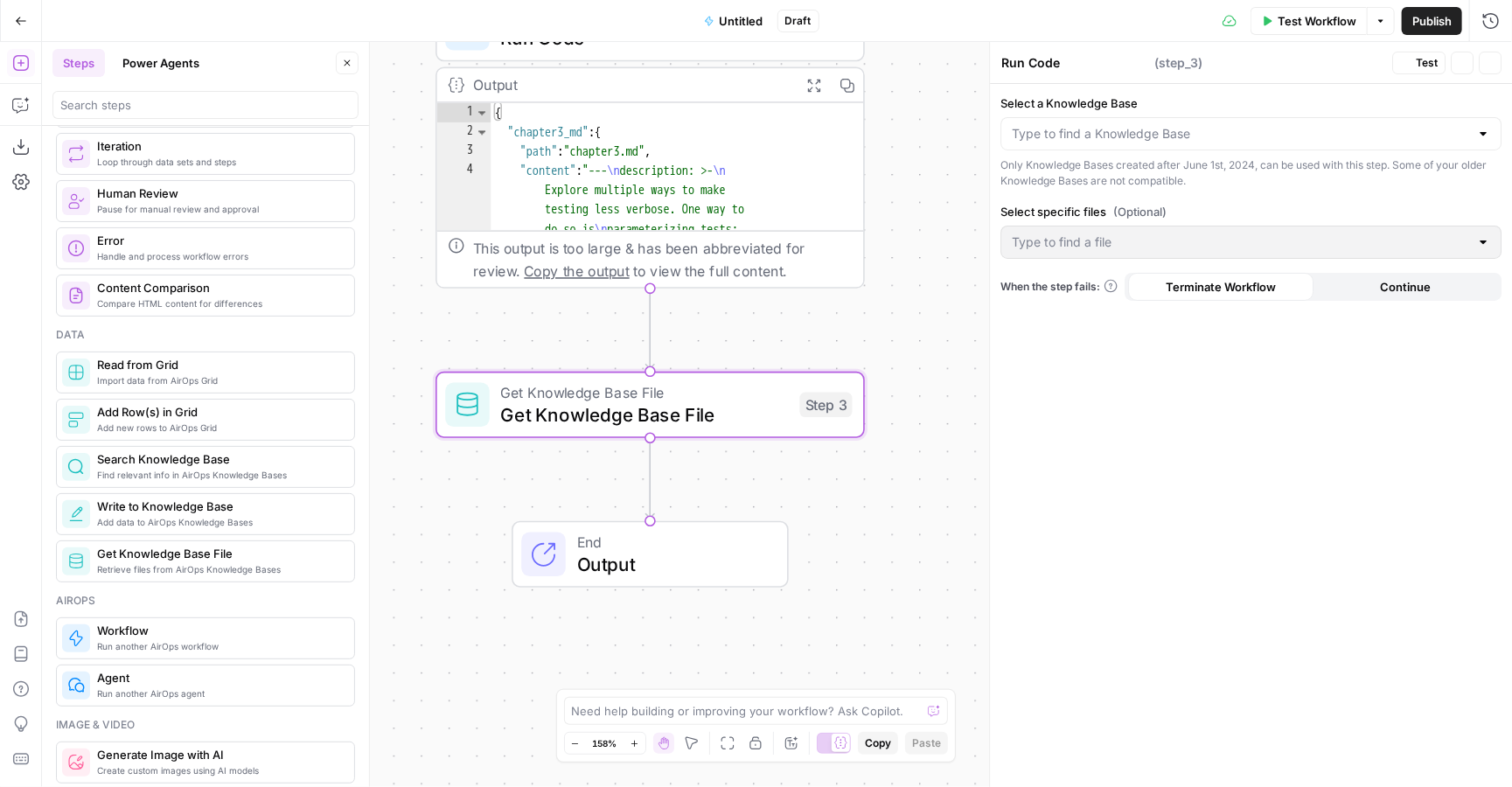 type on "Get Knowledge Base File" 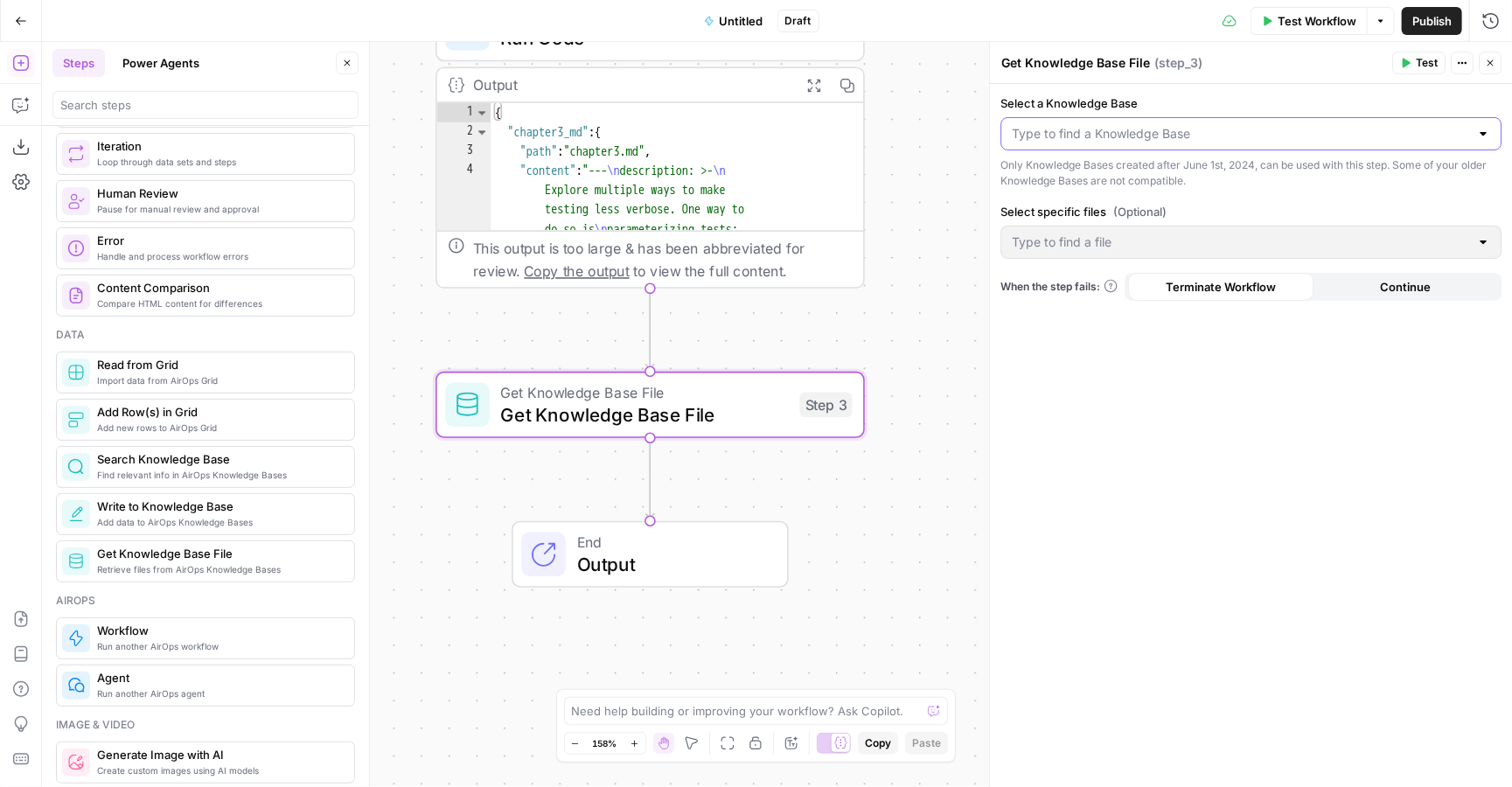 click on "Select a Knowledge Base" at bounding box center [1240, 134] 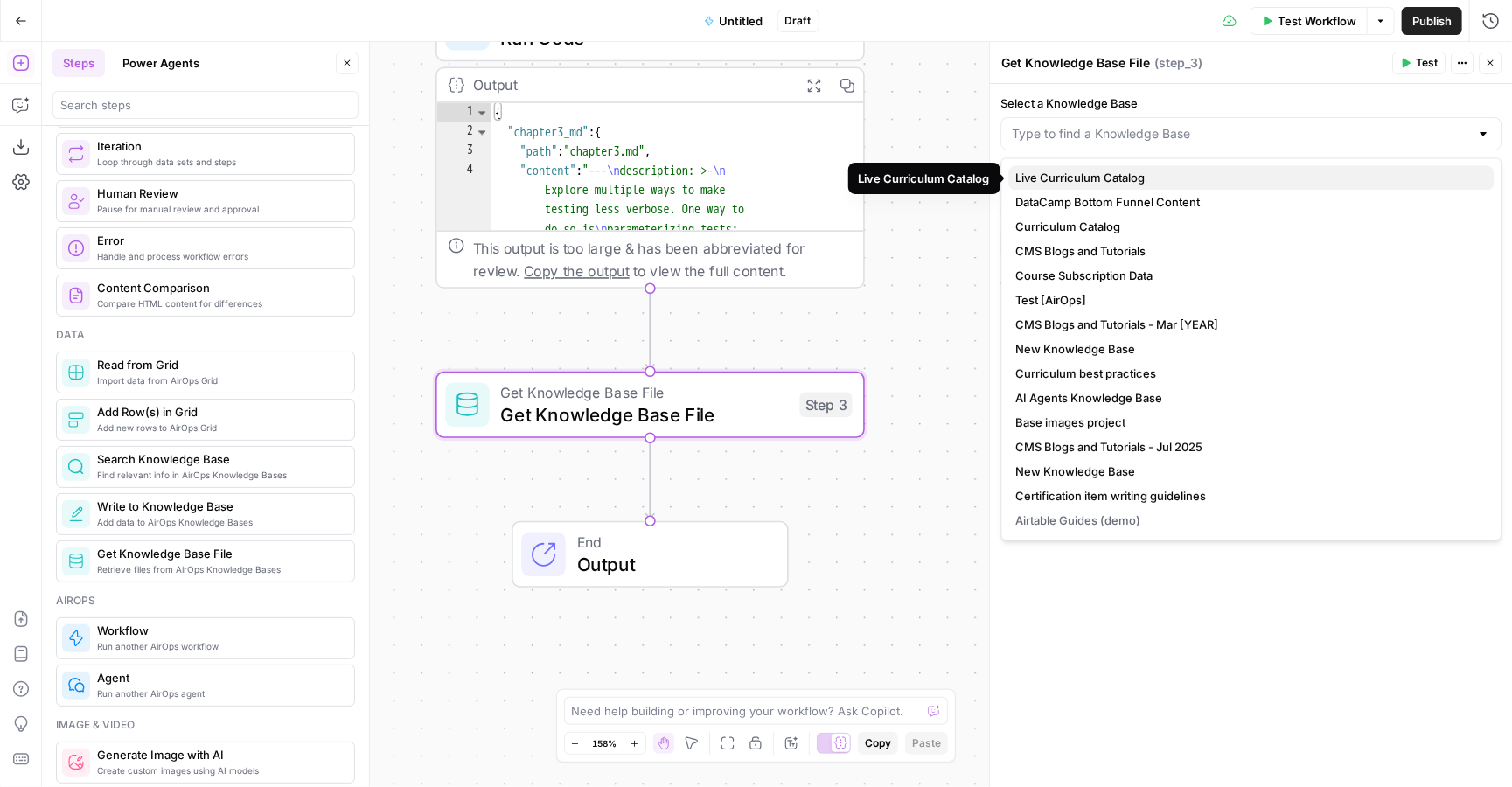 scroll, scrollTop: 73, scrollLeft: 0, axis: vertical 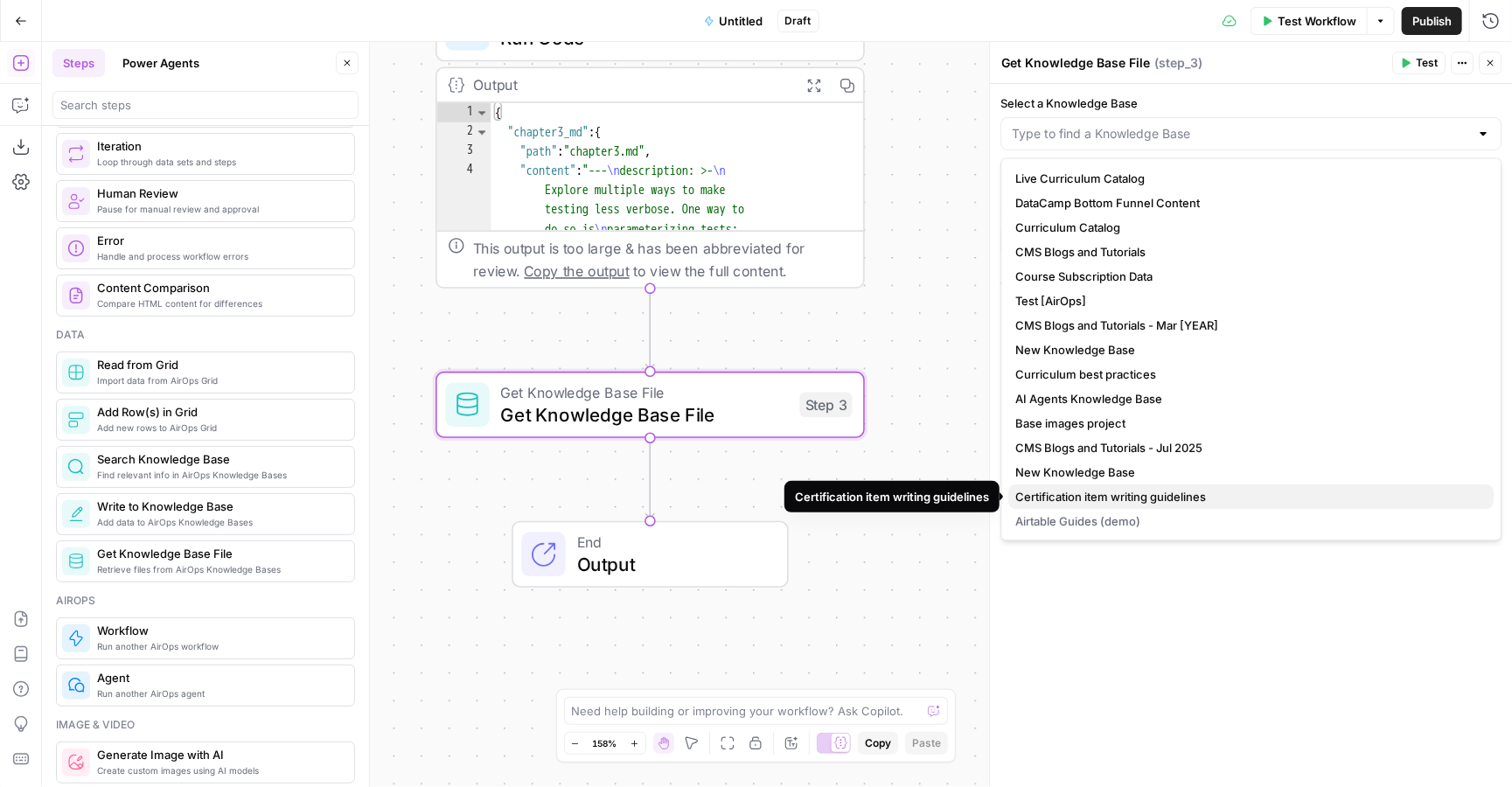 click on "Certification item writing guidelines" at bounding box center [1248, 498] 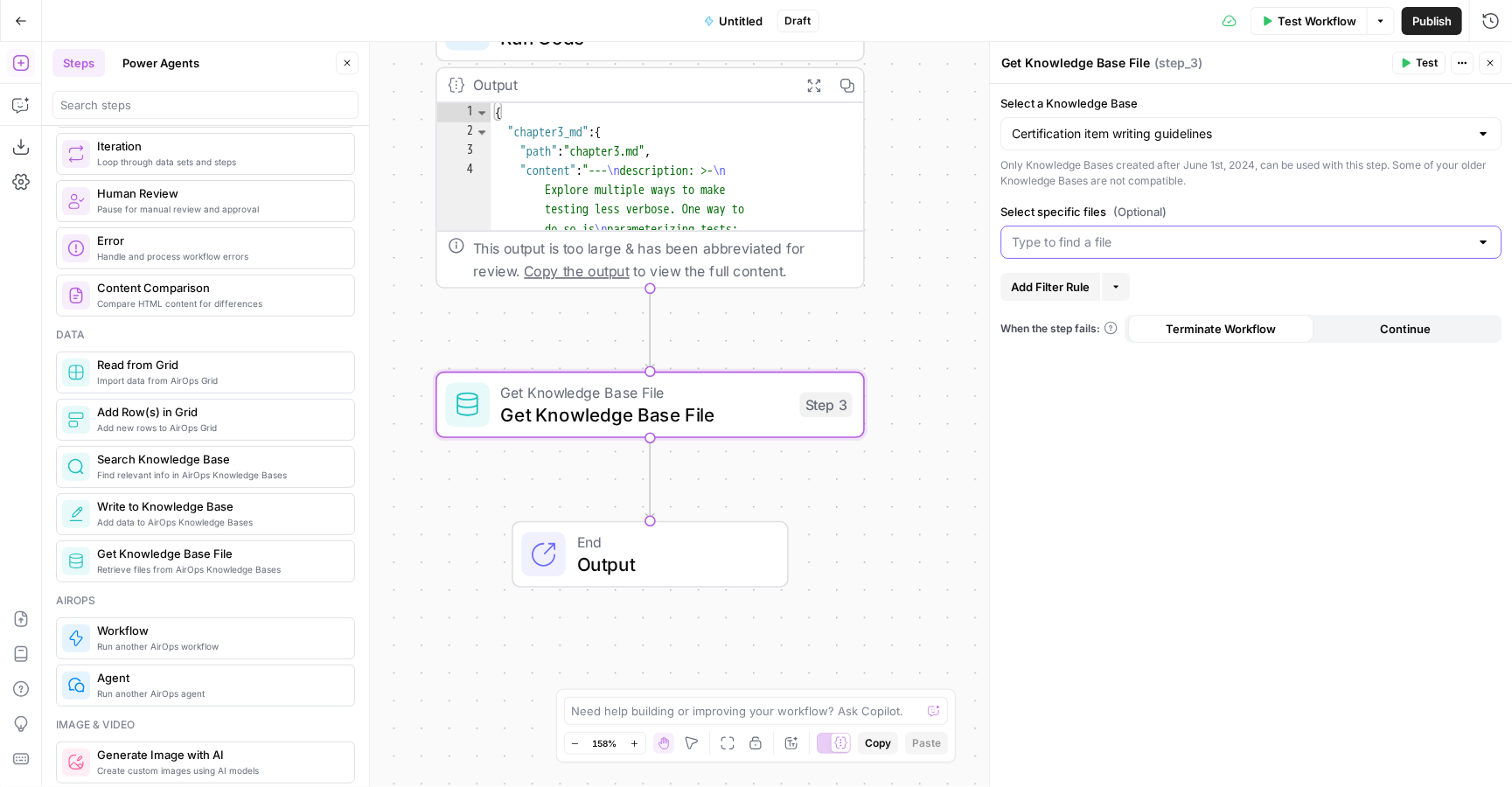 click on "Select specific files   (Optional)" at bounding box center [1240, 242] 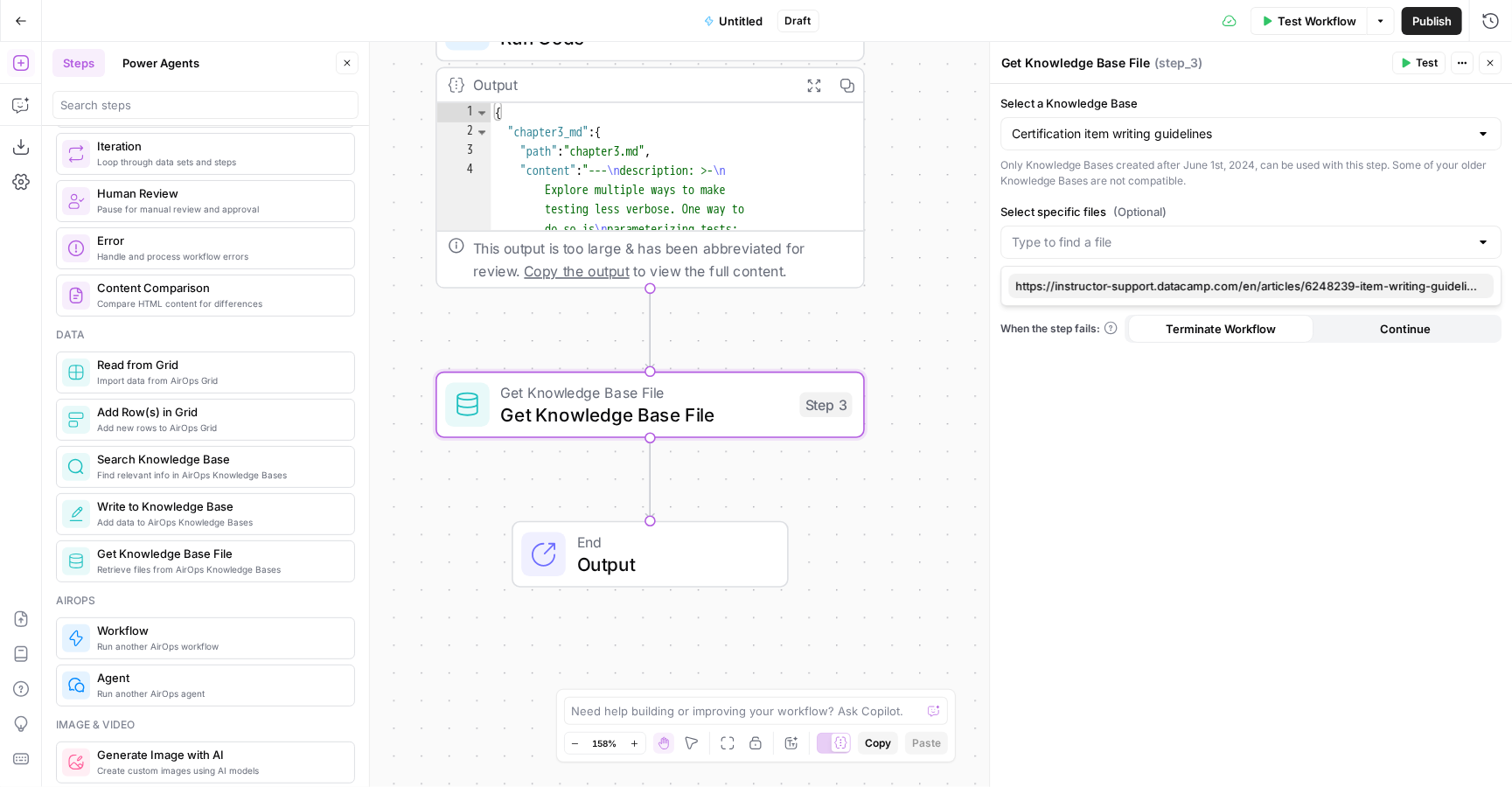 click on "https://instructor-support.datacamp.com/en/articles/6248239-item-writing-guidelines" at bounding box center (1248, 286) 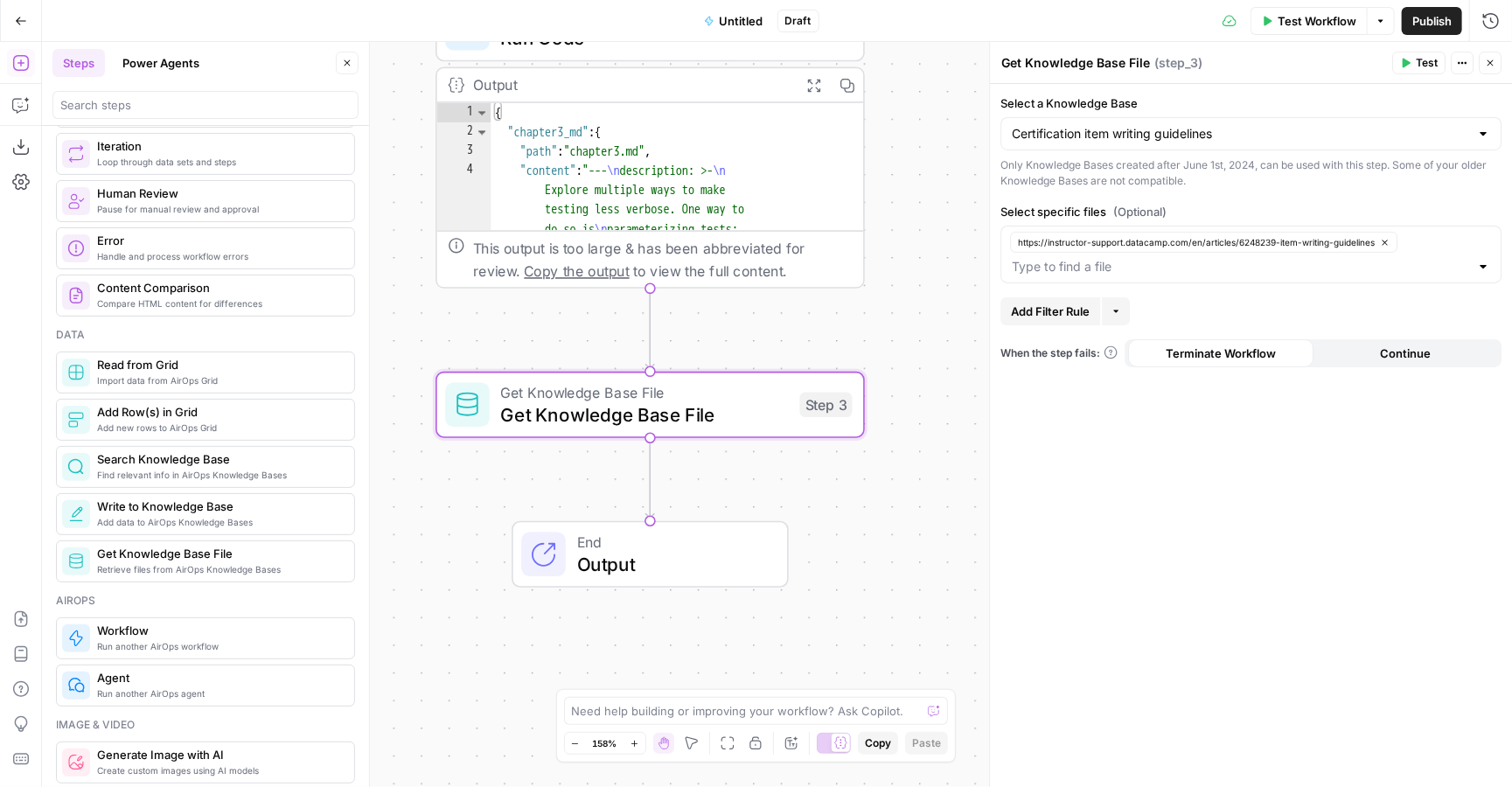 click on "Test" at bounding box center [1418, 63] 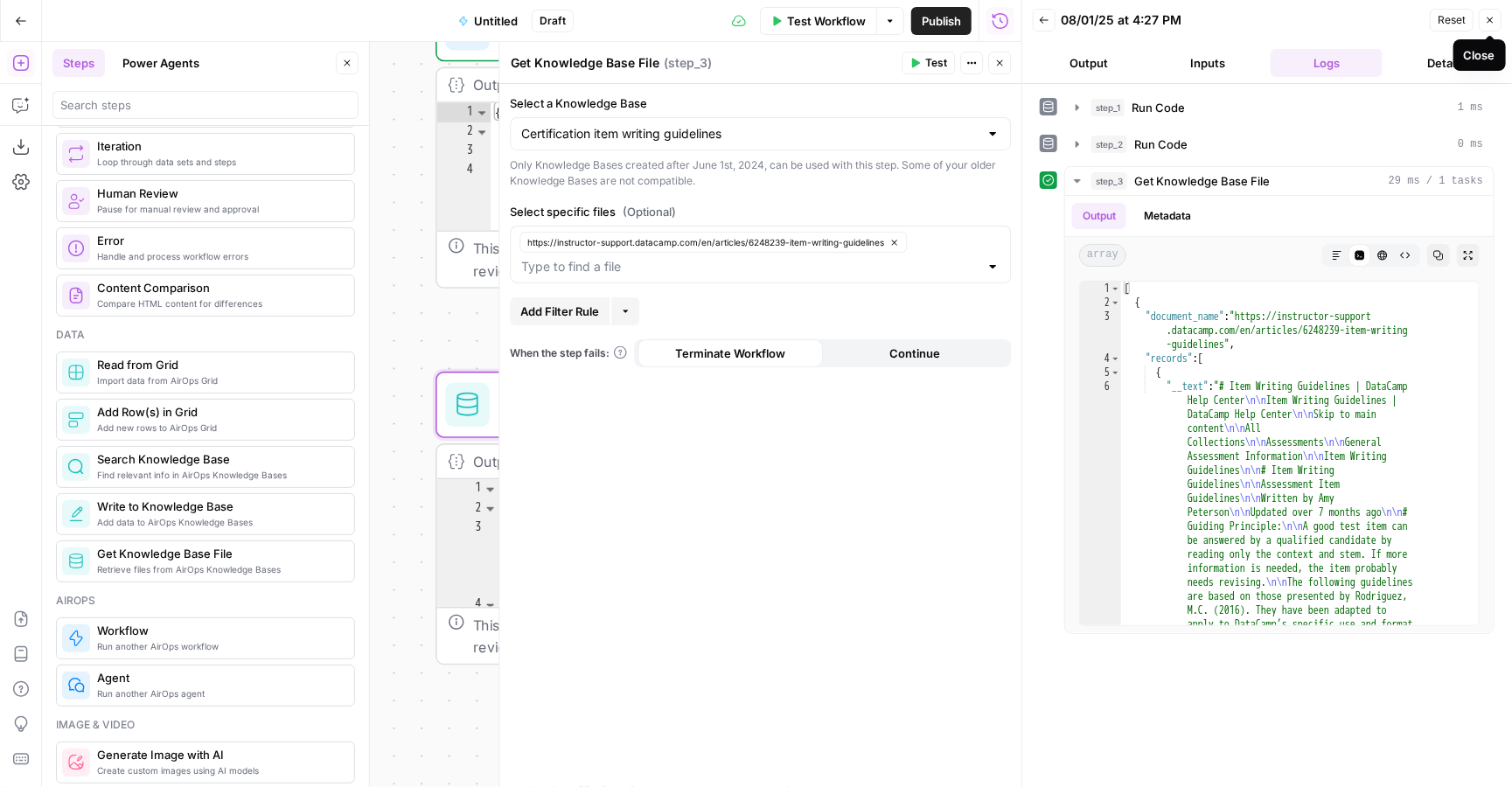 click 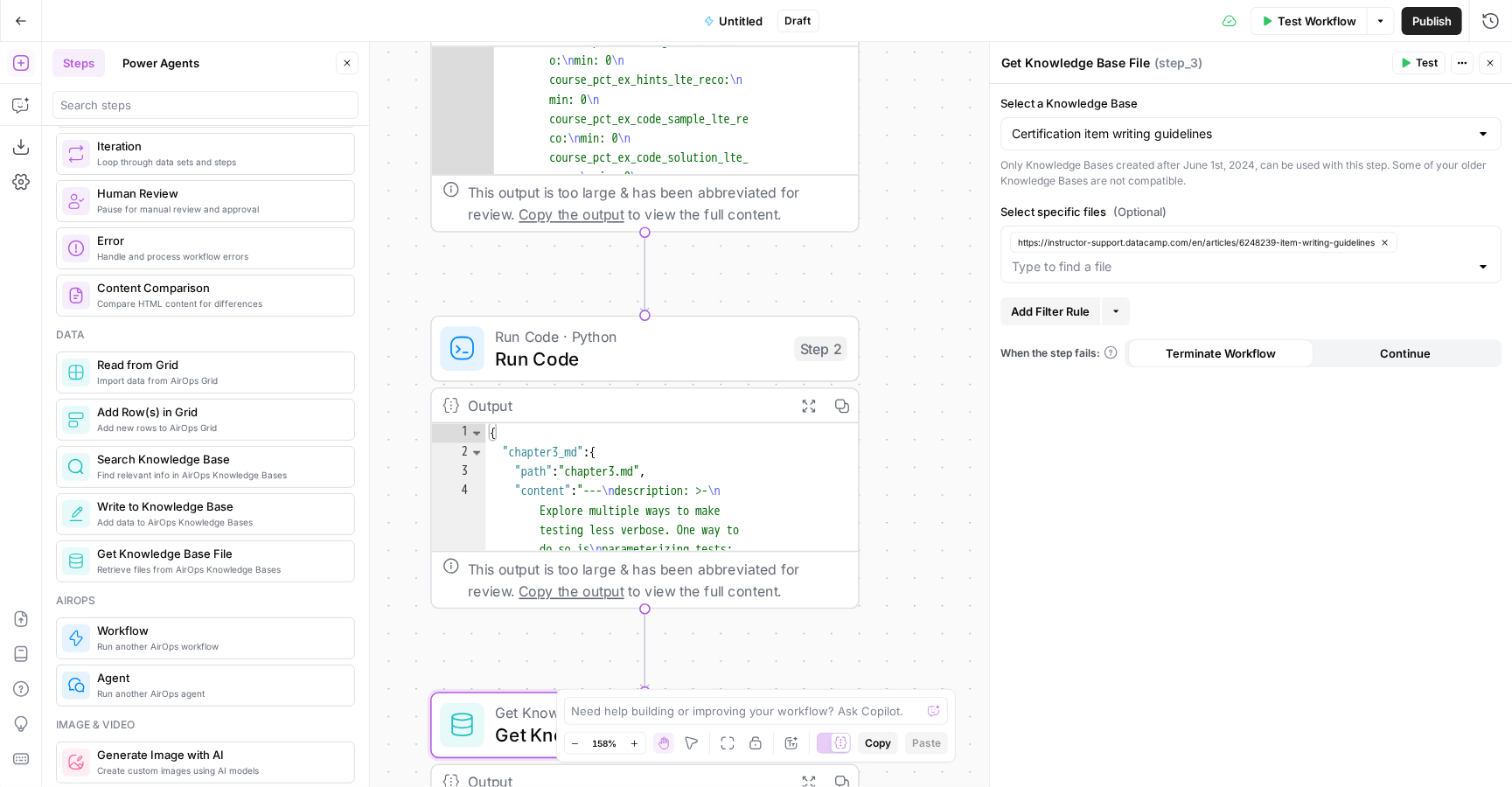 scroll, scrollTop: 0, scrollLeft: 0, axis: both 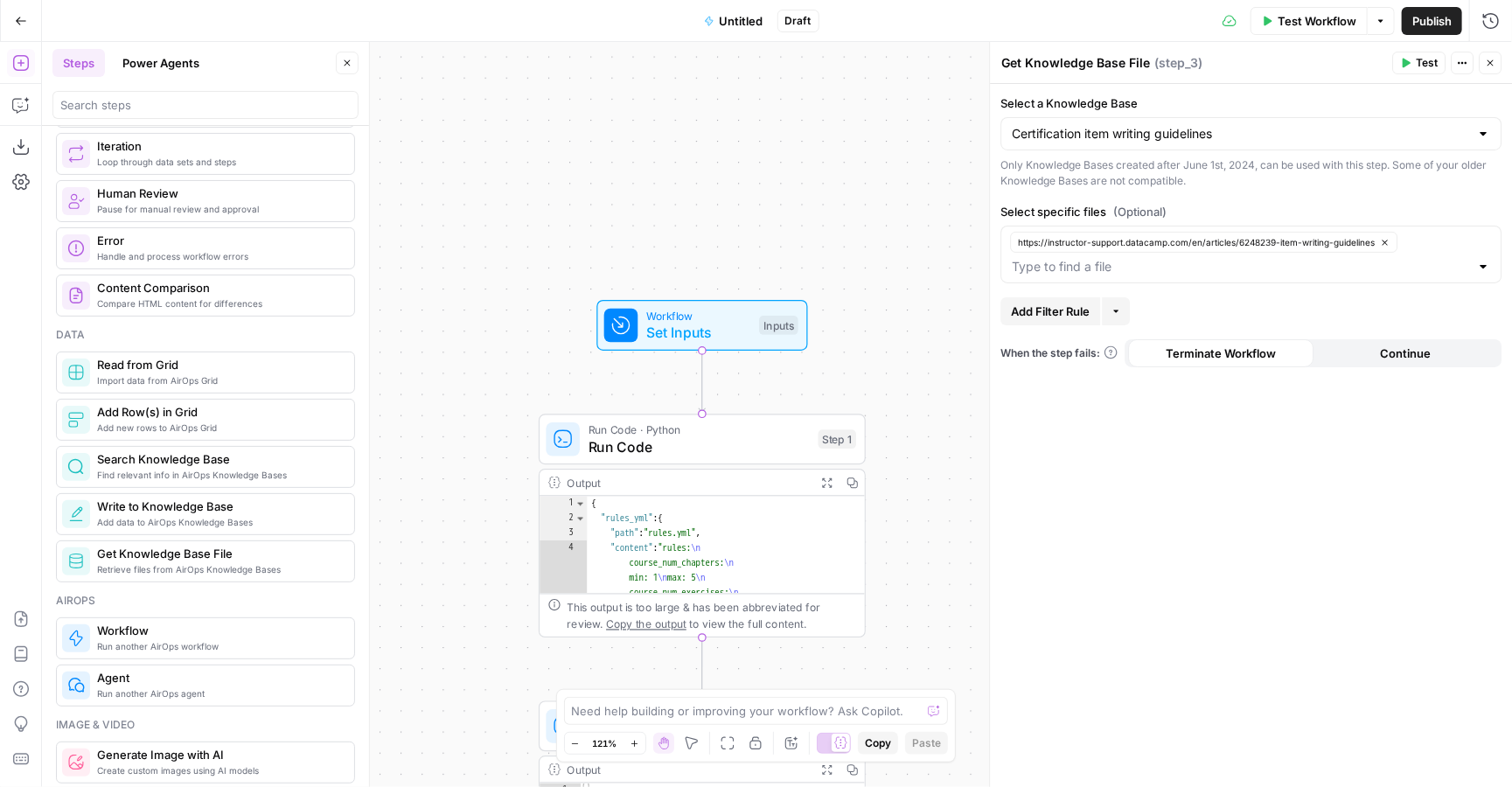 click on "Test Workflow" at bounding box center (1317, 21) 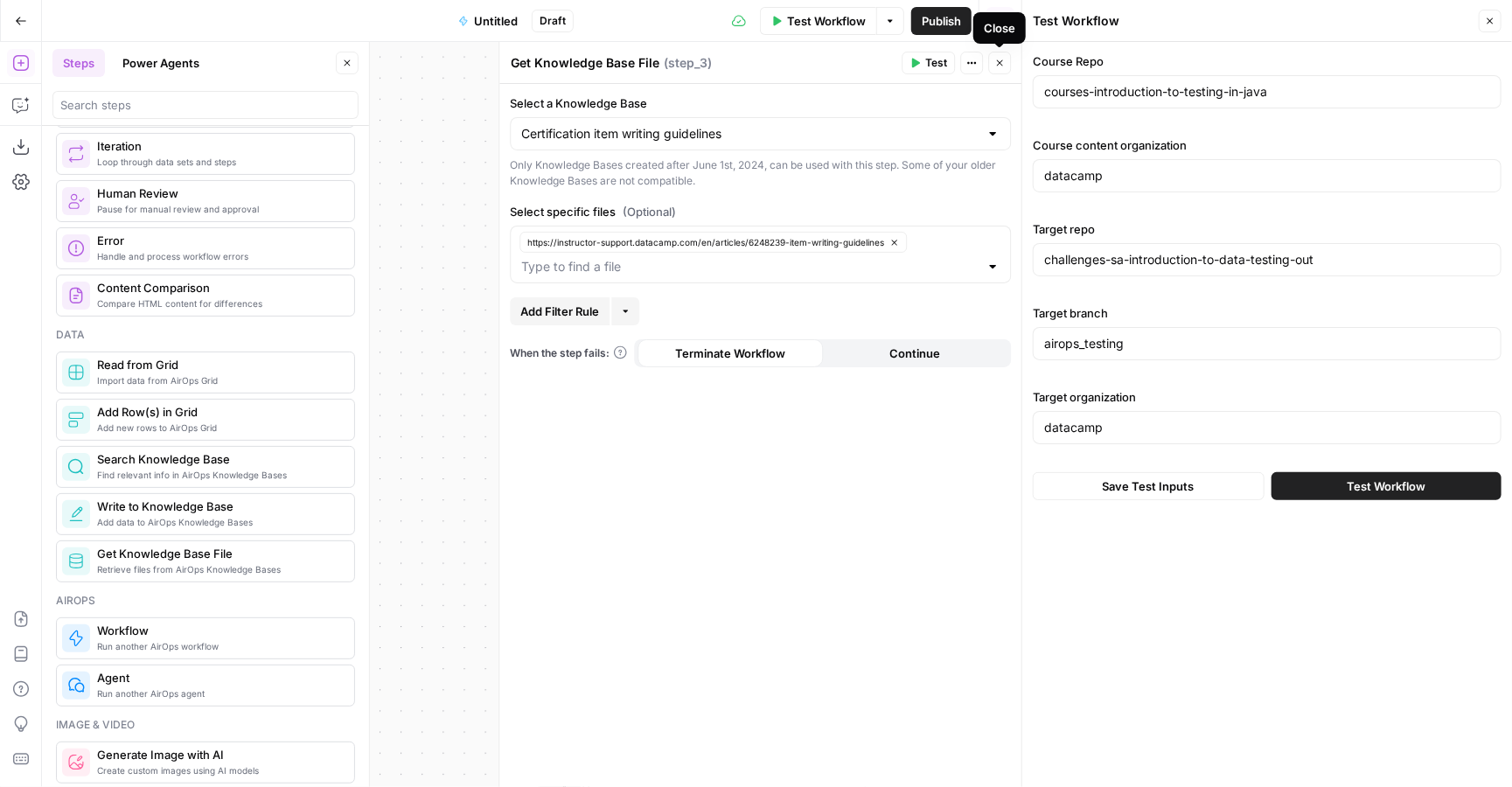 click 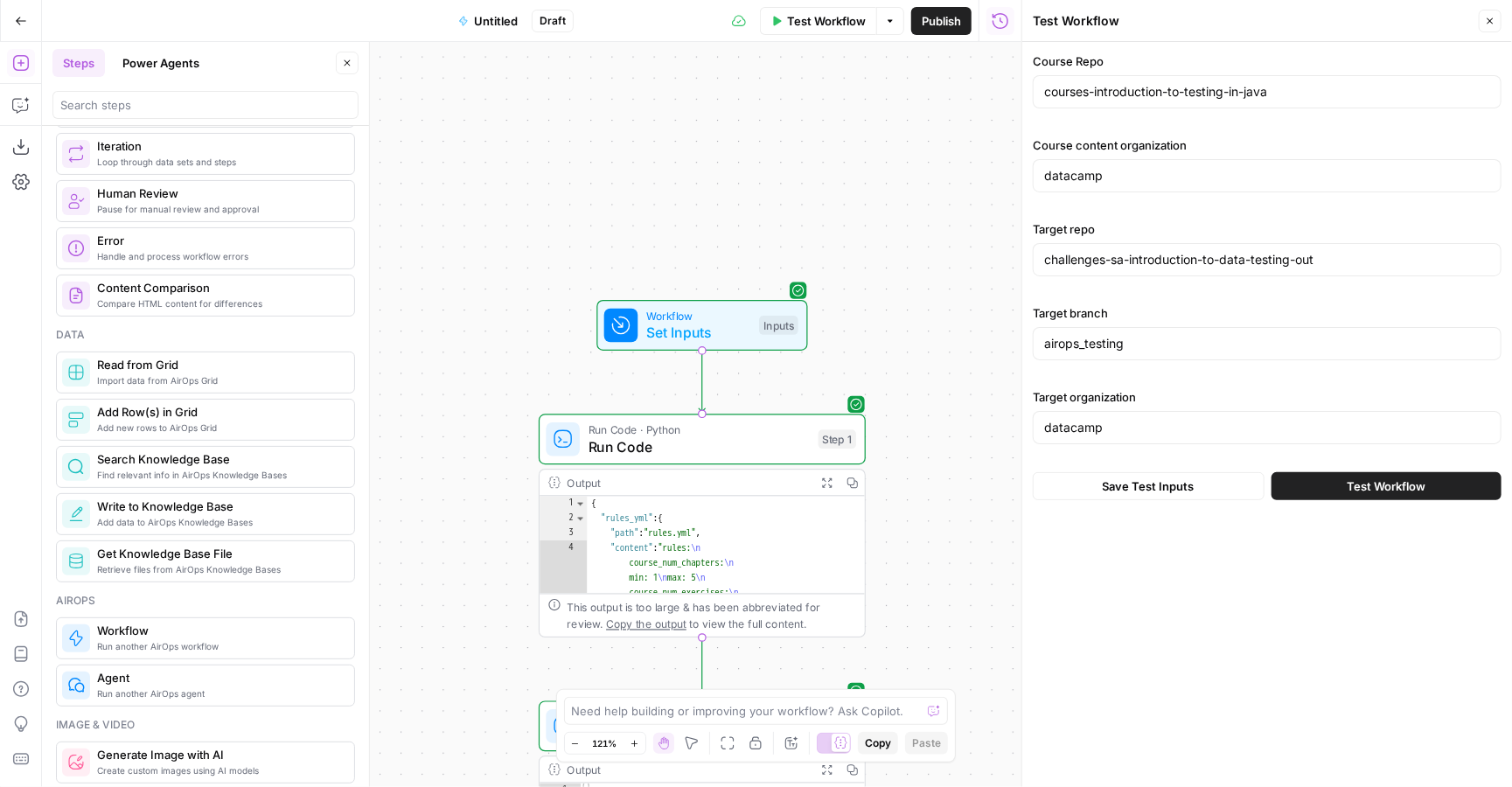 click on "Test Workflow" at bounding box center [1386, 486] 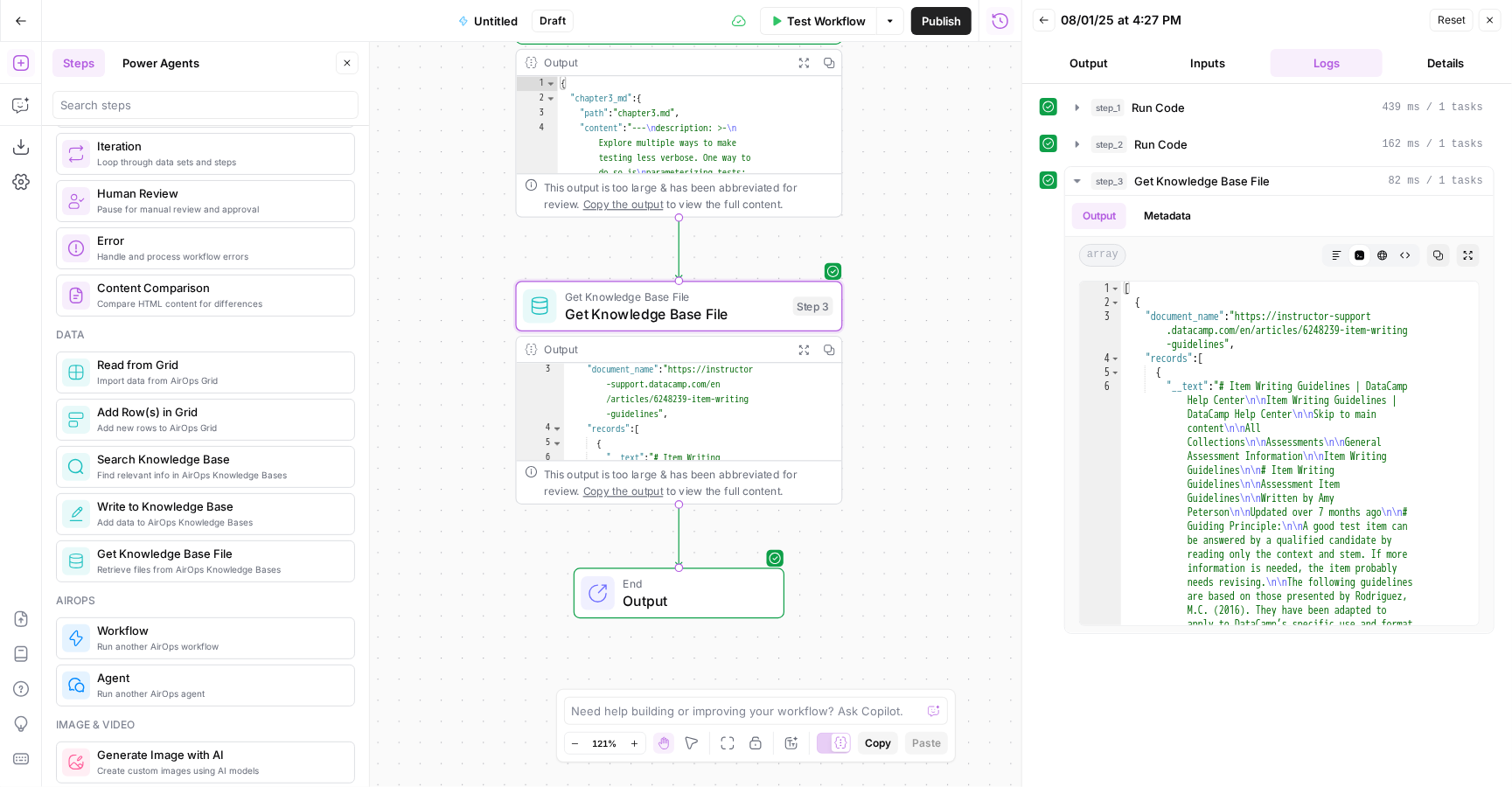 scroll, scrollTop: 35, scrollLeft: 0, axis: vertical 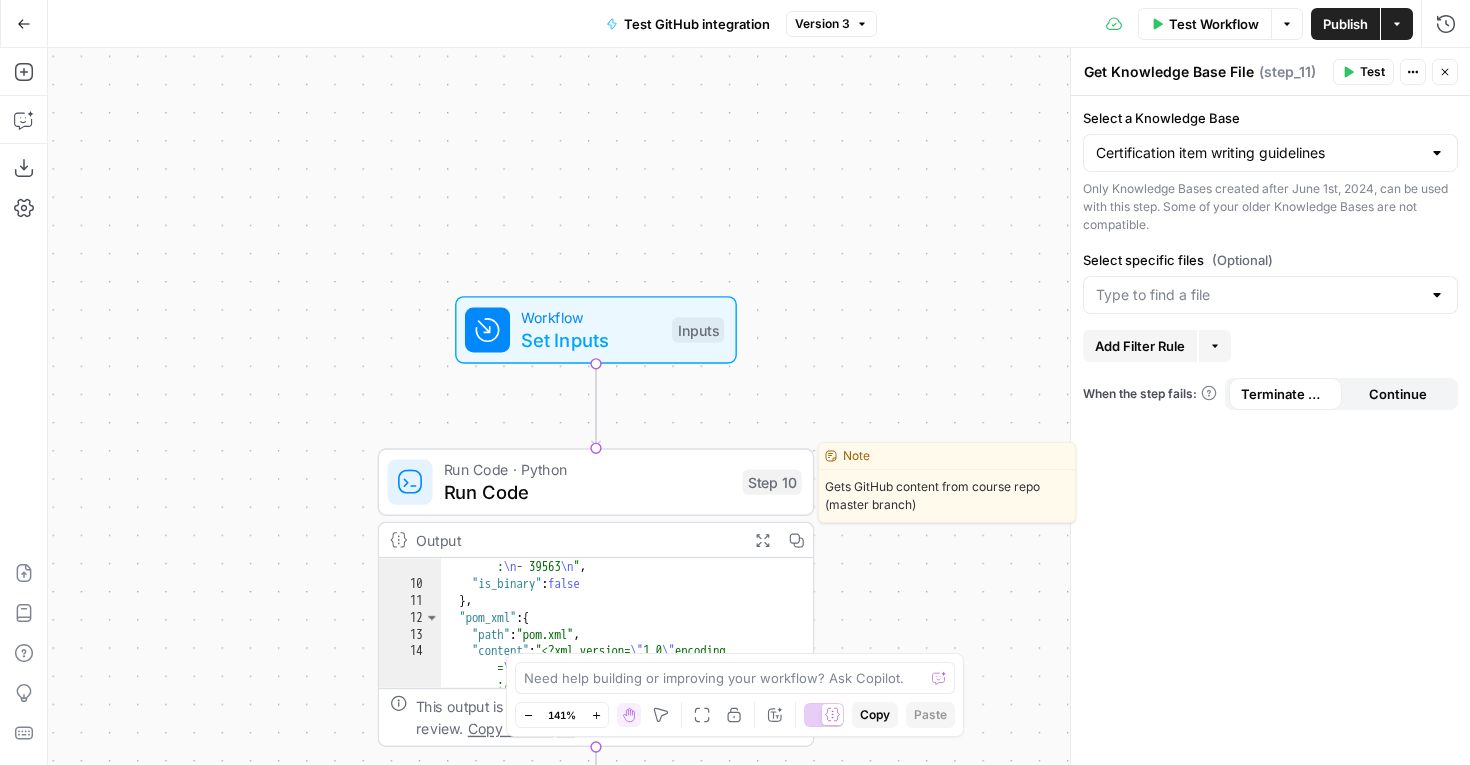 click on "Run Code" at bounding box center [587, 492] 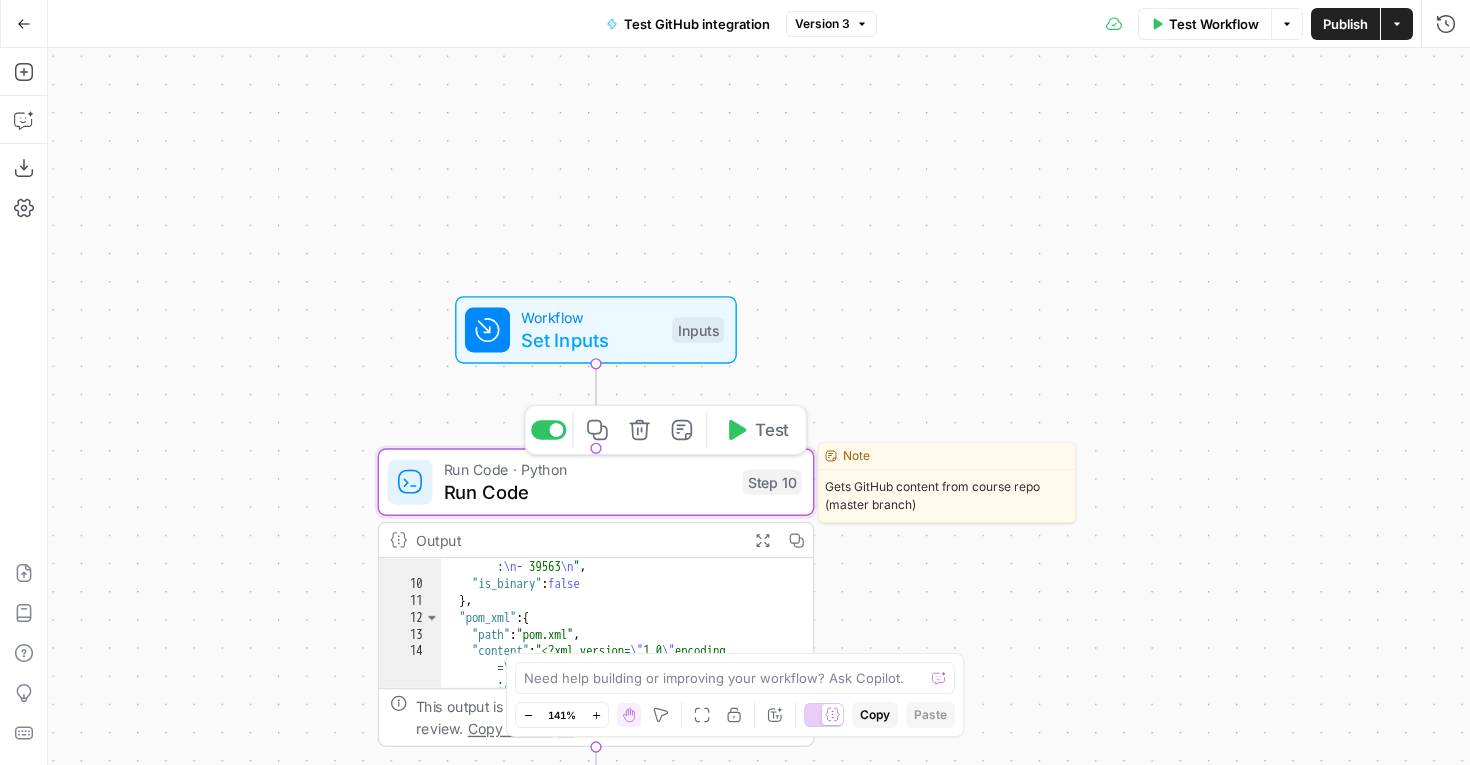 type on "Run Code" 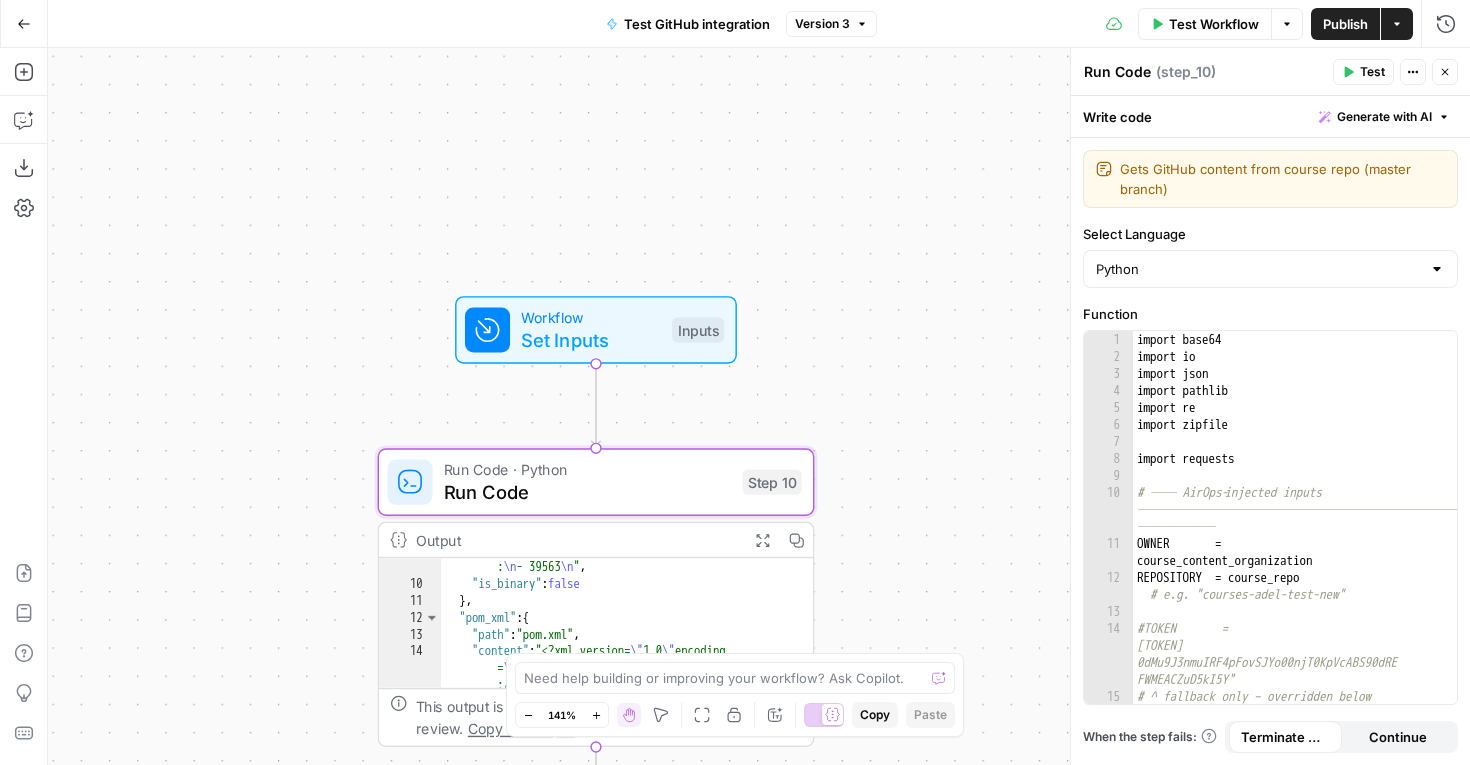 scroll, scrollTop: 0, scrollLeft: 0, axis: both 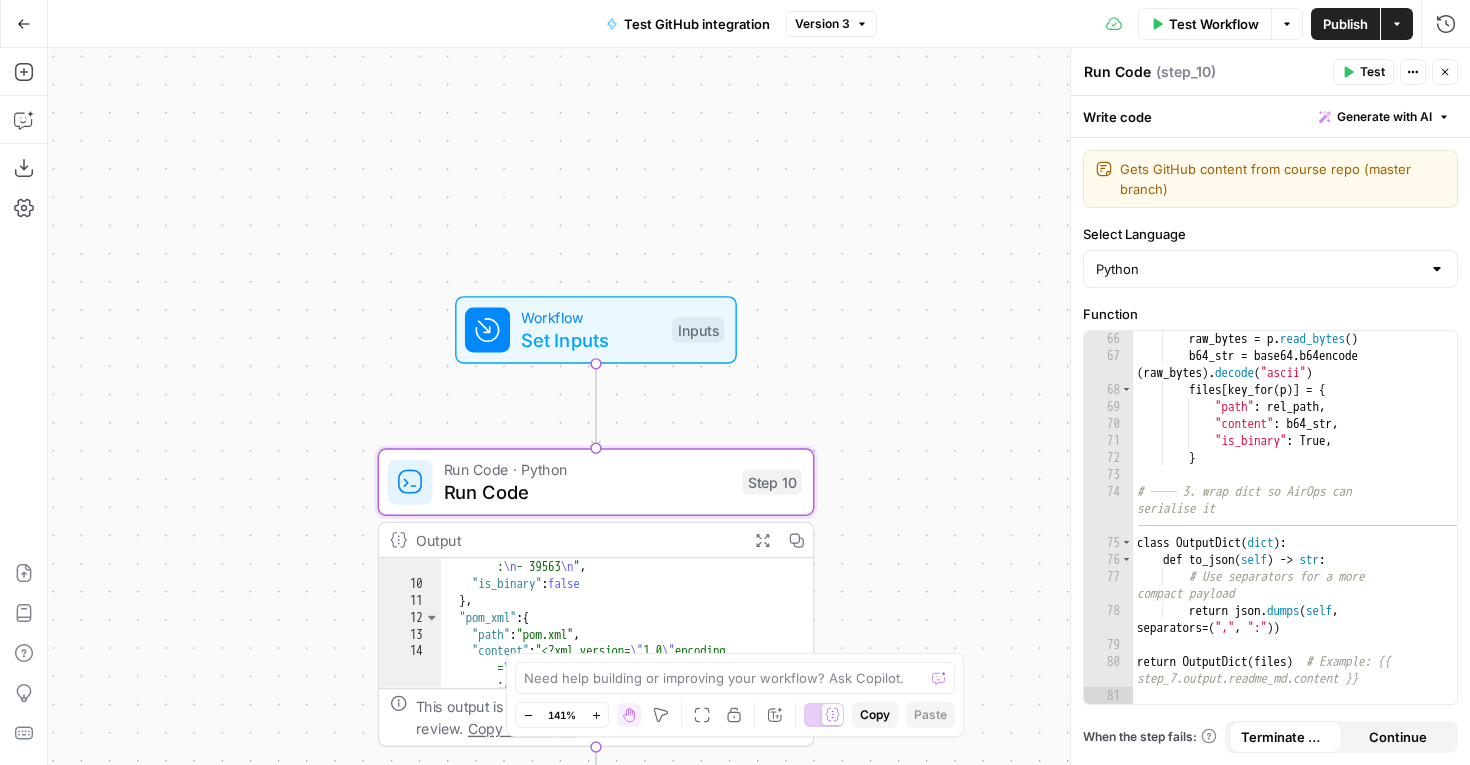 click on "Test" at bounding box center [1363, 72] 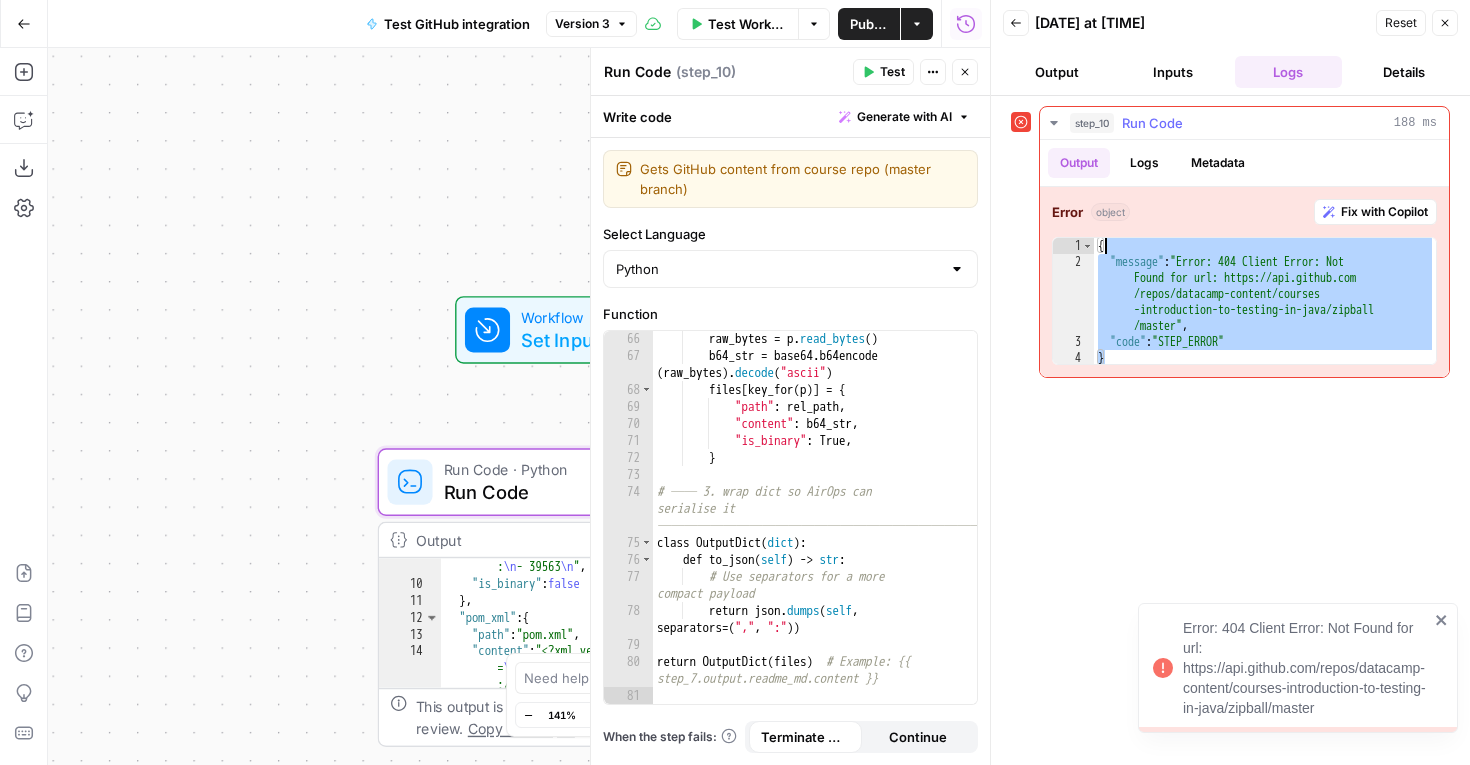 drag, startPoint x: 1165, startPoint y: 360, endPoint x: 1112, endPoint y: 245, distance: 126.625435 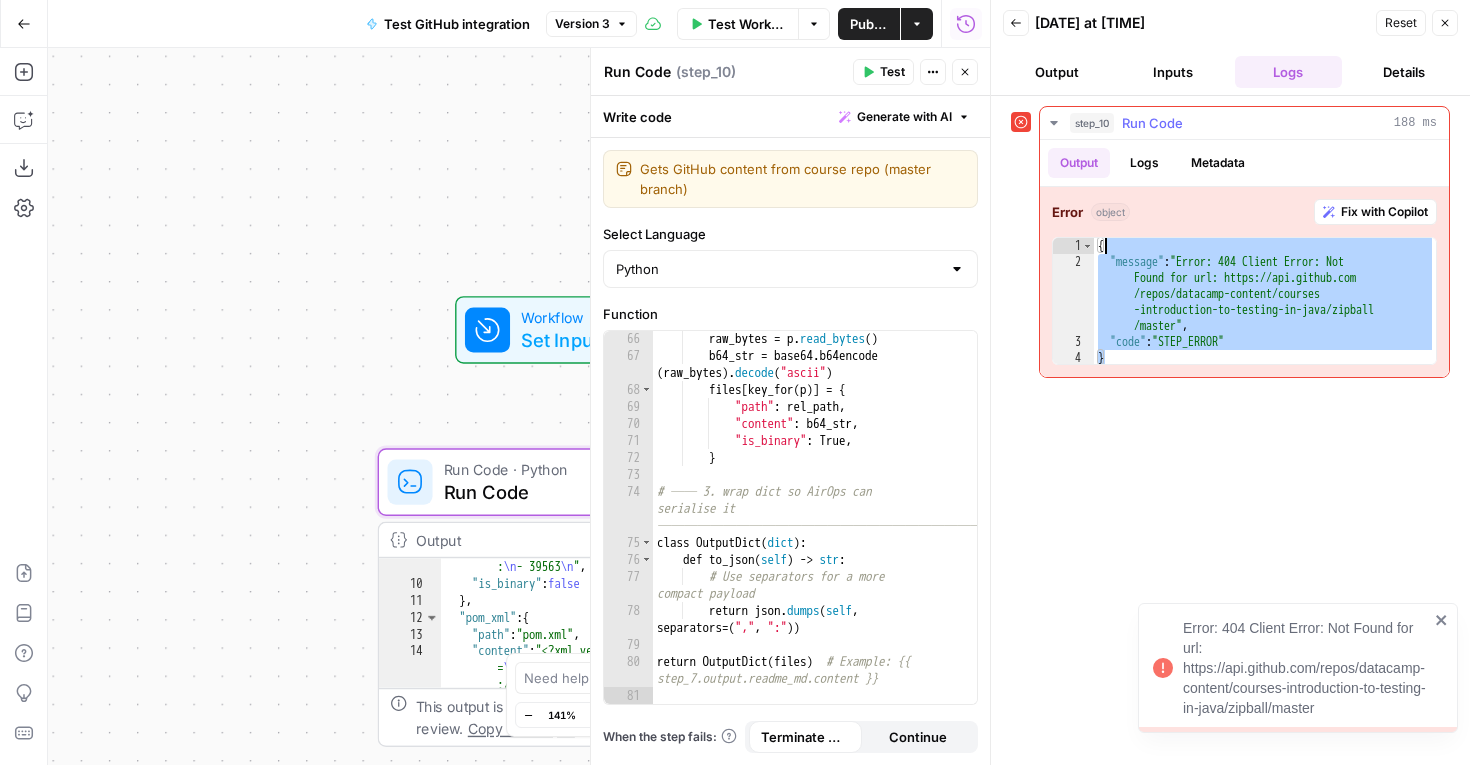 click on "{    "message" :  "Error: 404 Client Error: Not         Found for url: https://api.github.com        /repos/datacamp-content/courses        -introduction-to-testing-in-java/zipball        /master" ,    "code" :  "STEP_ERROR" }" at bounding box center (1265, 318) 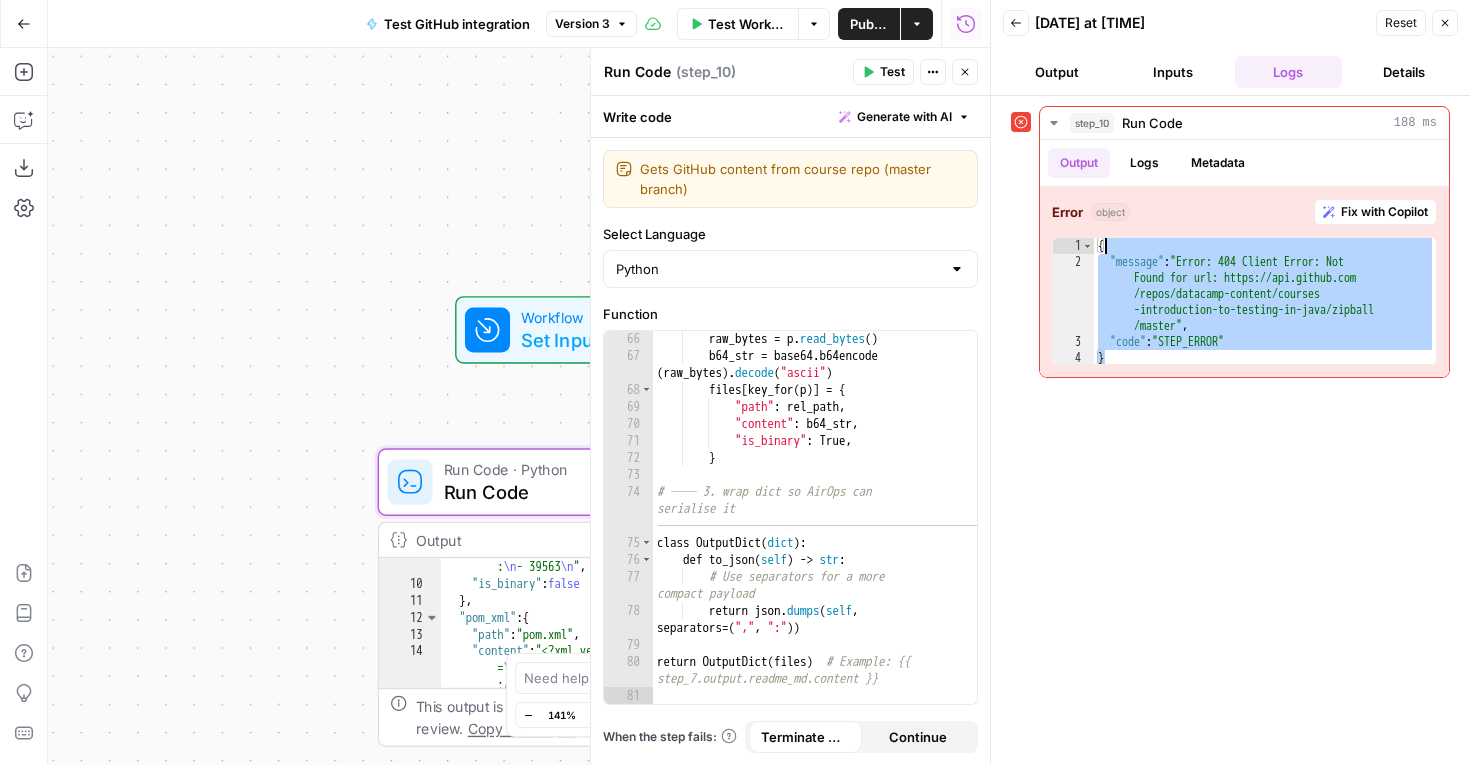 click on "Inputs" at bounding box center (1173, 72) 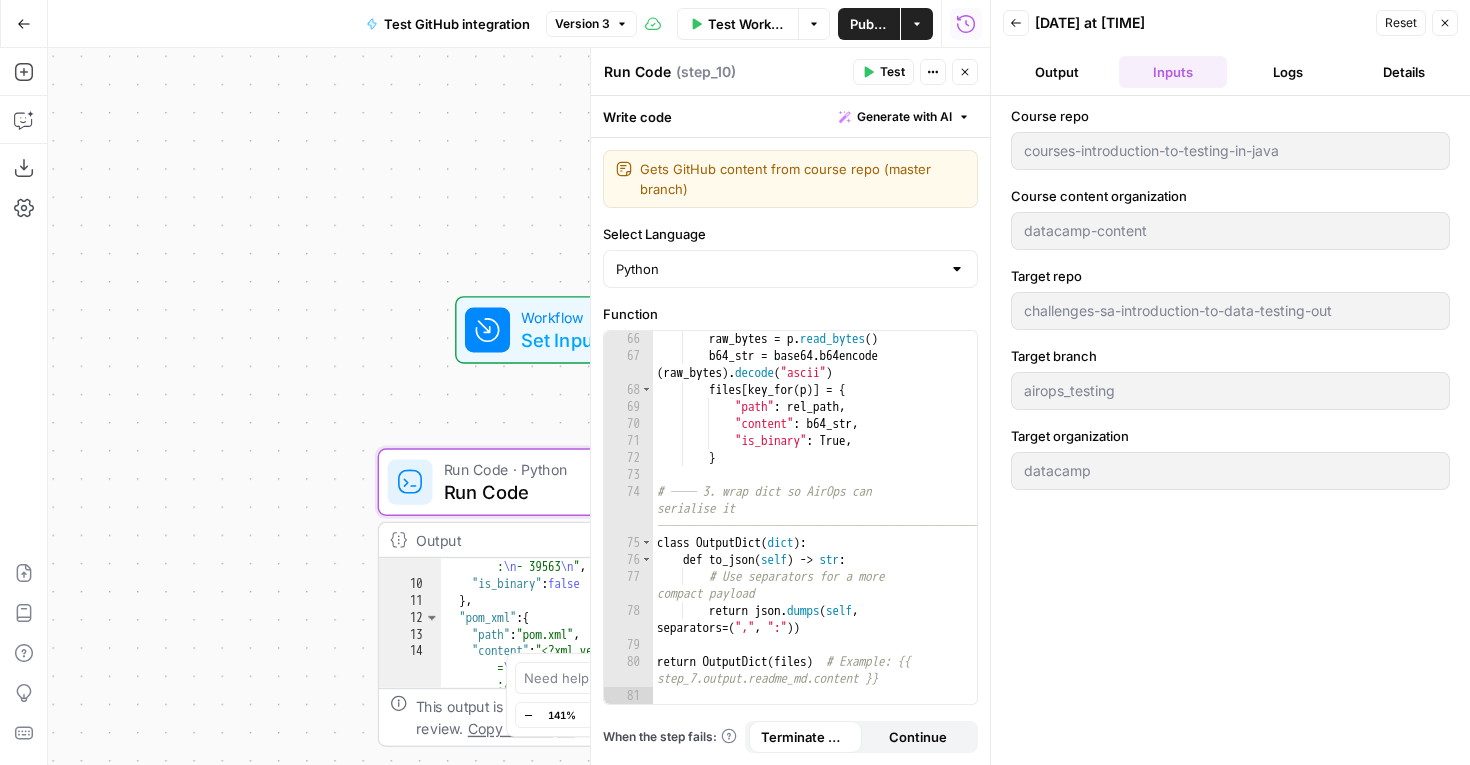 click on "Output" at bounding box center [1057, 72] 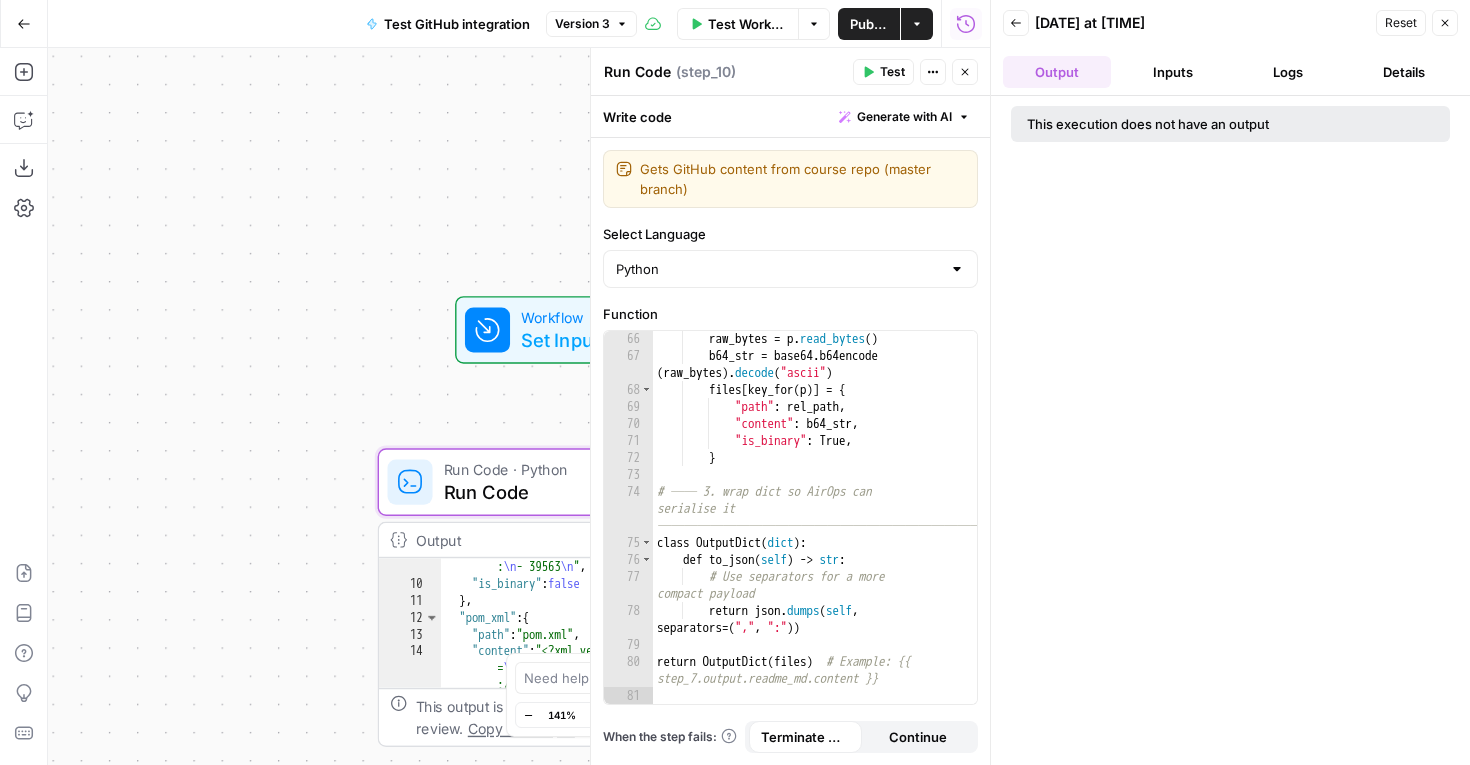click 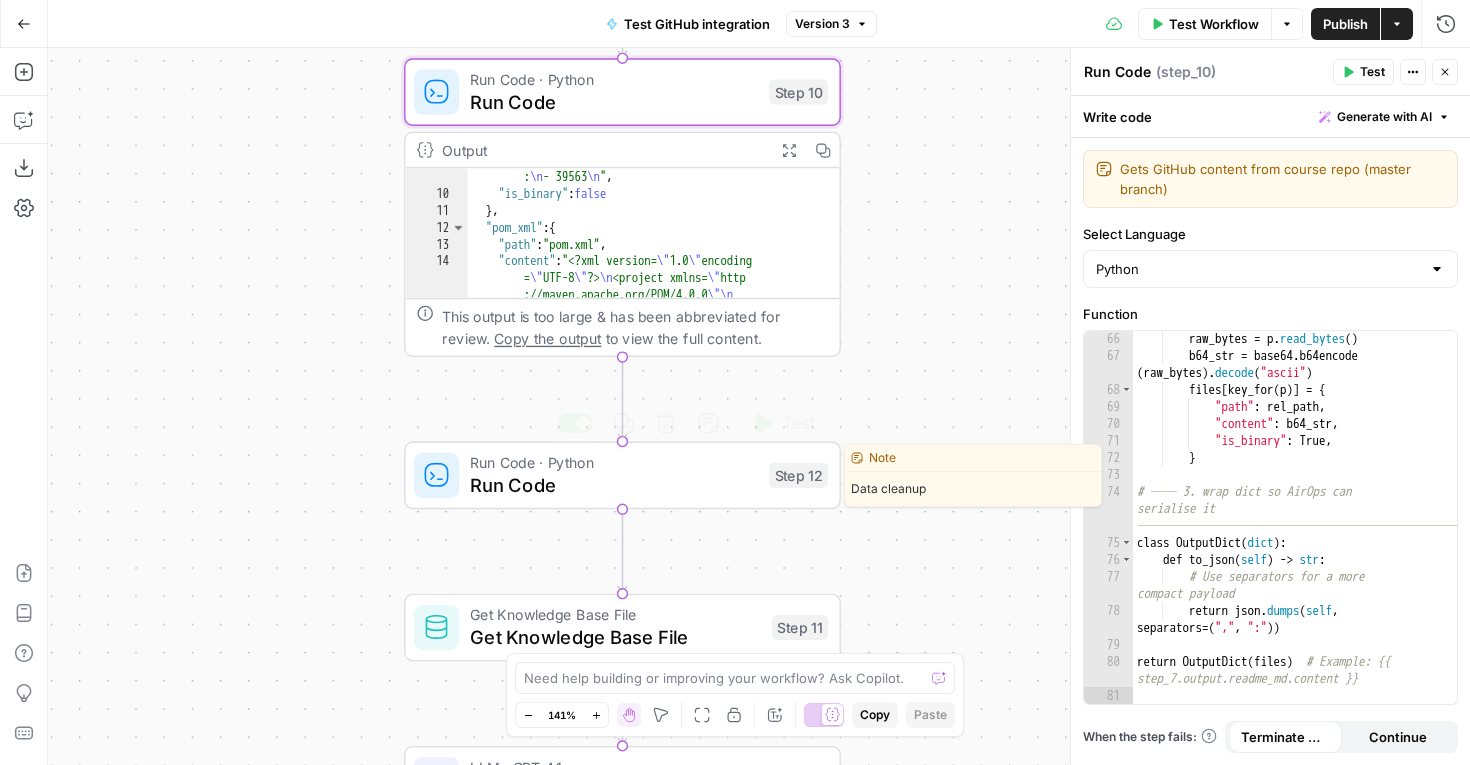 click on "Run Code · Python Run Code Step 12 Copy step Delete step Edit Note Test" at bounding box center [622, 476] 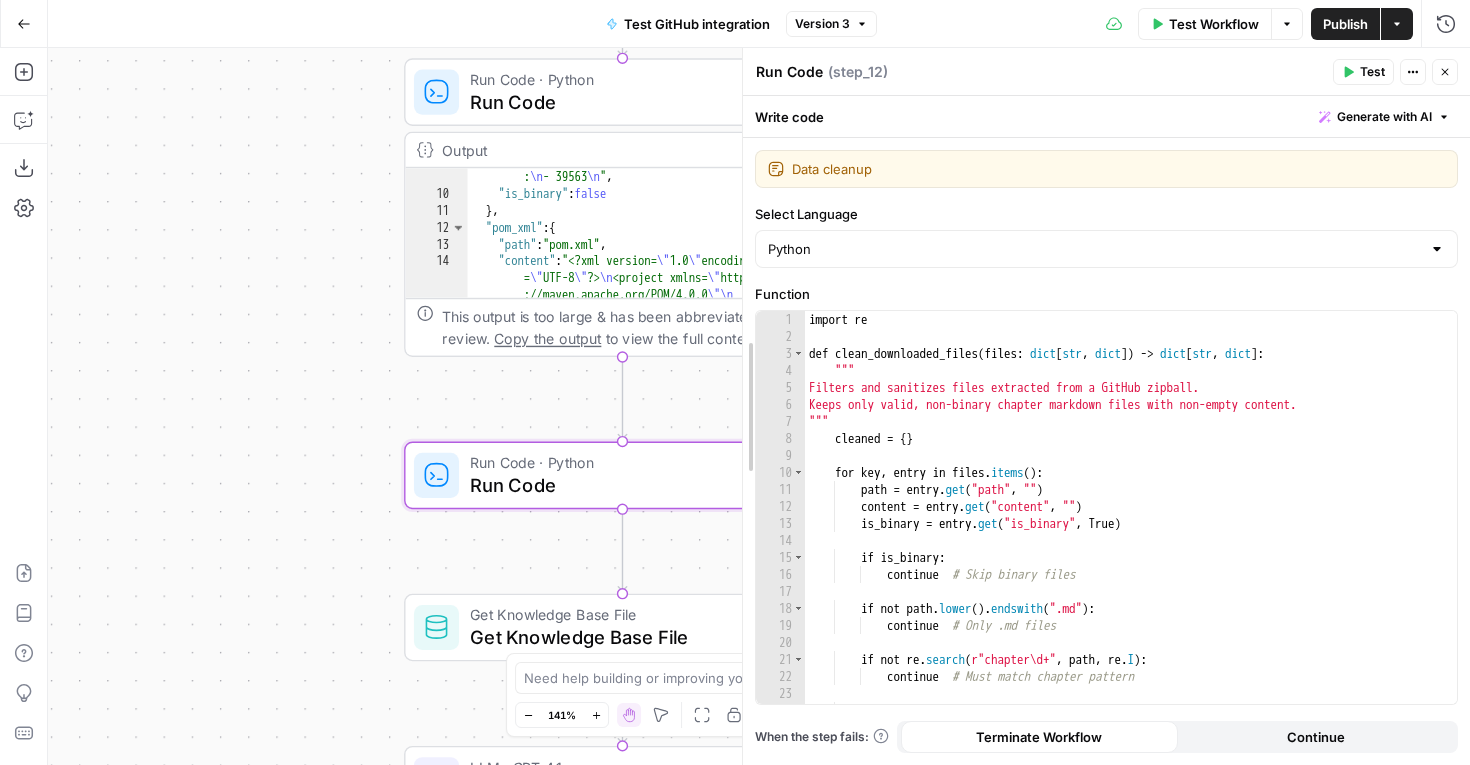 drag, startPoint x: 1076, startPoint y: 354, endPoint x: 750, endPoint y: 359, distance: 326.03833 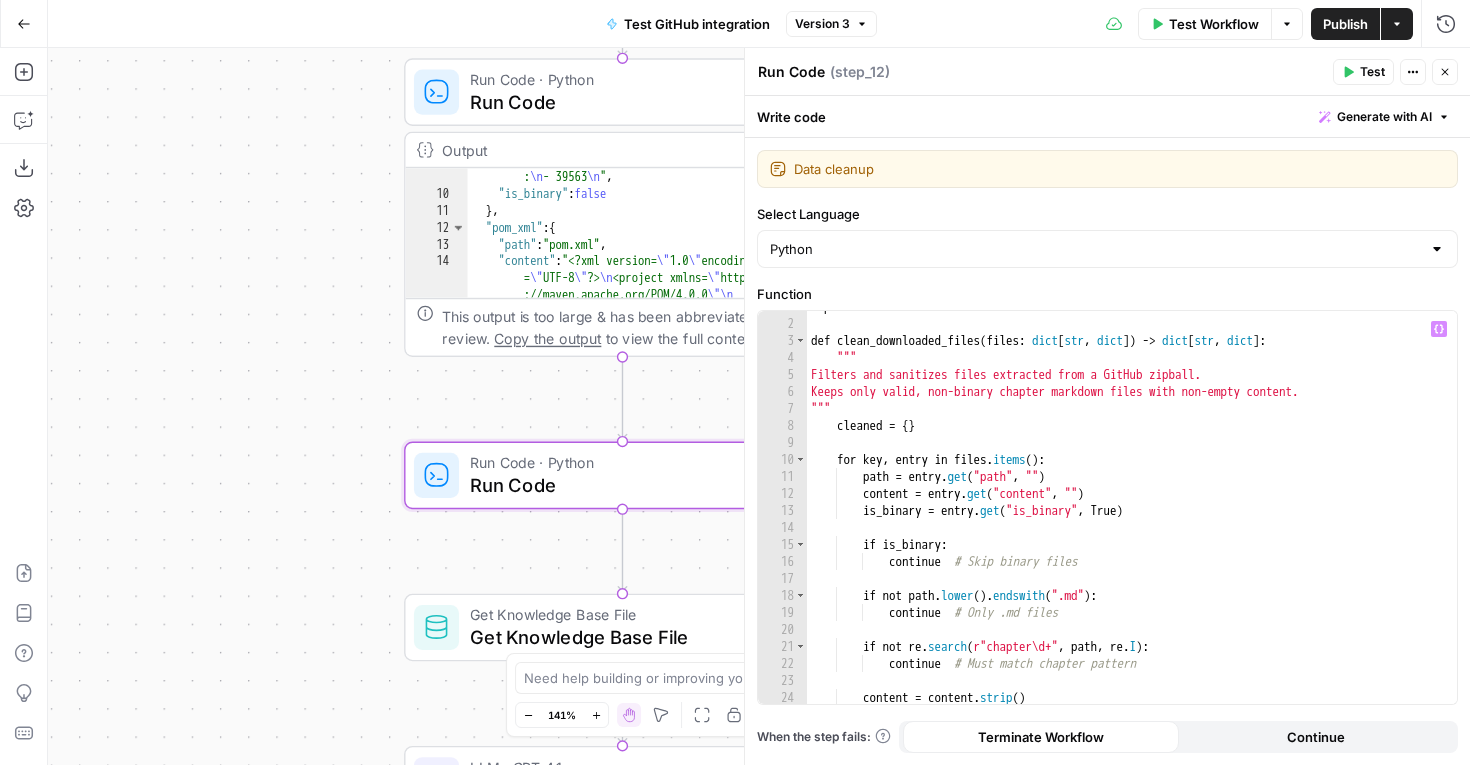 scroll, scrollTop: 0, scrollLeft: 0, axis: both 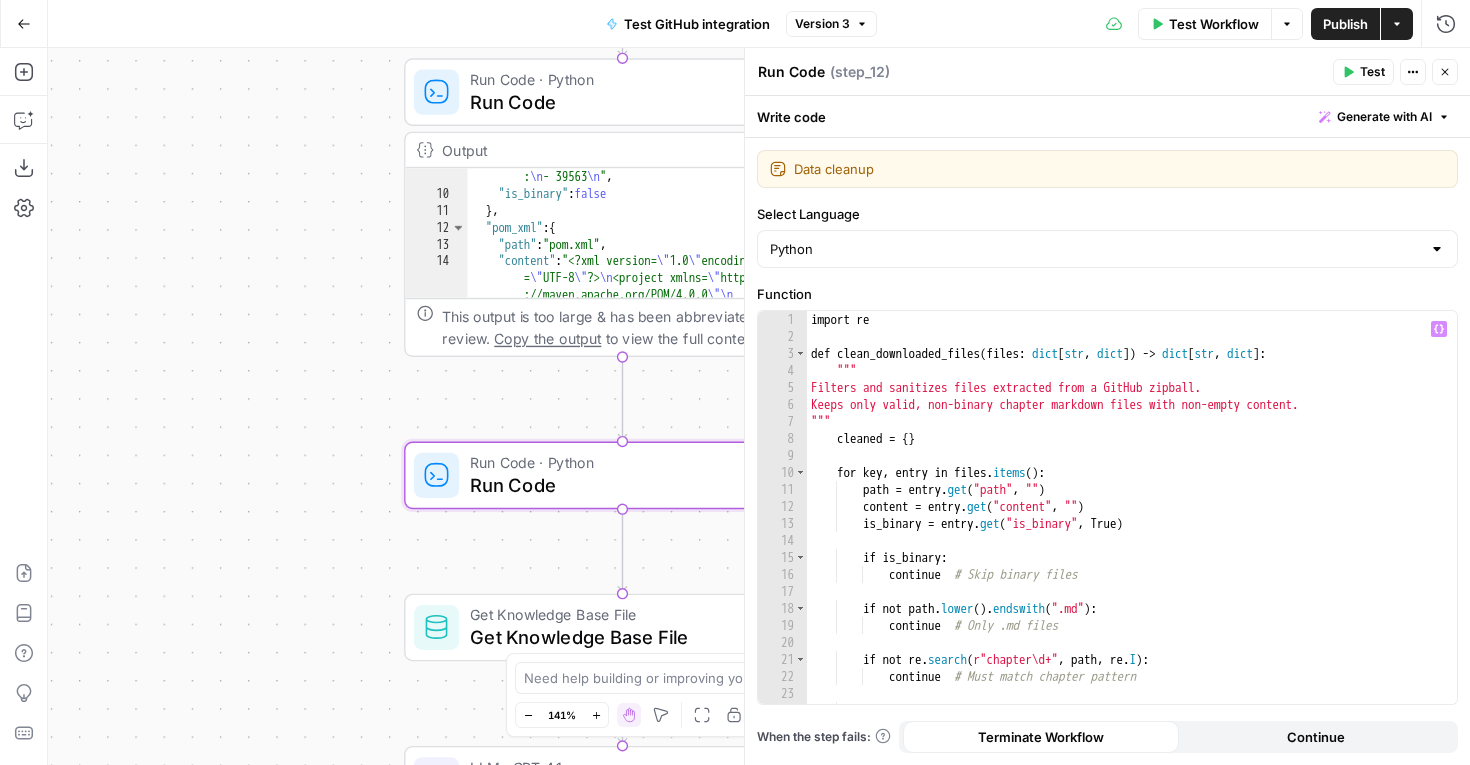 click on "import   re def   clean_downloaded_files ( files :   dict [ str ,   dict ])   ->   dict [ str ,   dict ] :      """     Filters and sanitizes files extracted from a GitHub zipball.     Keeps only valid, non-binary chapter markdown files with non-empty content.     """      cleaned   =   { }      for   key ,   entry   in   files . items ( ) :           path   =   entry . get ( "path" ,   "" )           content   =   entry . get ( "content" ,   "" )           is_binary   =   entry . get ( "is_binary" ,   True )           if   is_binary :                continue    # Skip binary files           if   not   path . lower ( ) . endswith ( ".md" ) :                continue    # Only .md files           if   not   re . search ( r"chapter\d+" ,   path ,   re . I ) :                continue    # Must match chapter pattern           content   =   content . strip ( )           if   not   content :" at bounding box center (1132, 524) 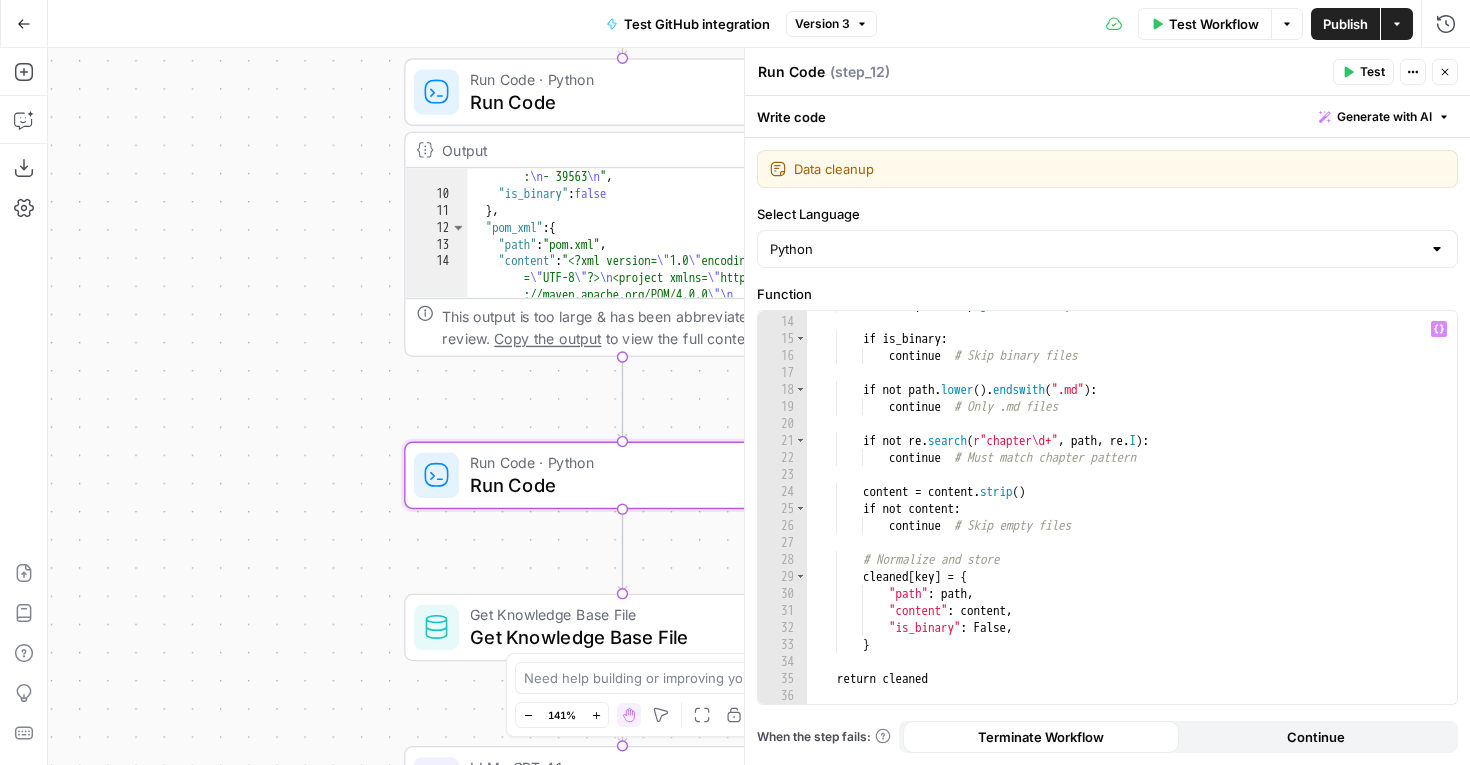 scroll, scrollTop: 219, scrollLeft: 0, axis: vertical 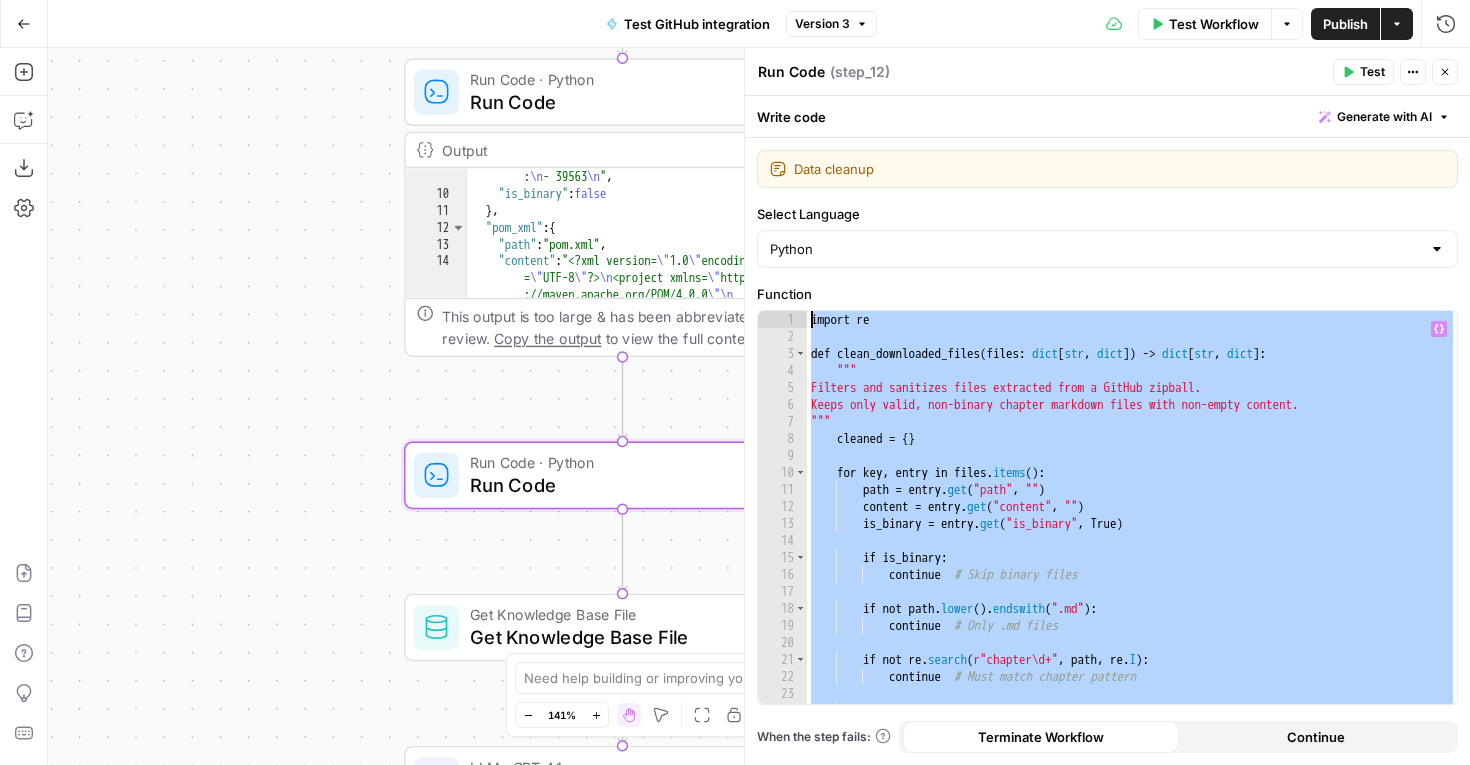 drag, startPoint x: 973, startPoint y: 676, endPoint x: 857, endPoint y: 283, distance: 409.76212 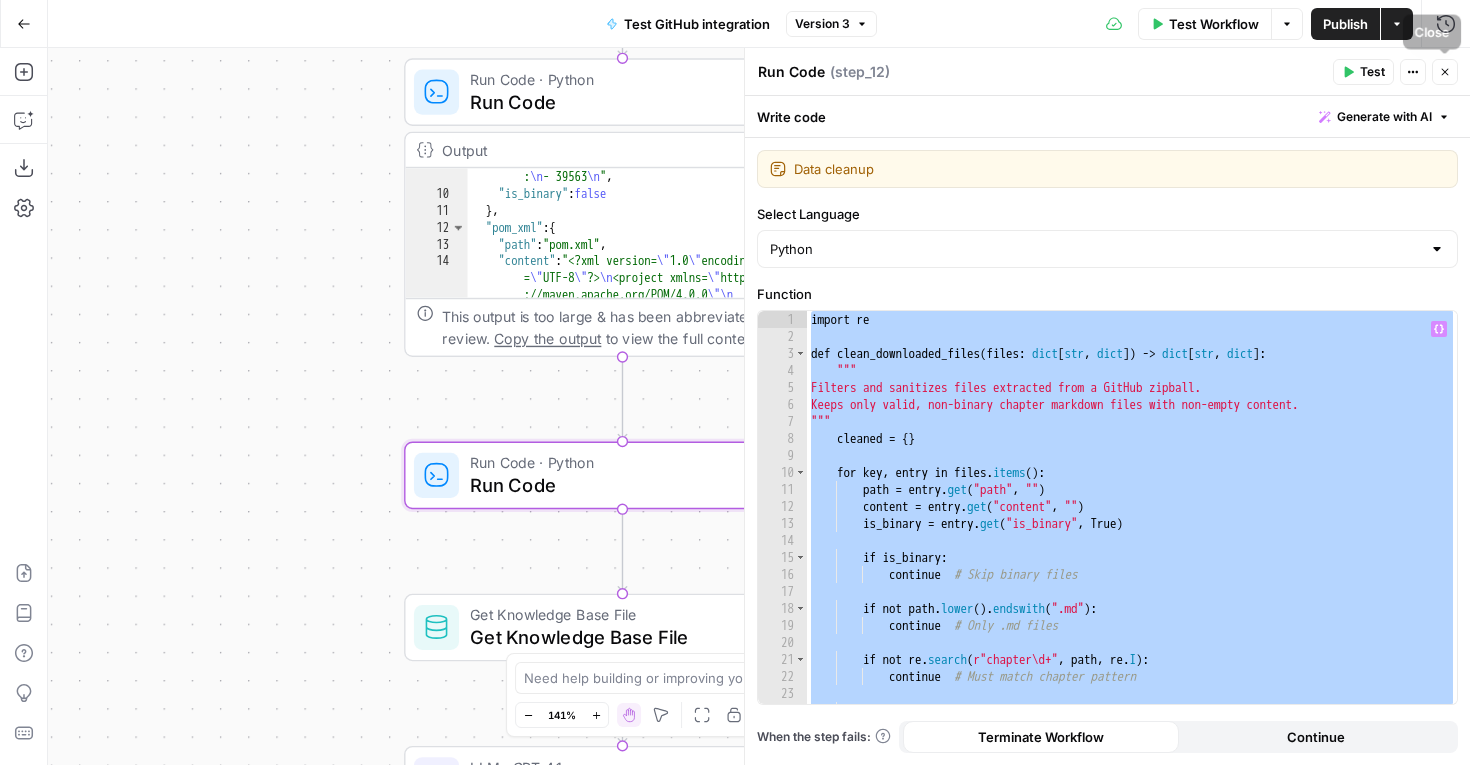 click 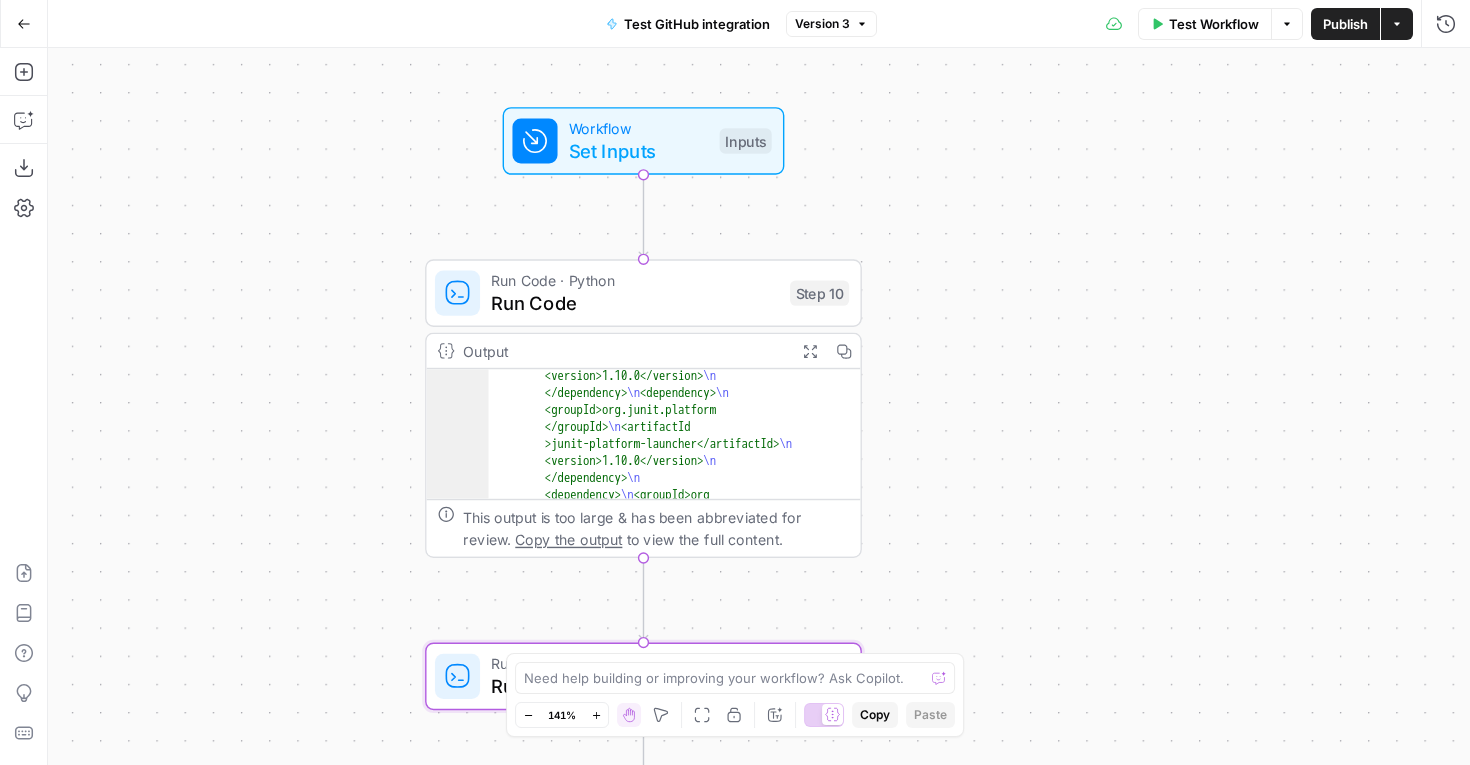 scroll, scrollTop: 1082, scrollLeft: 0, axis: vertical 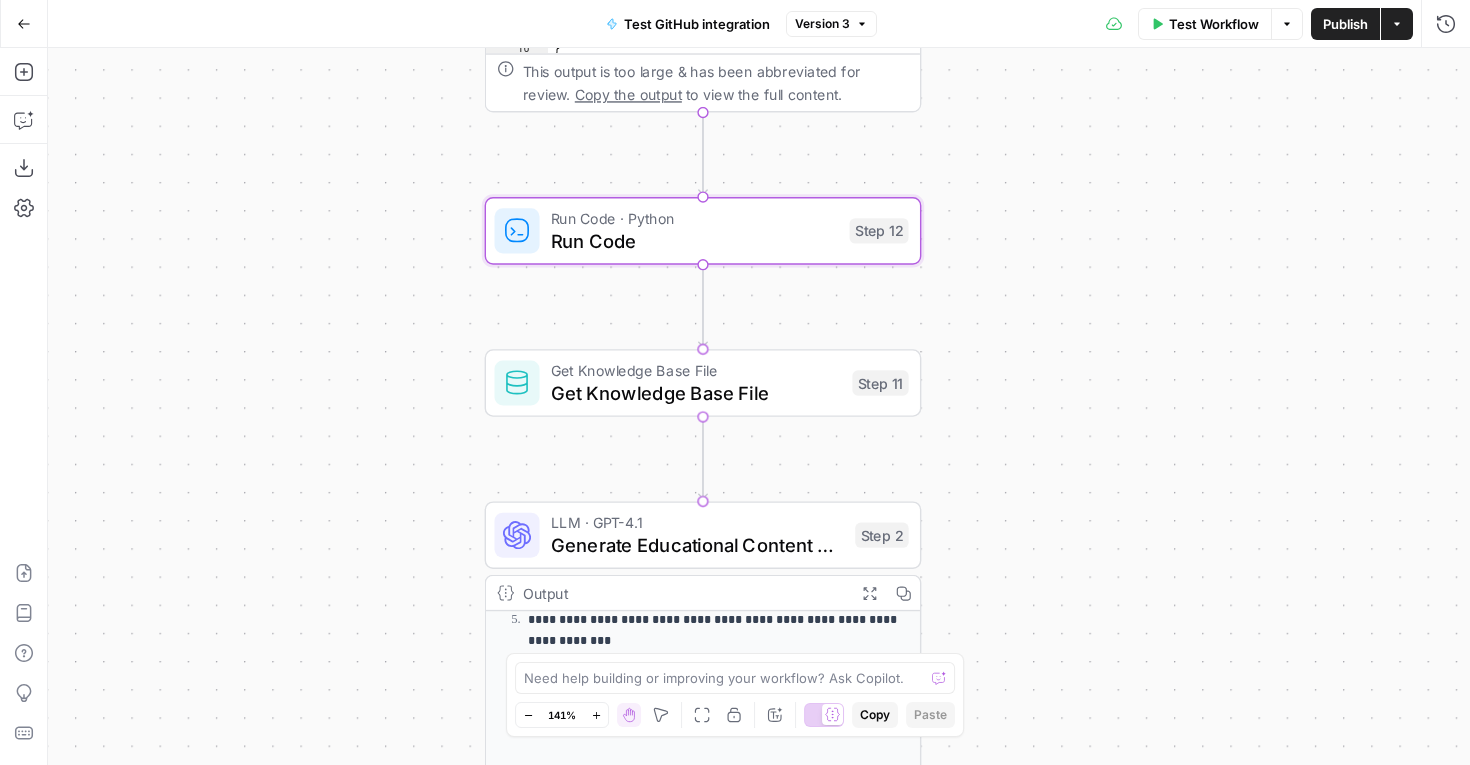 click on "Get Knowledge Base File" at bounding box center [696, 393] 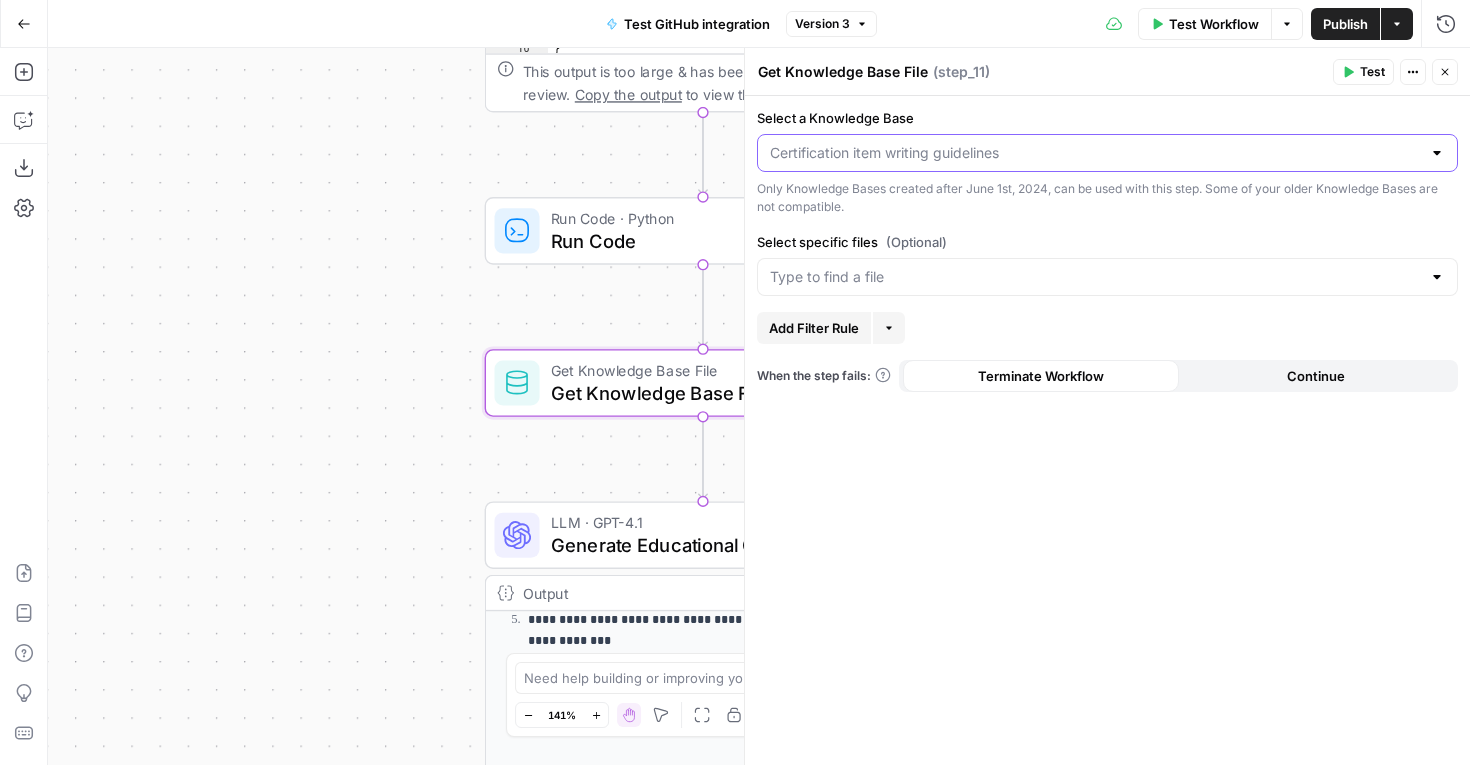click on "Select a Knowledge Base" at bounding box center [1095, 153] 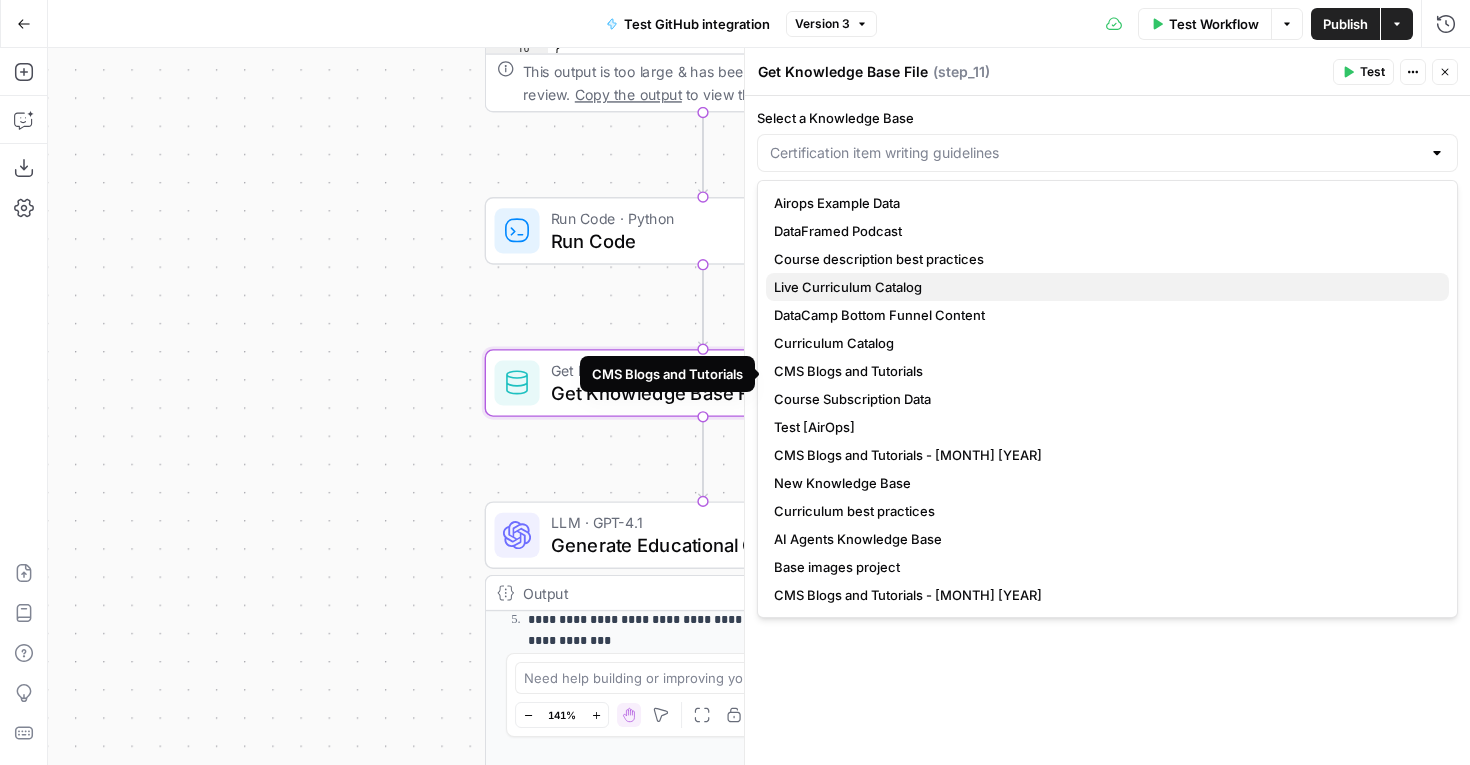 scroll, scrollTop: -2, scrollLeft: 0, axis: vertical 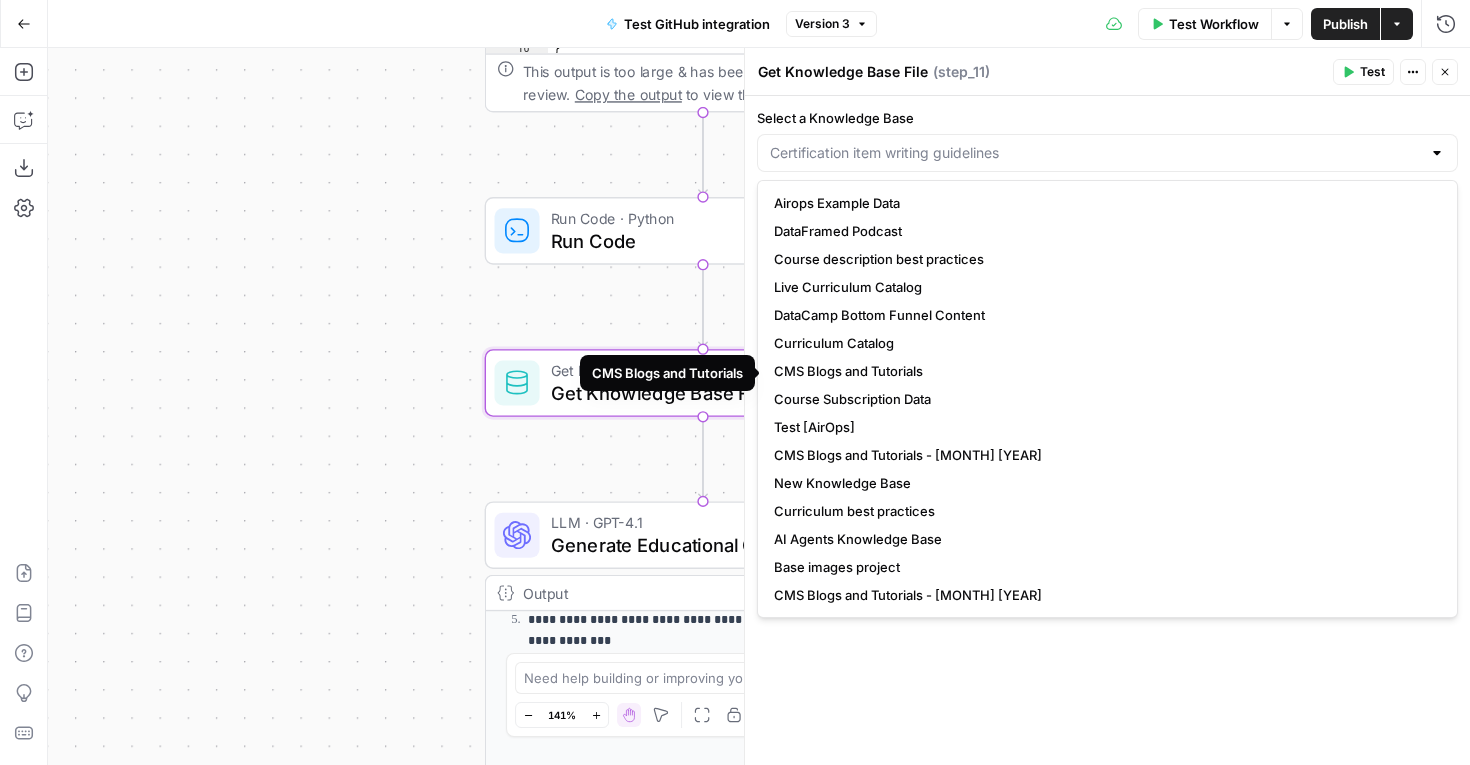 type on "Certification item writing guidelines" 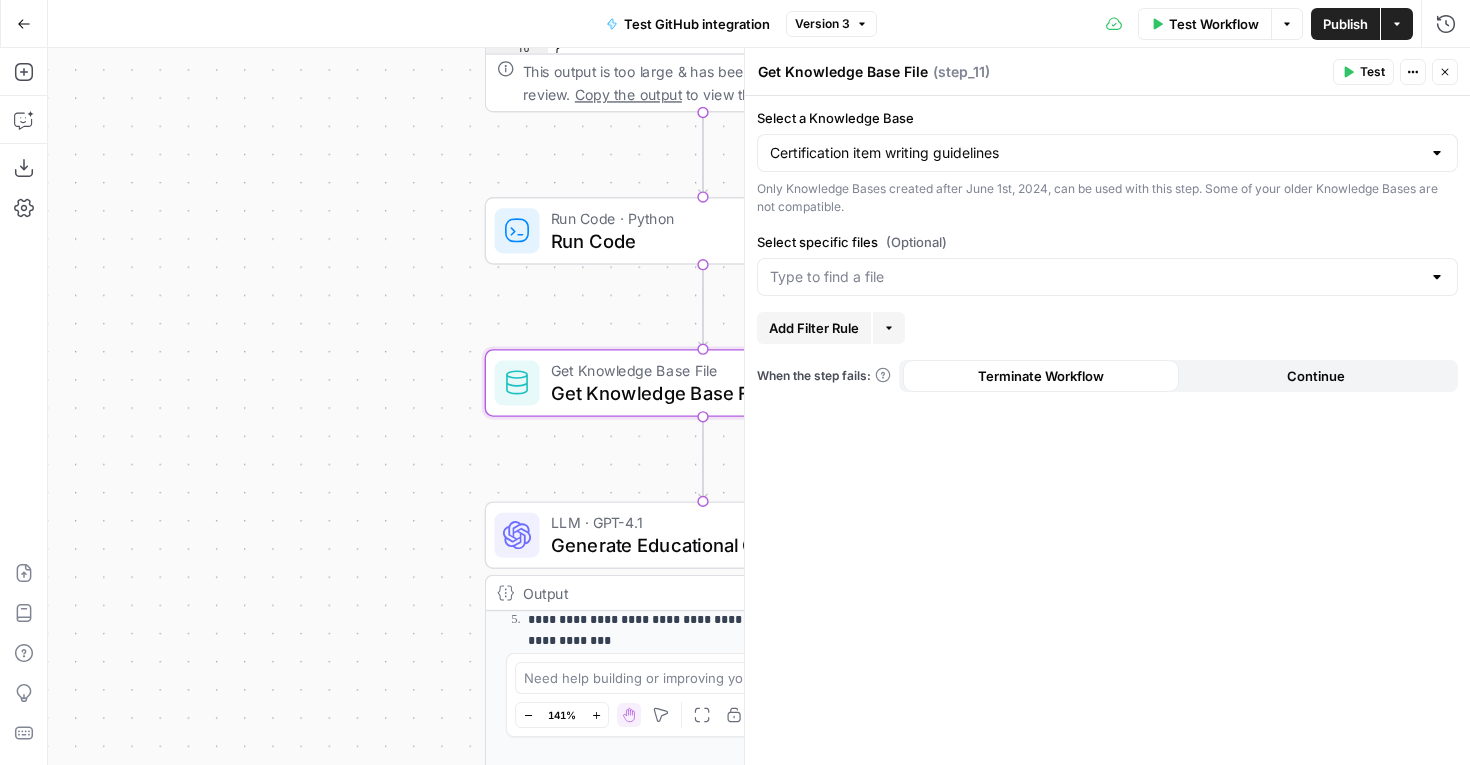 click on "Workflow Set Inputs Inputs Run Code · Python Run Code Step 10 Output Expand Output Copy 14 15 16      "content" :  "<?xml version= \" 1.0 \"  encoding          = \" UTF-8 \" ?> \n <project xmlns= \" http          ://maven.apache.org/POM/4.0.0 \"\n                    xmlns:xsi= \" http://www.w3.org/2001          /XMLSchema-instance \"\n          xsi          :schemaLocation= \" http://maven.apache          .org/POM/4.0.0 http://maven.apache.org          /xsd/maven-4.0.0.xsd \" > \n               <modelVersion>4.0.0</modelVersion> \n               <groupId>com.example</groupId> \n               <artifactId>courses-introduction-to          -testing-in-java</artifactId> \n               <version>1.0-SNAPSHOT</version> \n               <build> \n         <sourceDirectory          >${project.basedir}</sourceDirectory> \n               </build> \n     <dependencies> \n                 \n >" at bounding box center [759, 406] 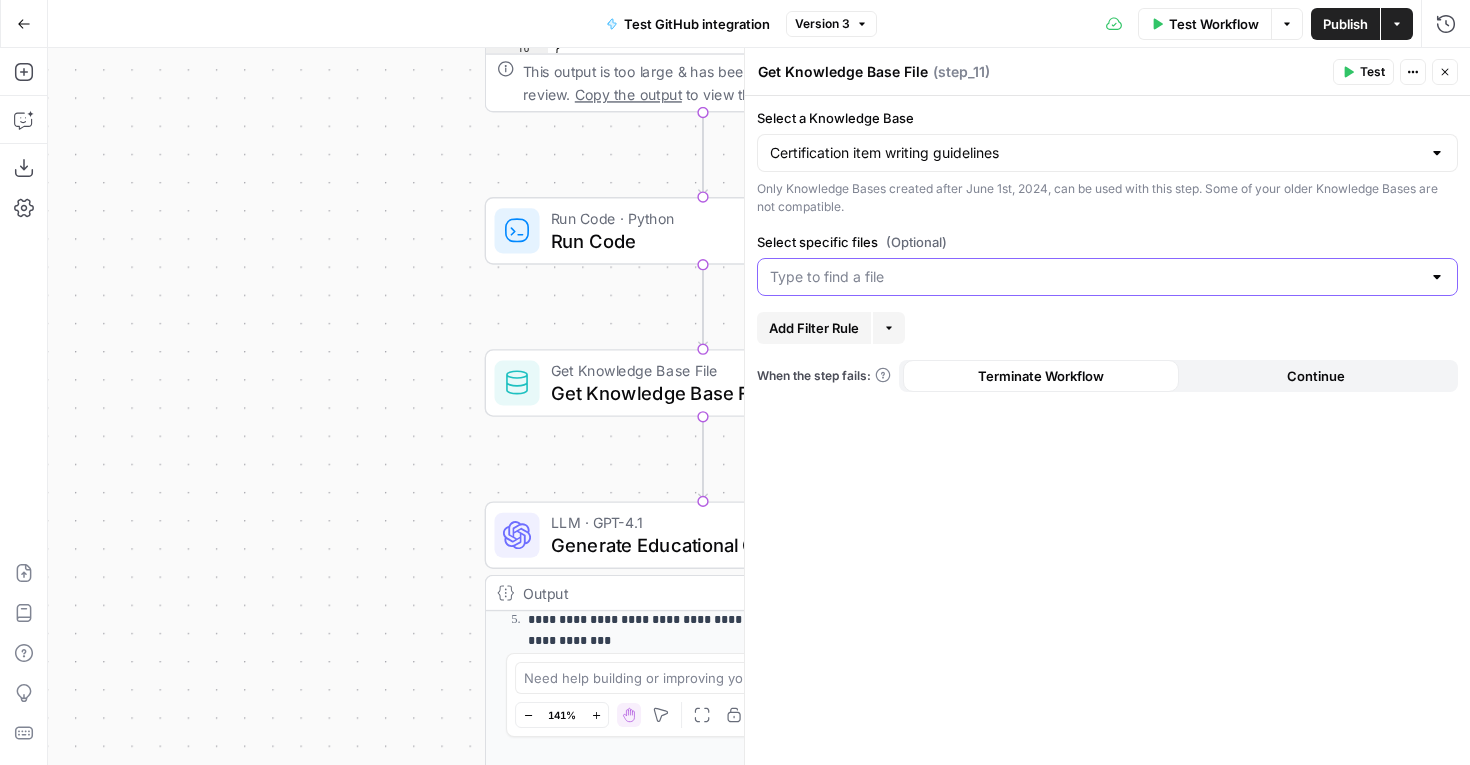 click on "Select specific files   (Optional)" at bounding box center [1095, 277] 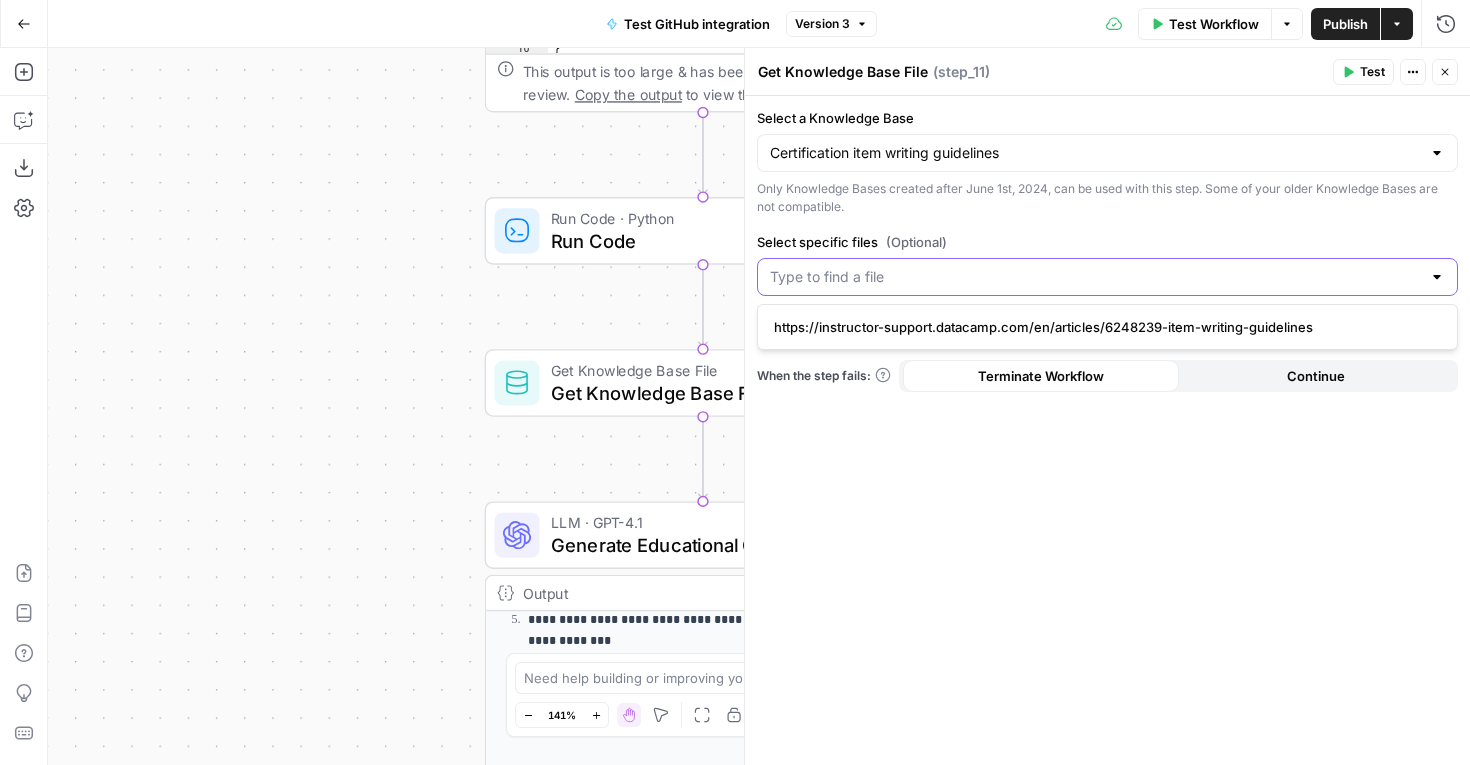 click on "Select specific files   (Optional)" at bounding box center (1095, 277) 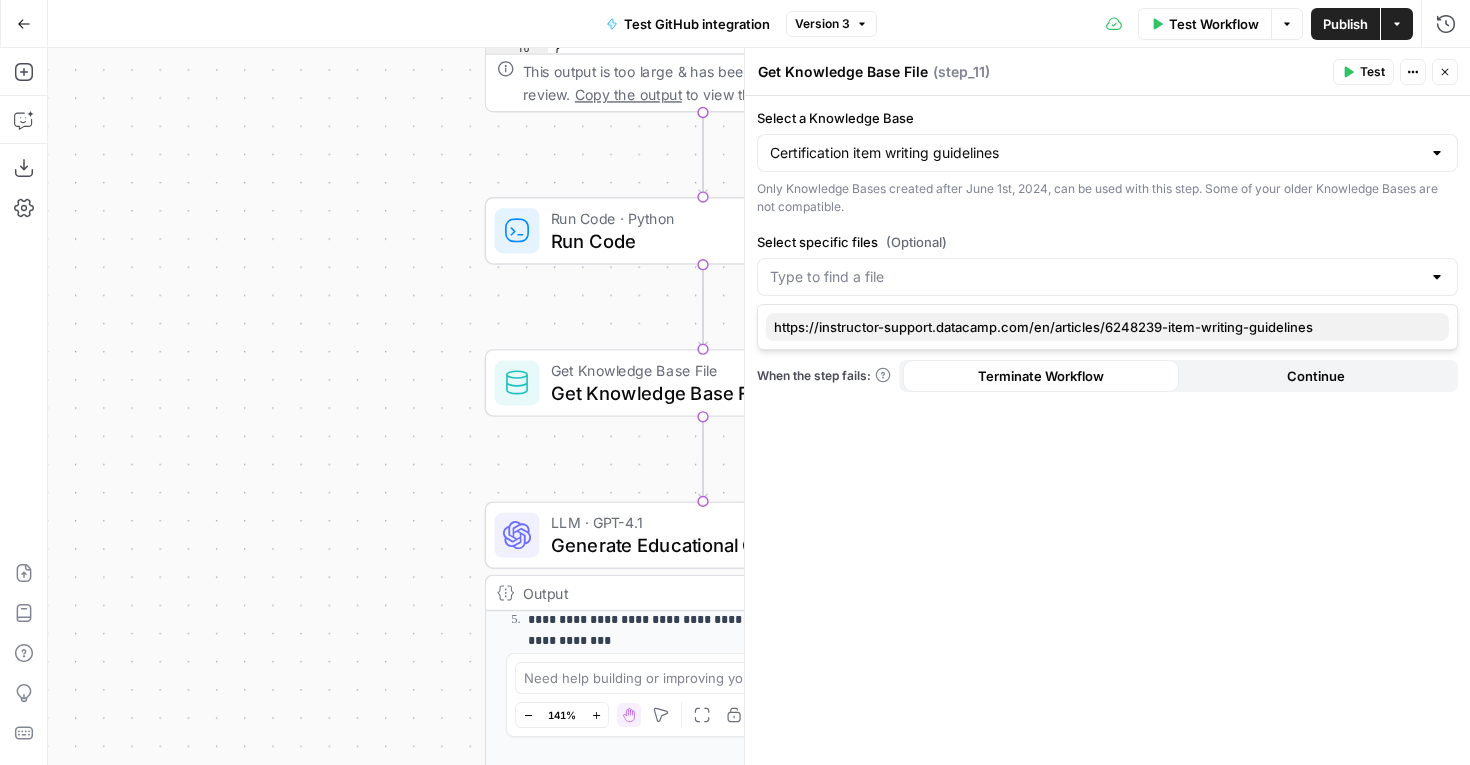 click on "https://instructor-support.datacamp.com/en/articles/6248239-item-writing-guidelines" at bounding box center [1103, 327] 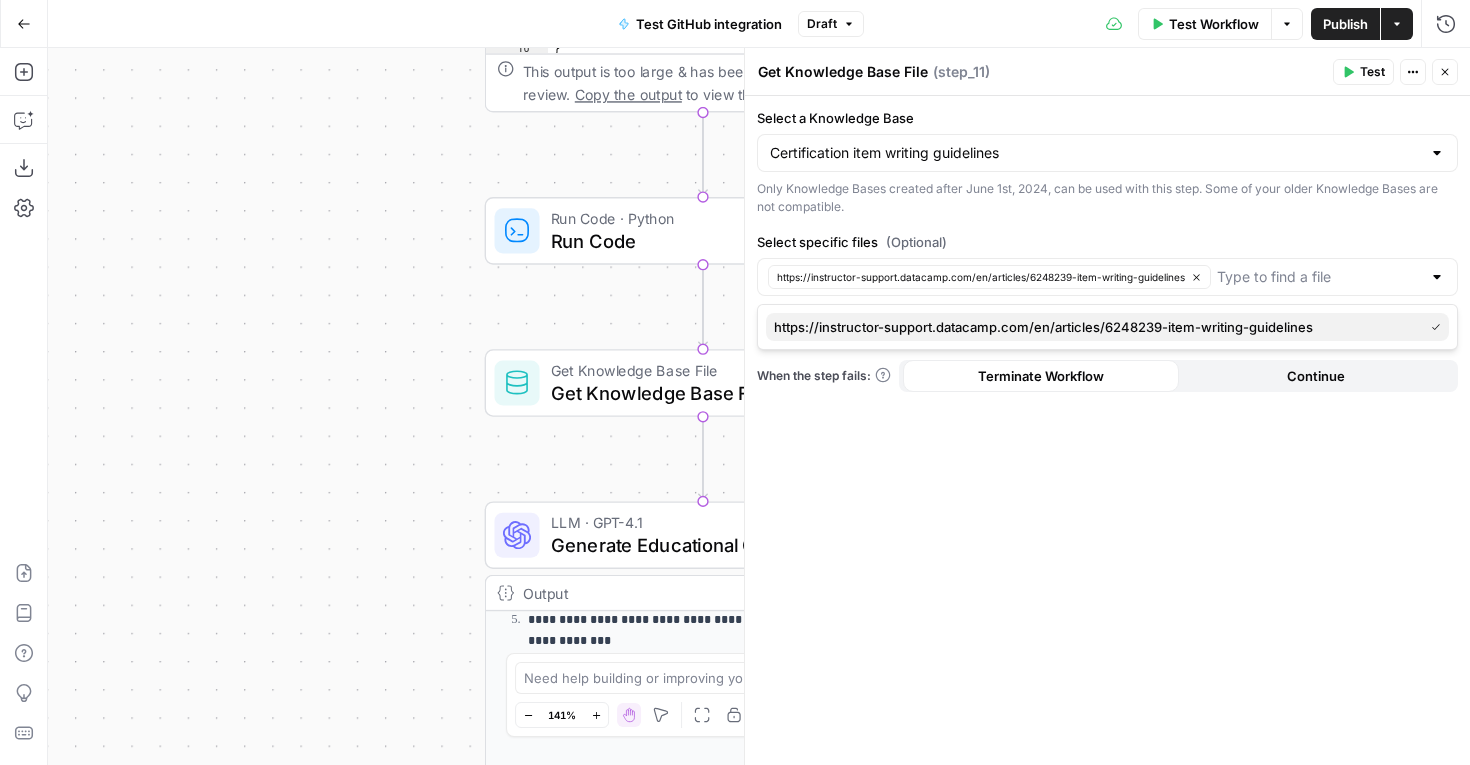 click on "https://instructor-support.datacamp.com/en/articles/6248239-item-writing-guidelines" at bounding box center [1094, 327] 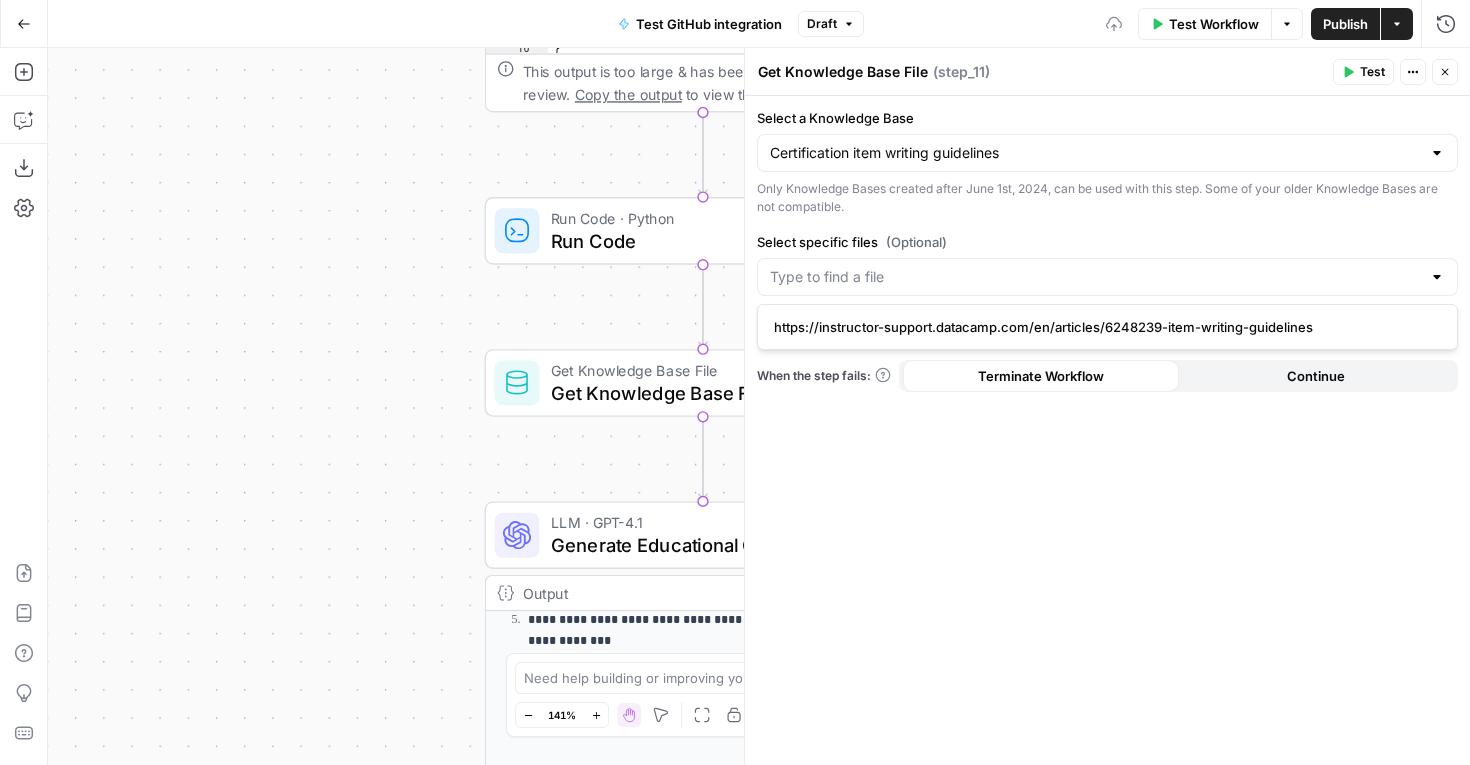 click on "https://instructor-support.datacamp.com/en/articles/6248239-item-writing-guidelines" at bounding box center [1103, 327] 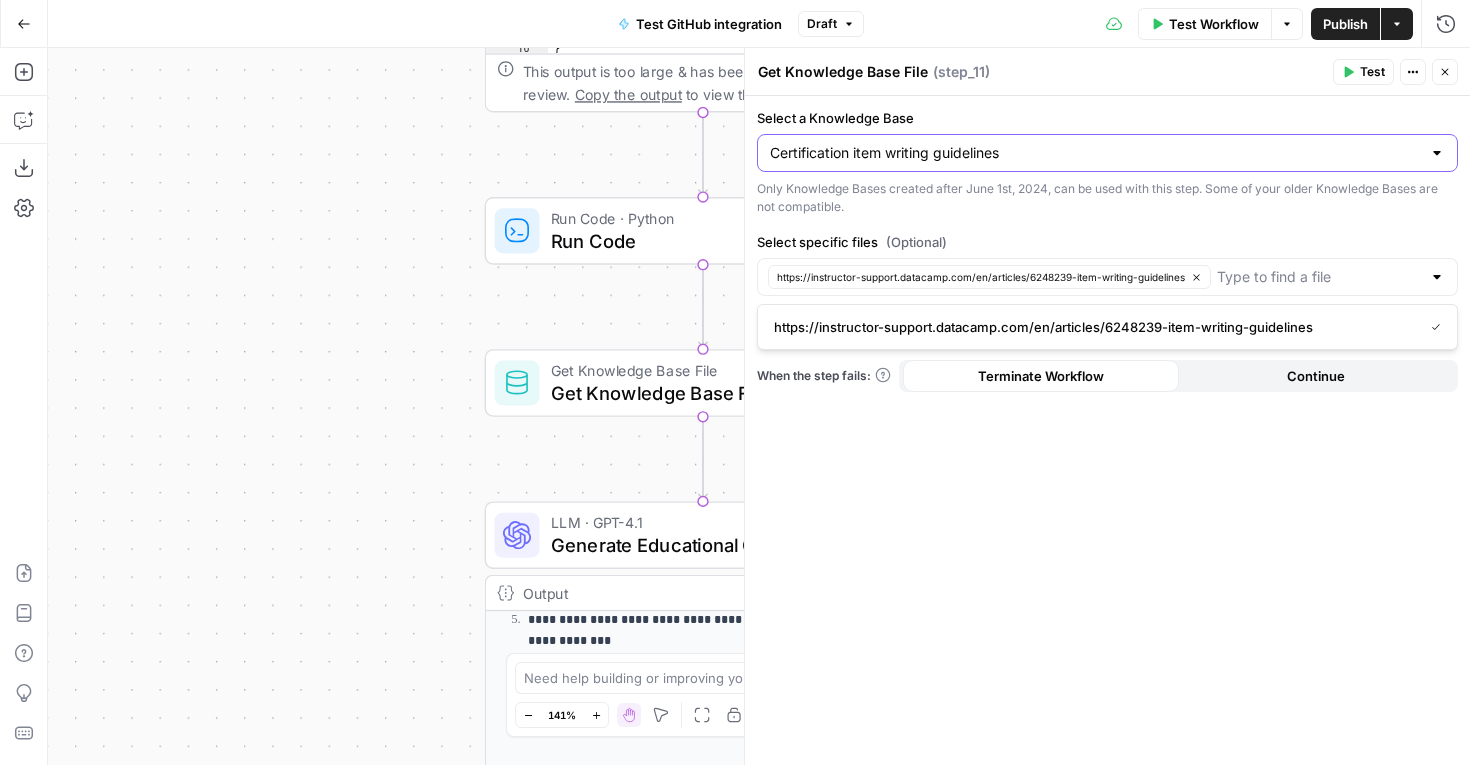 type 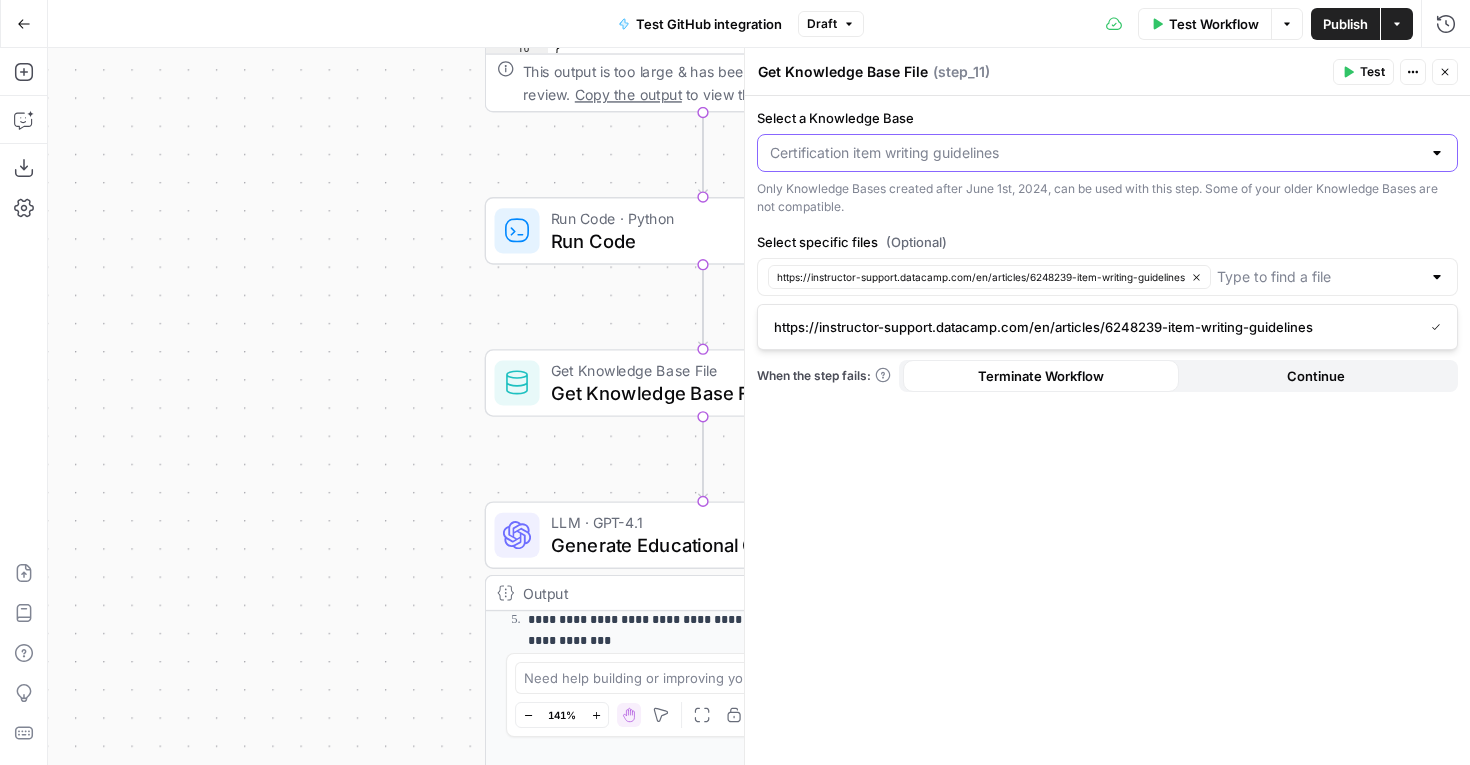 click on "Select a Knowledge Base" at bounding box center (1095, 153) 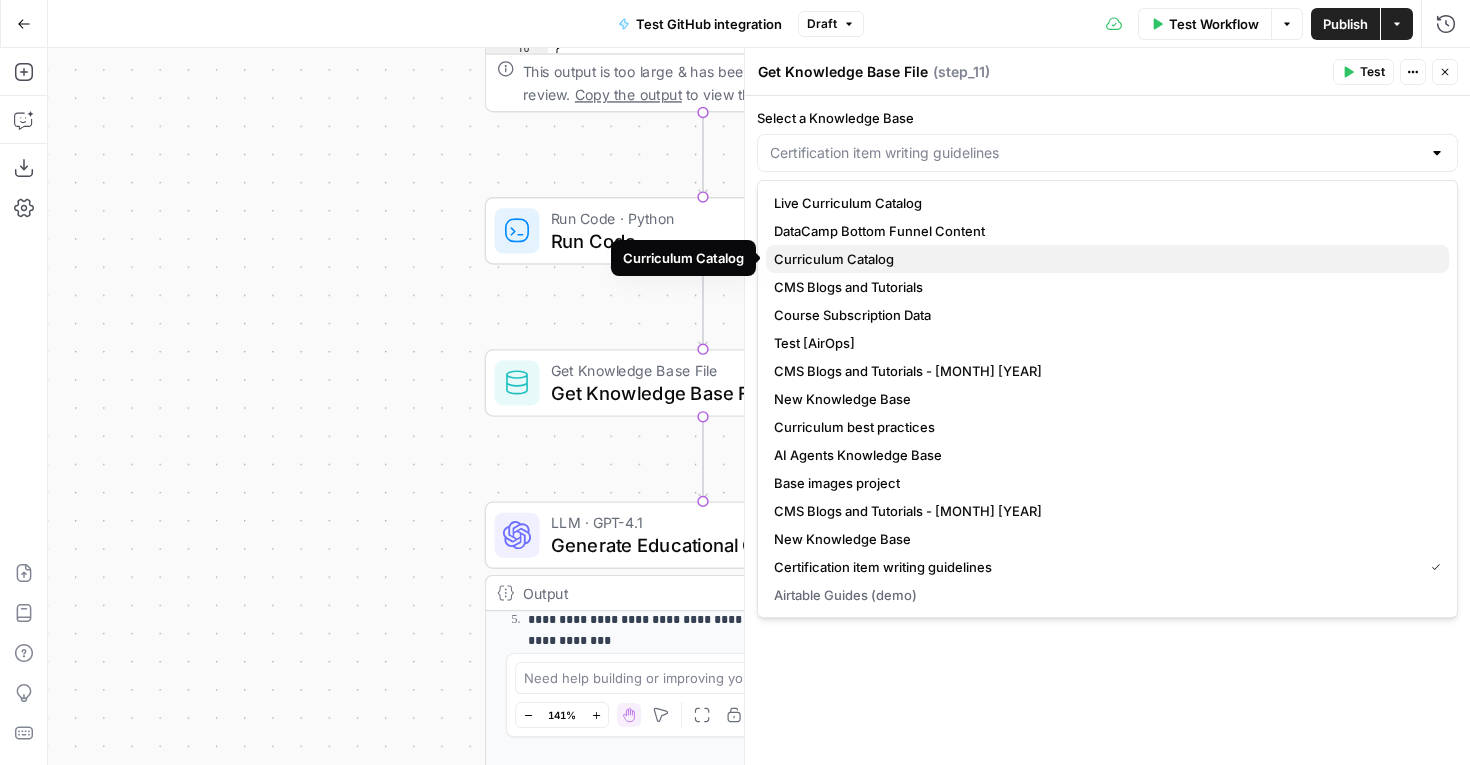 scroll, scrollTop: 84, scrollLeft: 0, axis: vertical 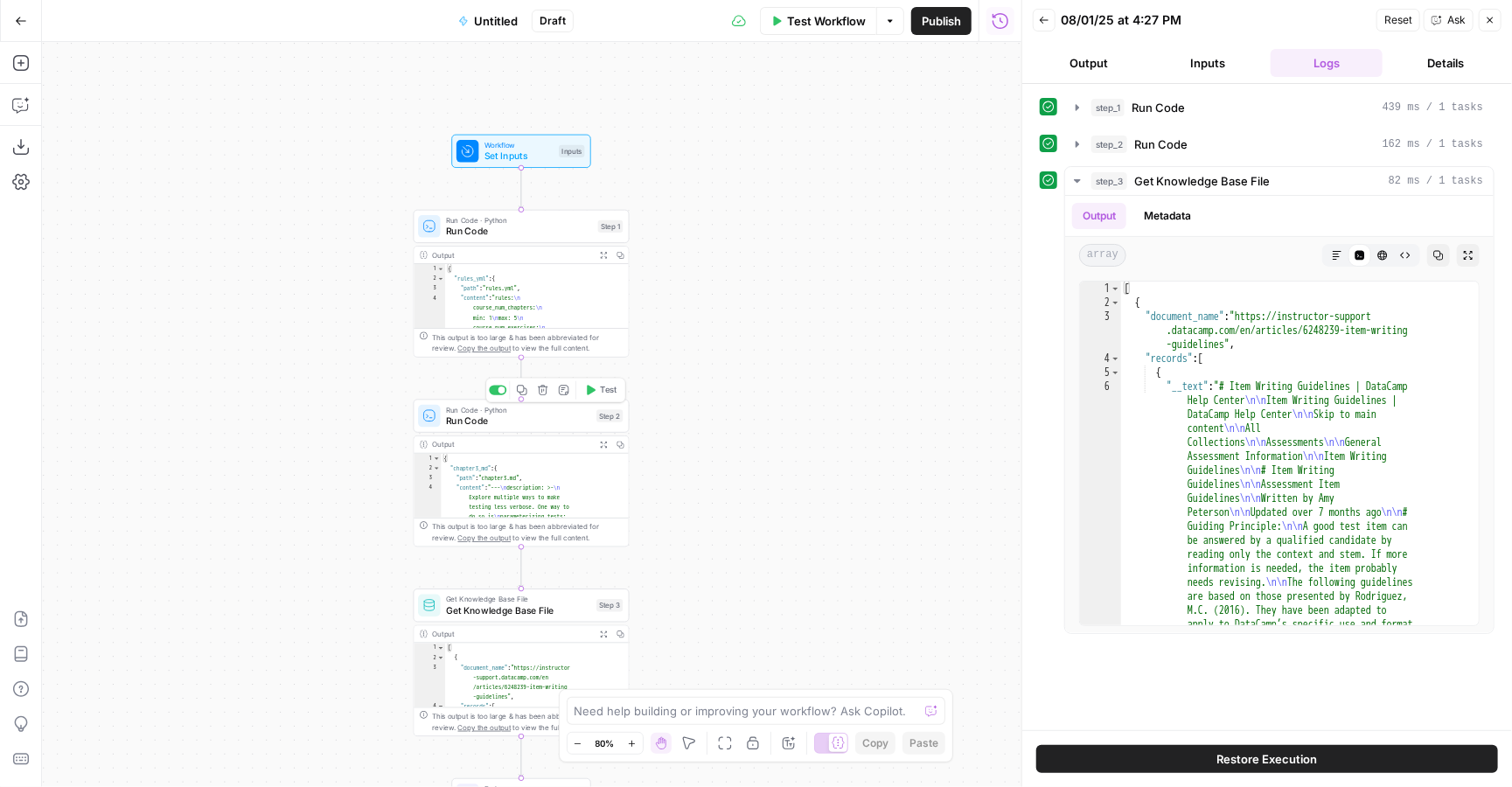 click on "Run Code · Python Run Code Step 2 Copy step Delete step Add Note Test" at bounding box center [521, 416] 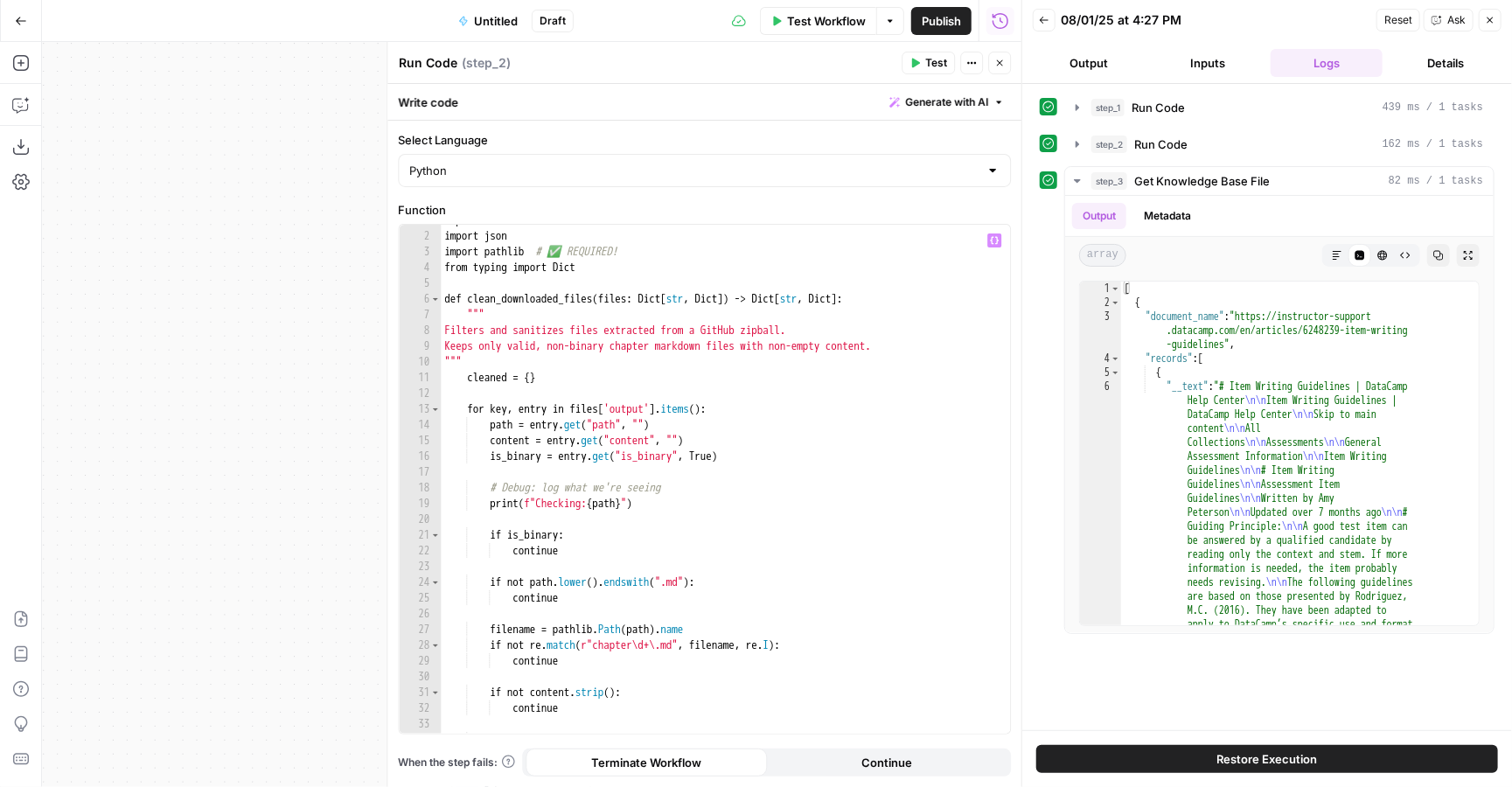 scroll, scrollTop: 10, scrollLeft: 0, axis: vertical 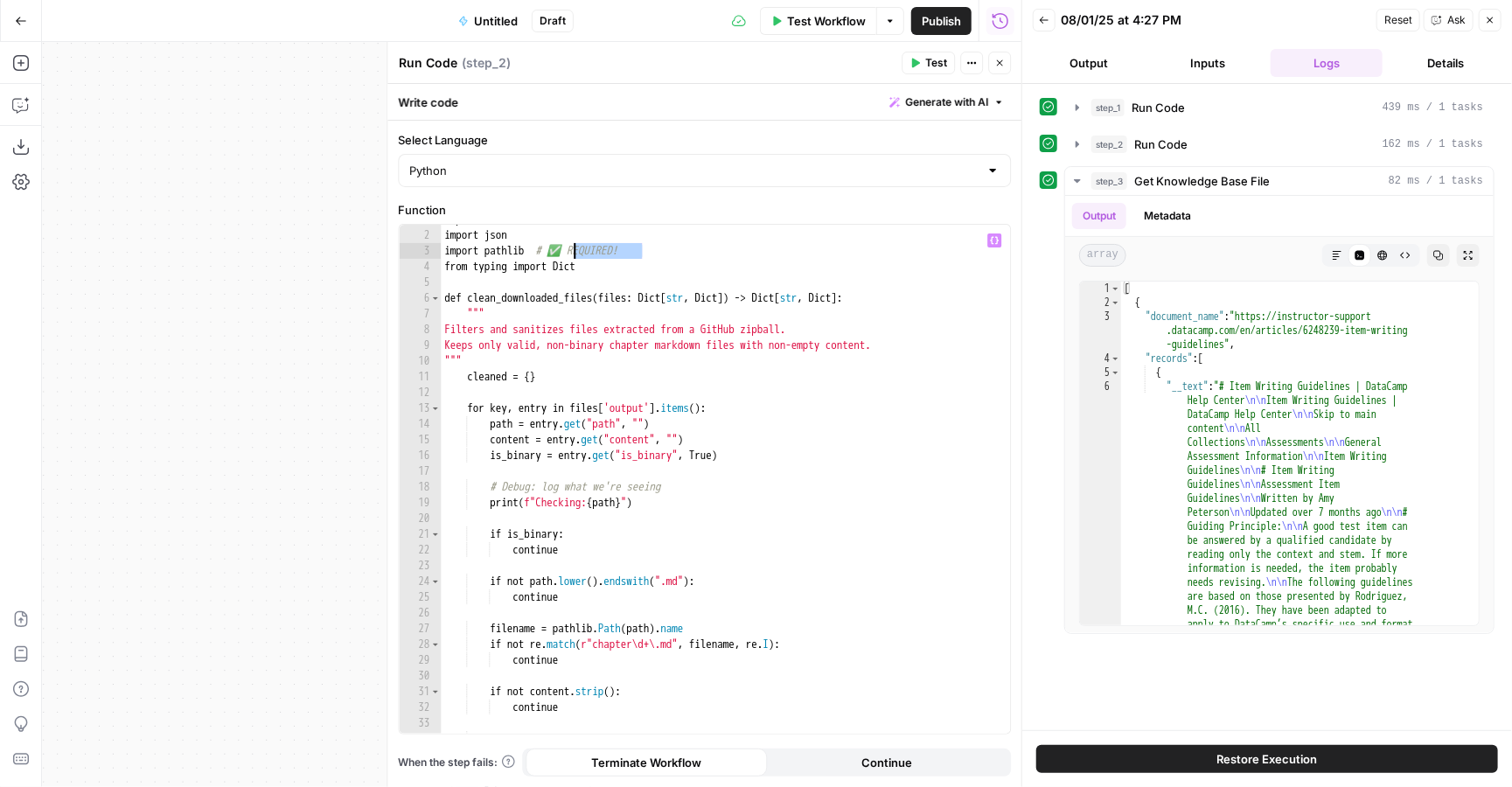 drag, startPoint x: 661, startPoint y: 247, endPoint x: 575, endPoint y: 247, distance: 86 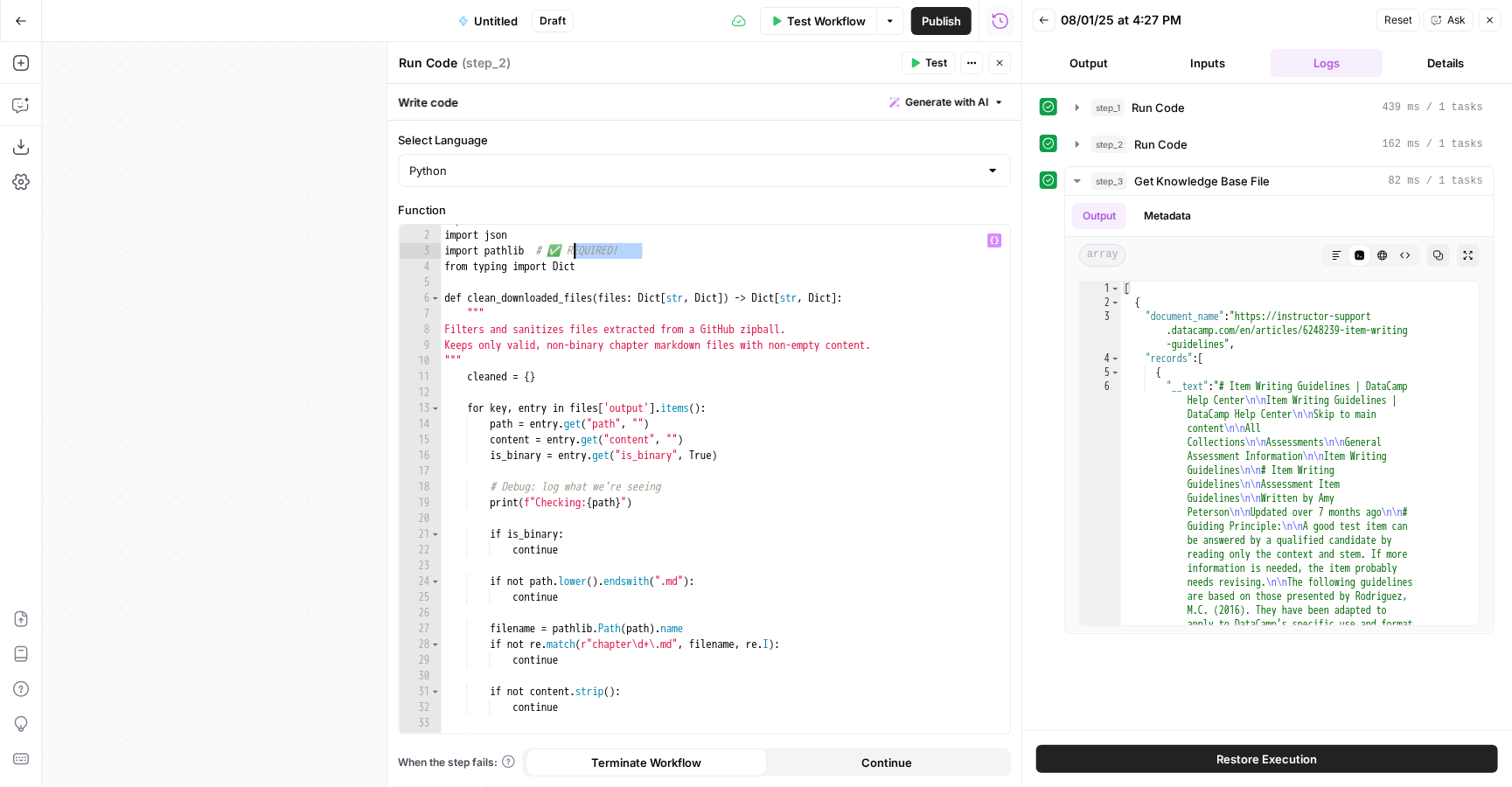 click on "import   re import   json import   pathlib    # ✅ REQUIRED! from   typing   import   Dict def   clean_downloaded_files ( files :   Dict [ str ,   Dict ])   ->   Dict [ str ,   Dict ] :      """     Filters and sanitizes files extracted from a GitHub zipball.     Keeps only valid, non-binary chapter markdown files with non-empty content.     """      cleaned   =   { }      for   key ,   entry   in   files [ 'output' ] . items ( ) :           path   =   entry . get ( "path" ,   "" )           content   =   entry . get ( "content" ,   "" )           is_binary   =   entry . get ( "is_binary" ,   True )           # Debug: log what we're seeing           print ( f"Checking:  { path } " )           if   is_binary :                continue           if   not   path . lower ( ) . endswith ( ".md" ) :                continue           filename   =   pathlib . Path ( path ) . name           if   not   re . match ( r"chapter\d+\.md" ,   filename ,   re . I ) :                continue           if   not   content . ( )" at bounding box center (725, 481) 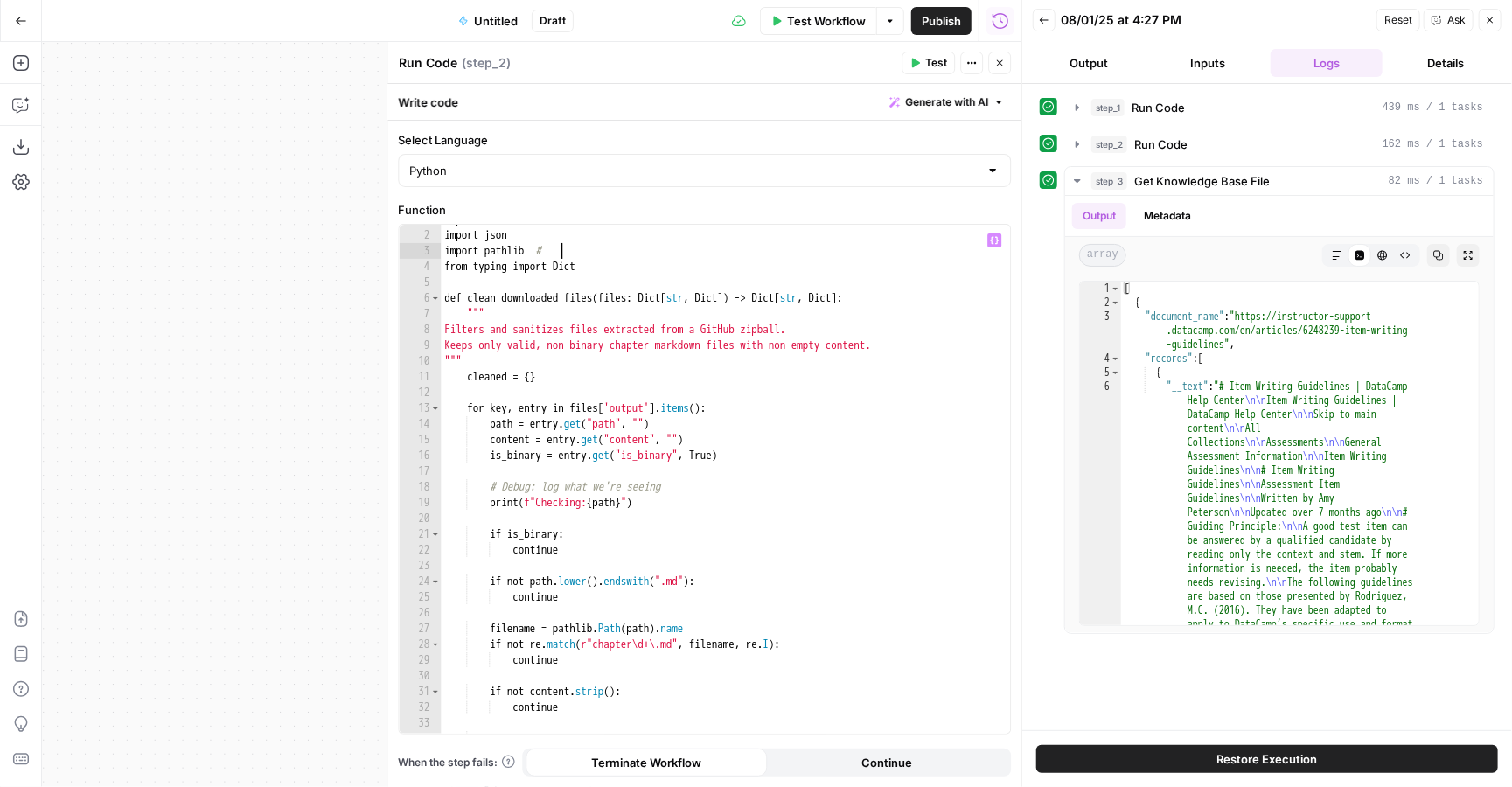 type on "**********" 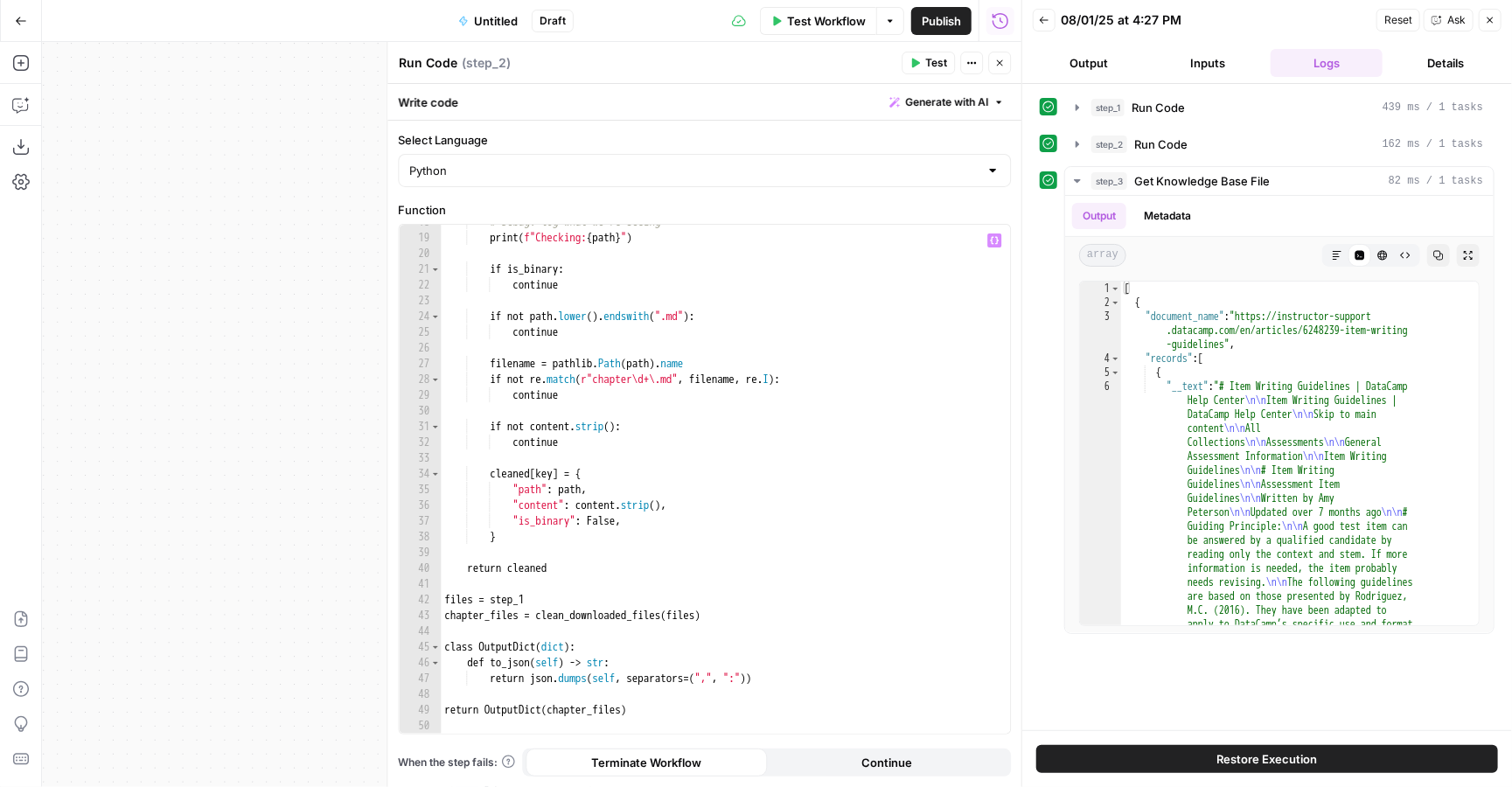 scroll, scrollTop: 0, scrollLeft: 0, axis: both 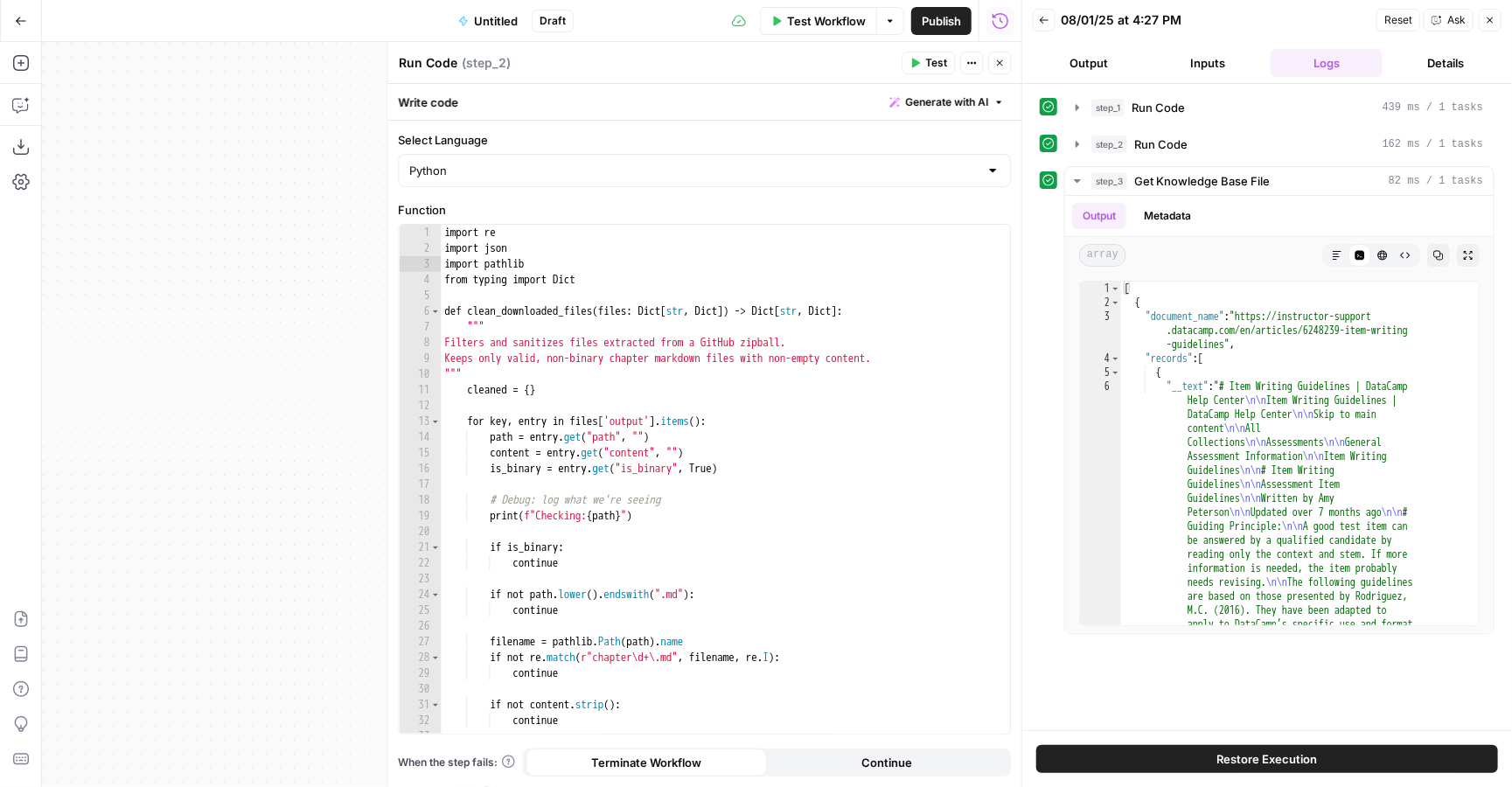 click 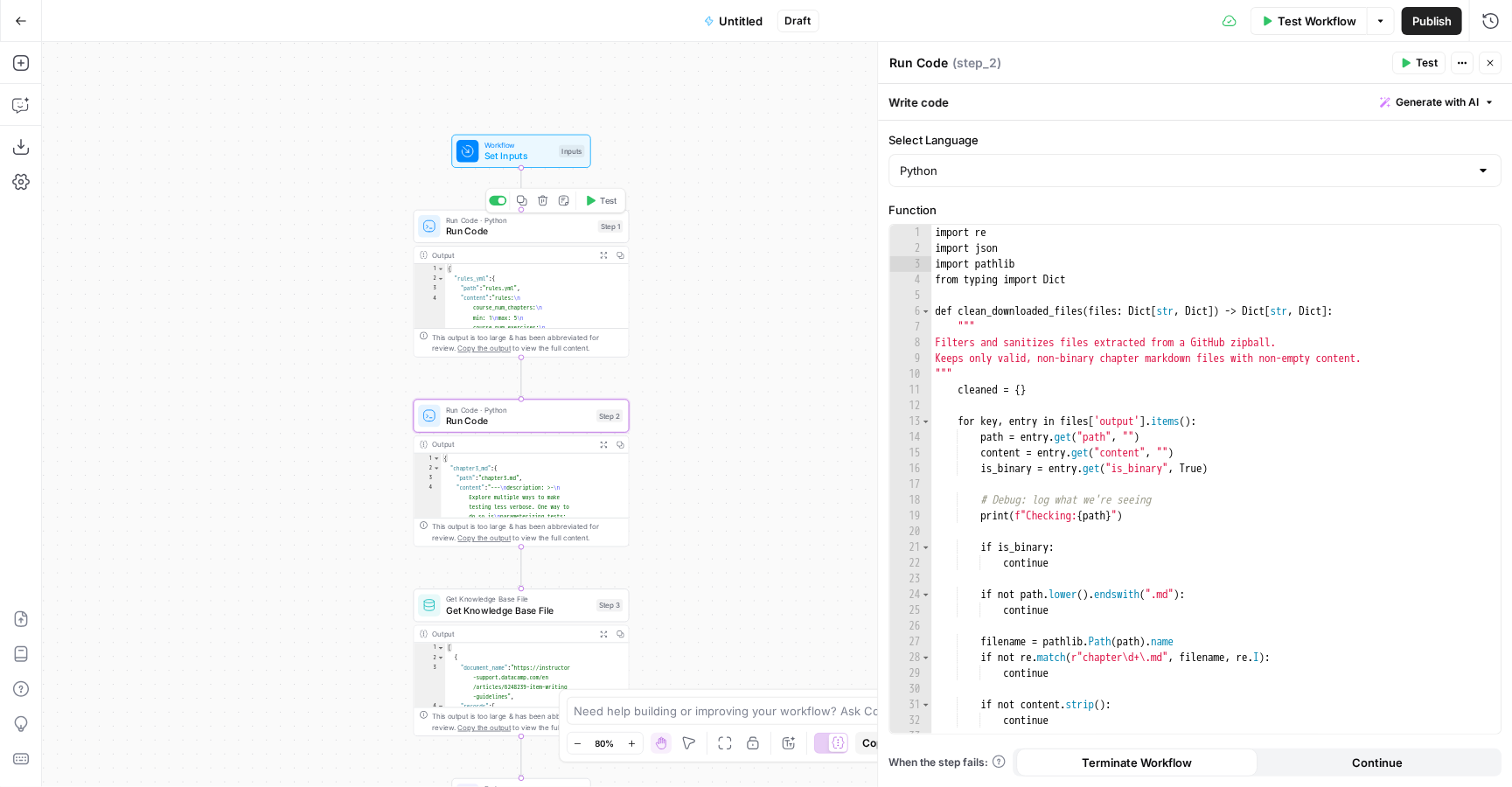 click on "Run Code · Python Run Code Step 1 Copy step Delete step Add Note Test" at bounding box center (521, 226) 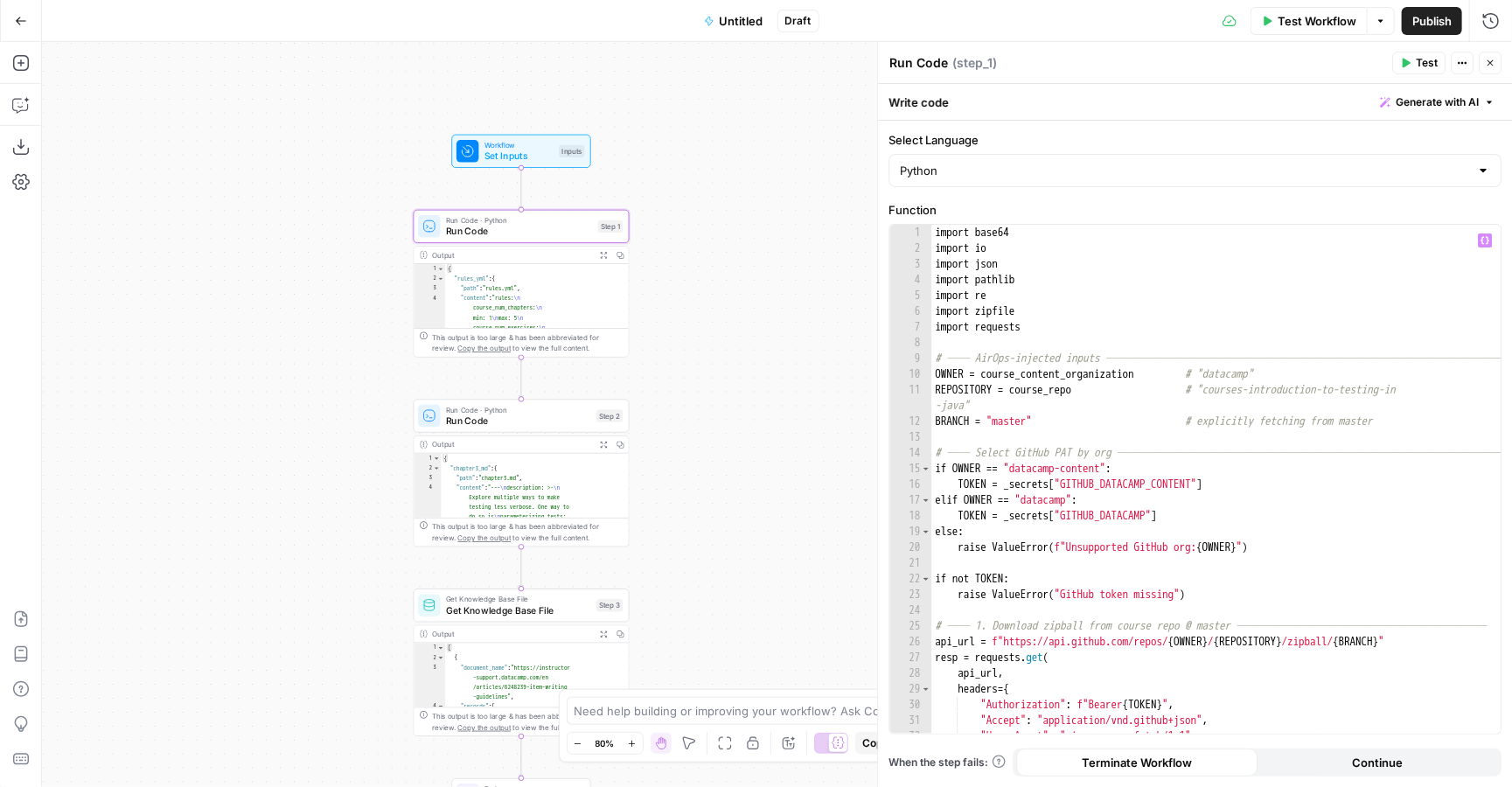 scroll, scrollTop: 0, scrollLeft: 0, axis: both 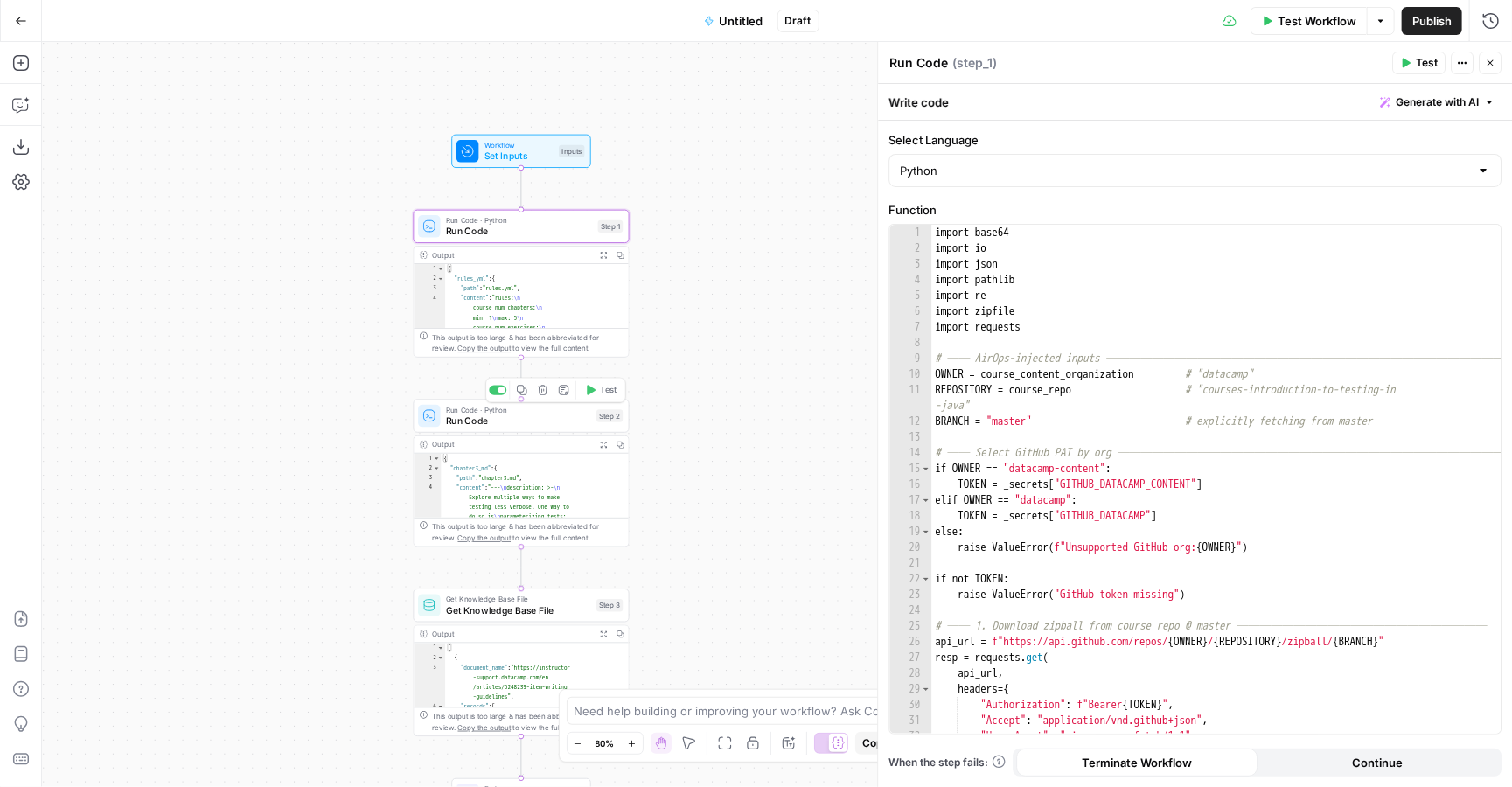 click on "Output" at bounding box center (512, 444) 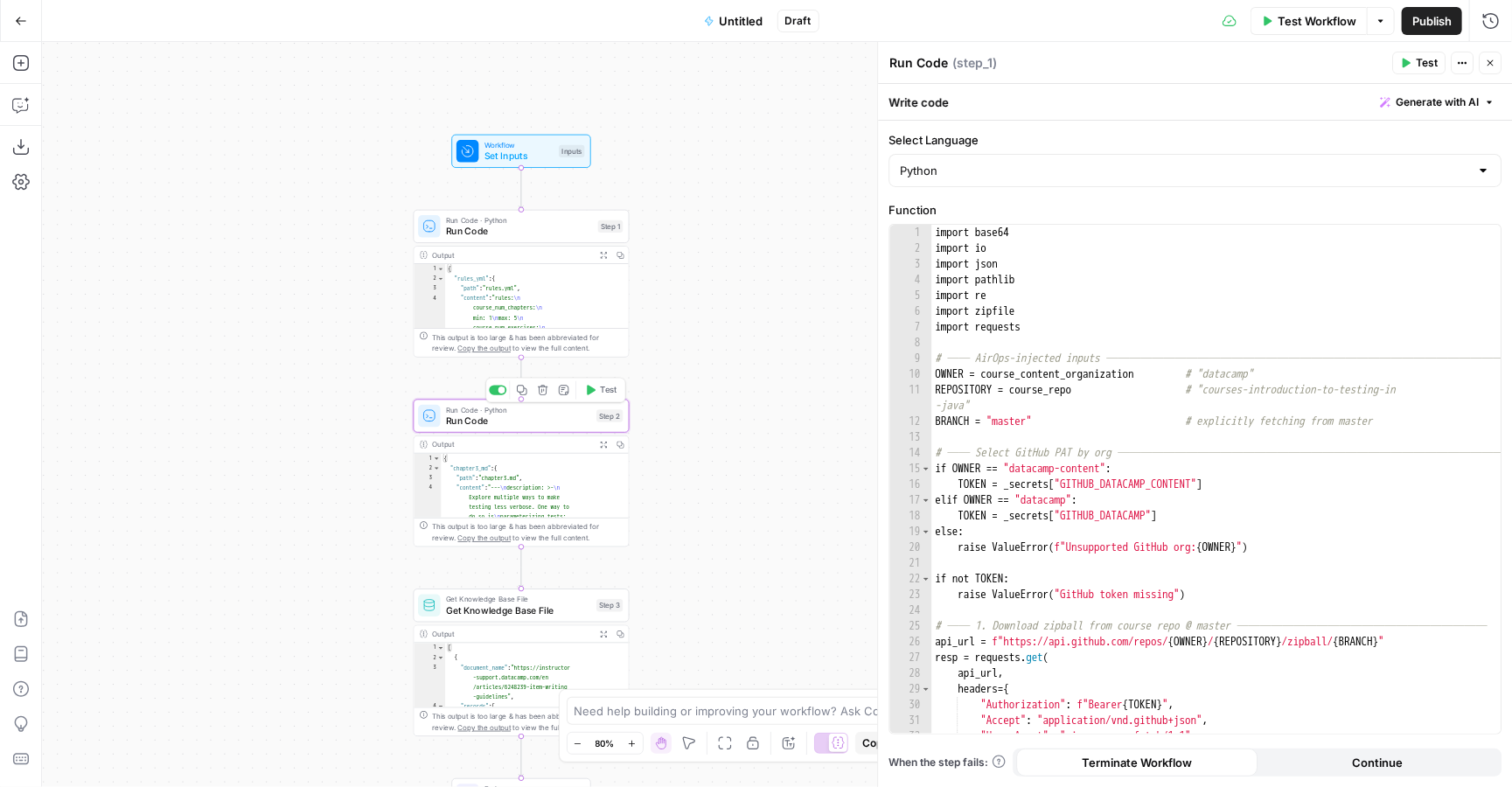 click on "Run Code · Python Run Code Step 2 Copy step Delete step Add Note Test" at bounding box center (521, 416) 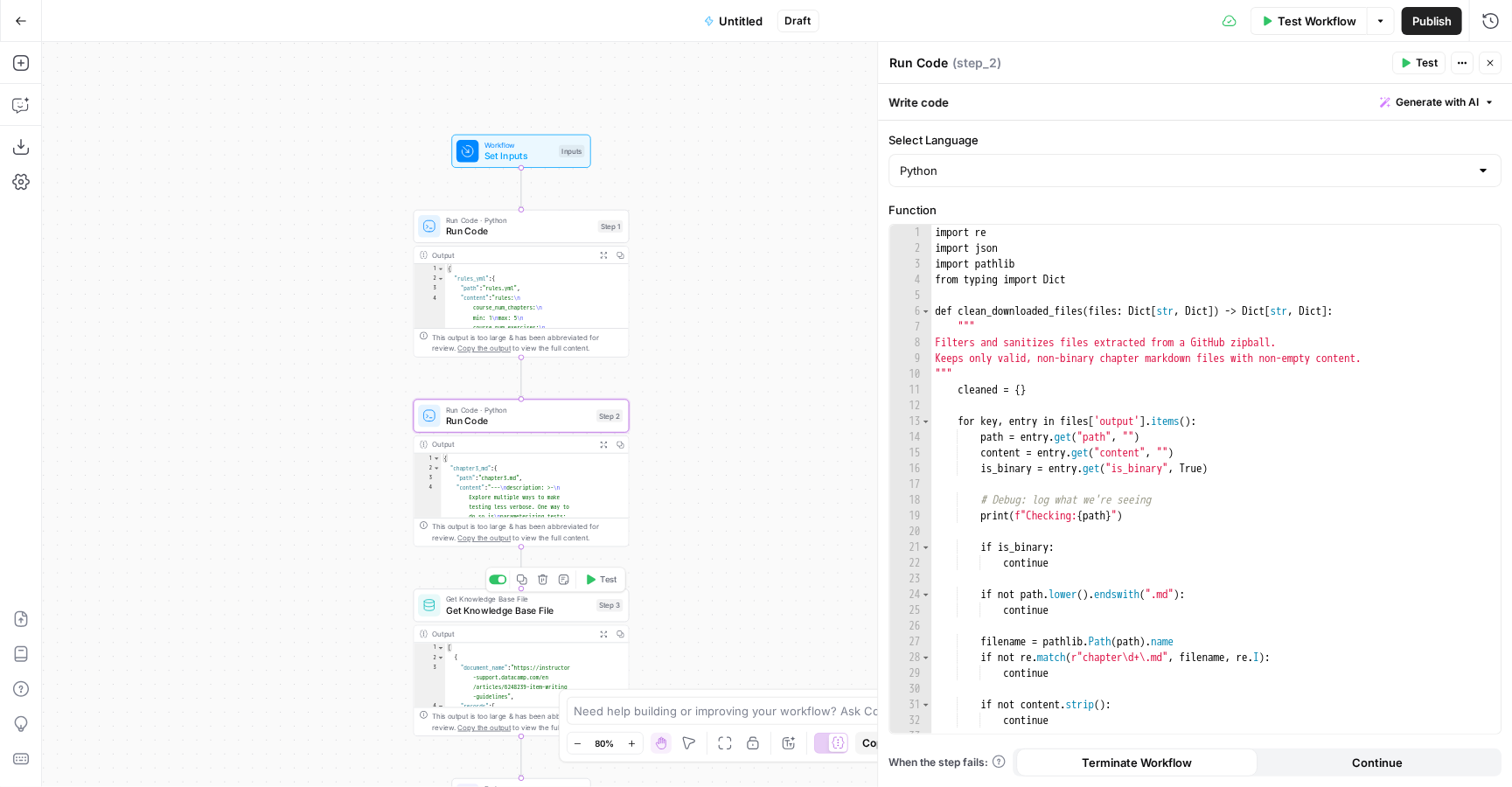click on "Get Knowledge Base File" at bounding box center (519, 610) 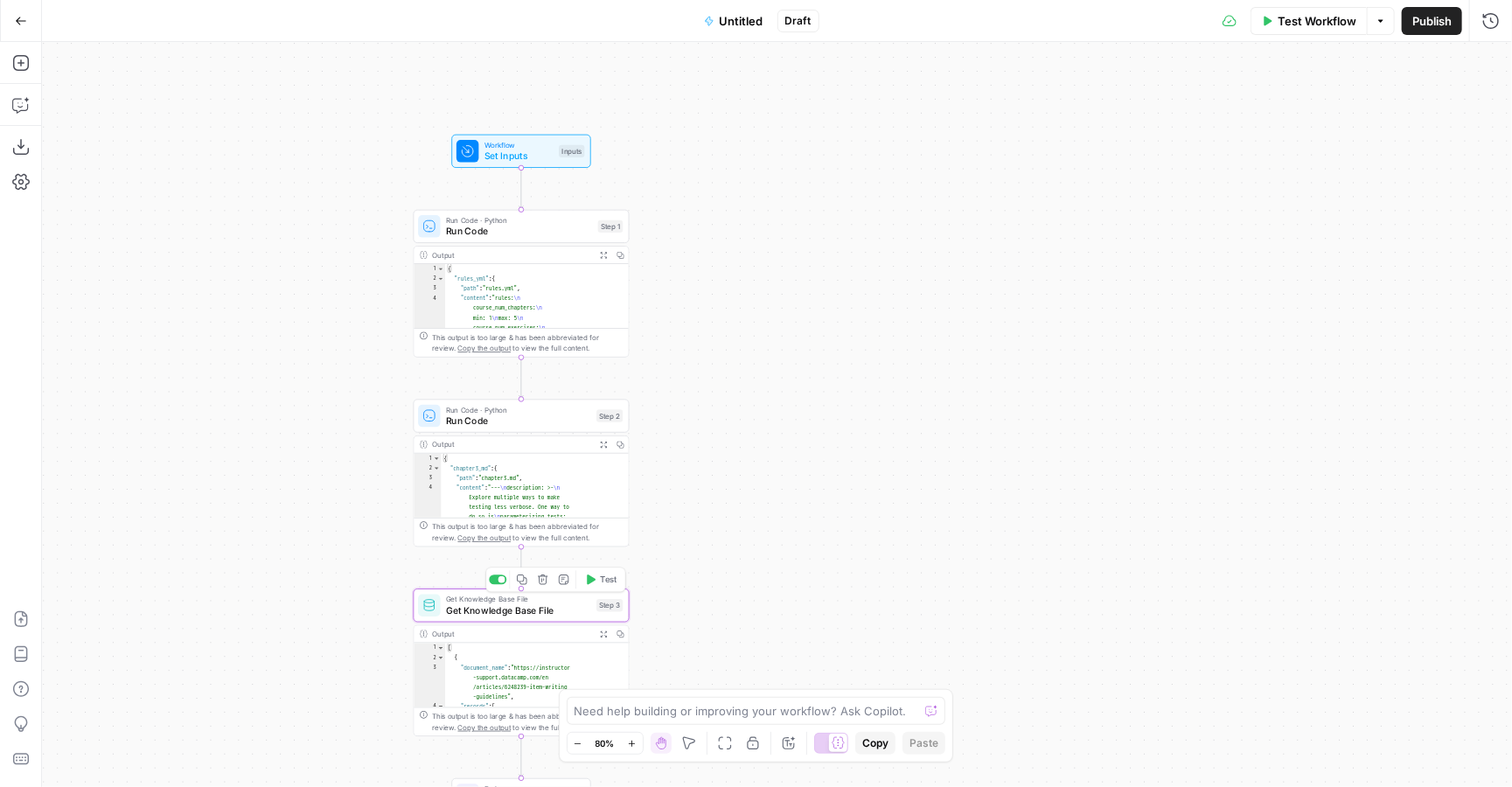 type on "Get Knowledge Base File" 